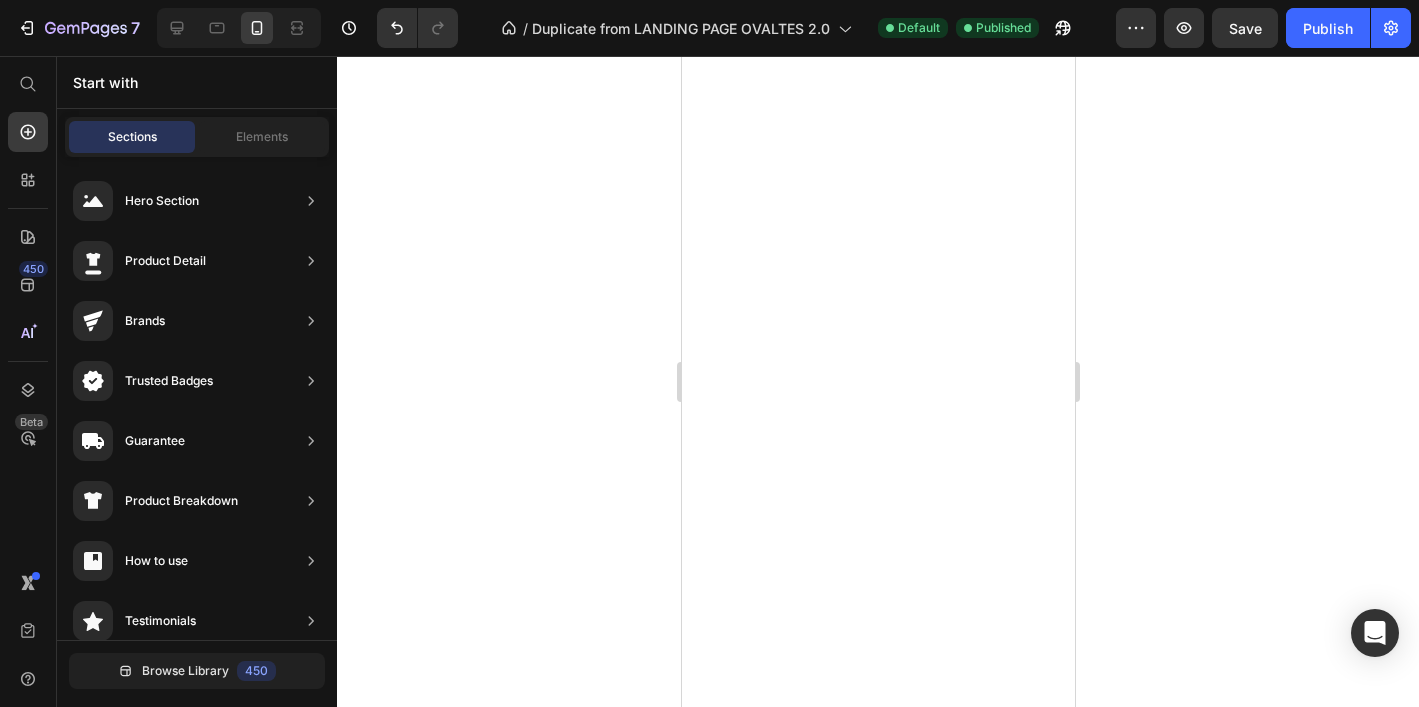 scroll, scrollTop: 0, scrollLeft: 0, axis: both 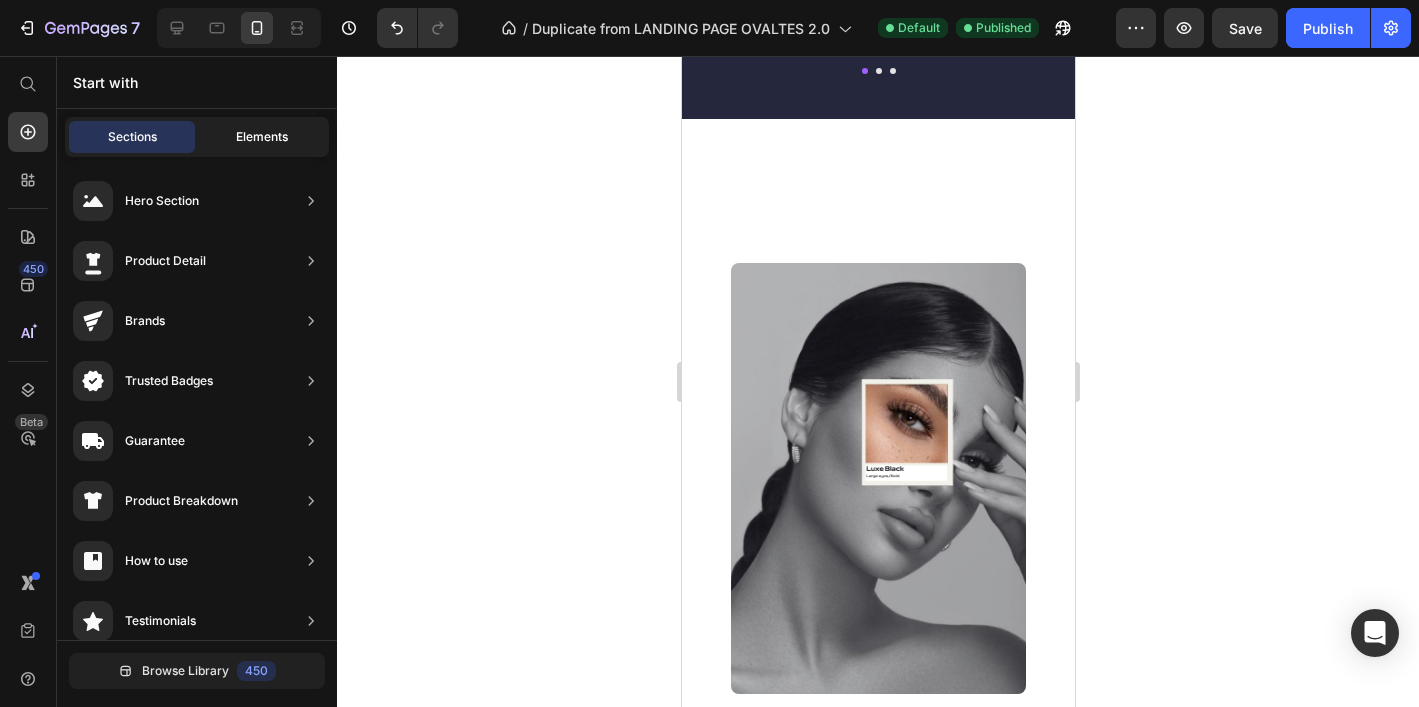 click on "Elements" at bounding box center (262, 137) 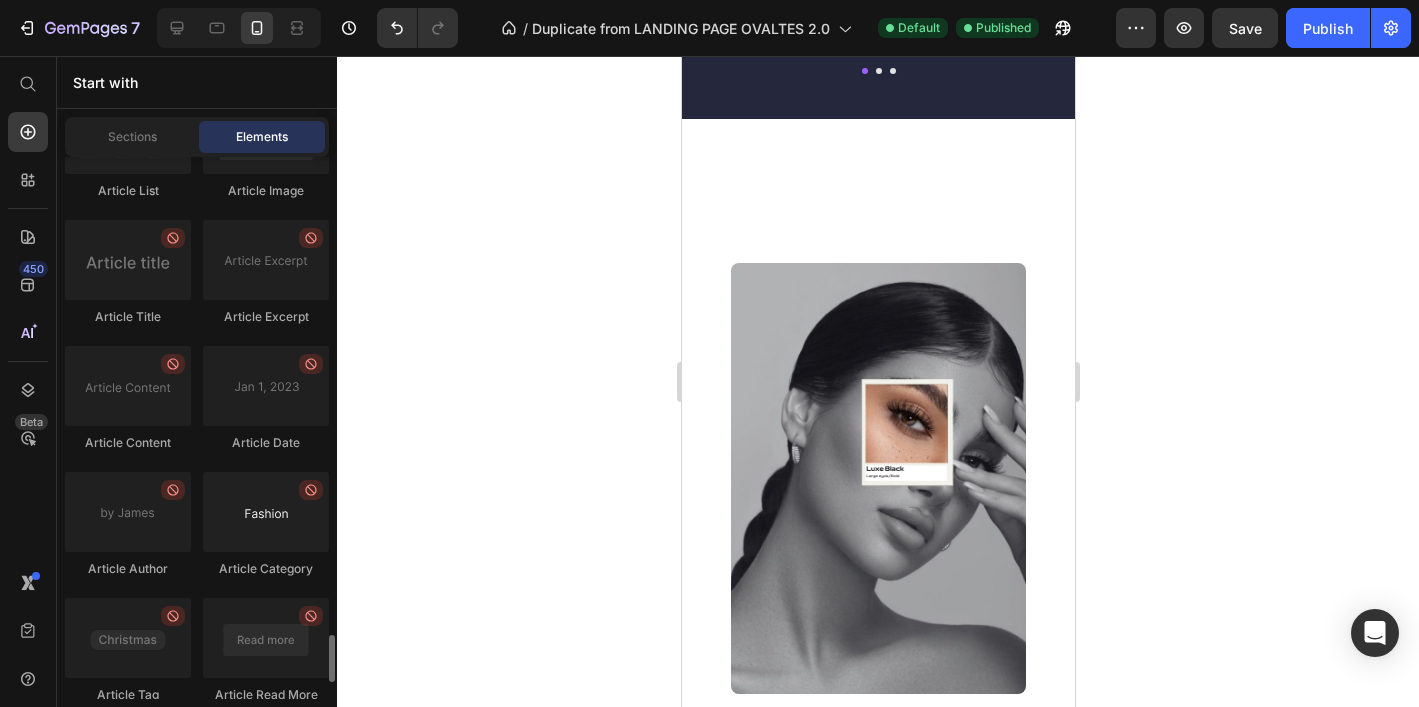 scroll, scrollTop: 5637, scrollLeft: 0, axis: vertical 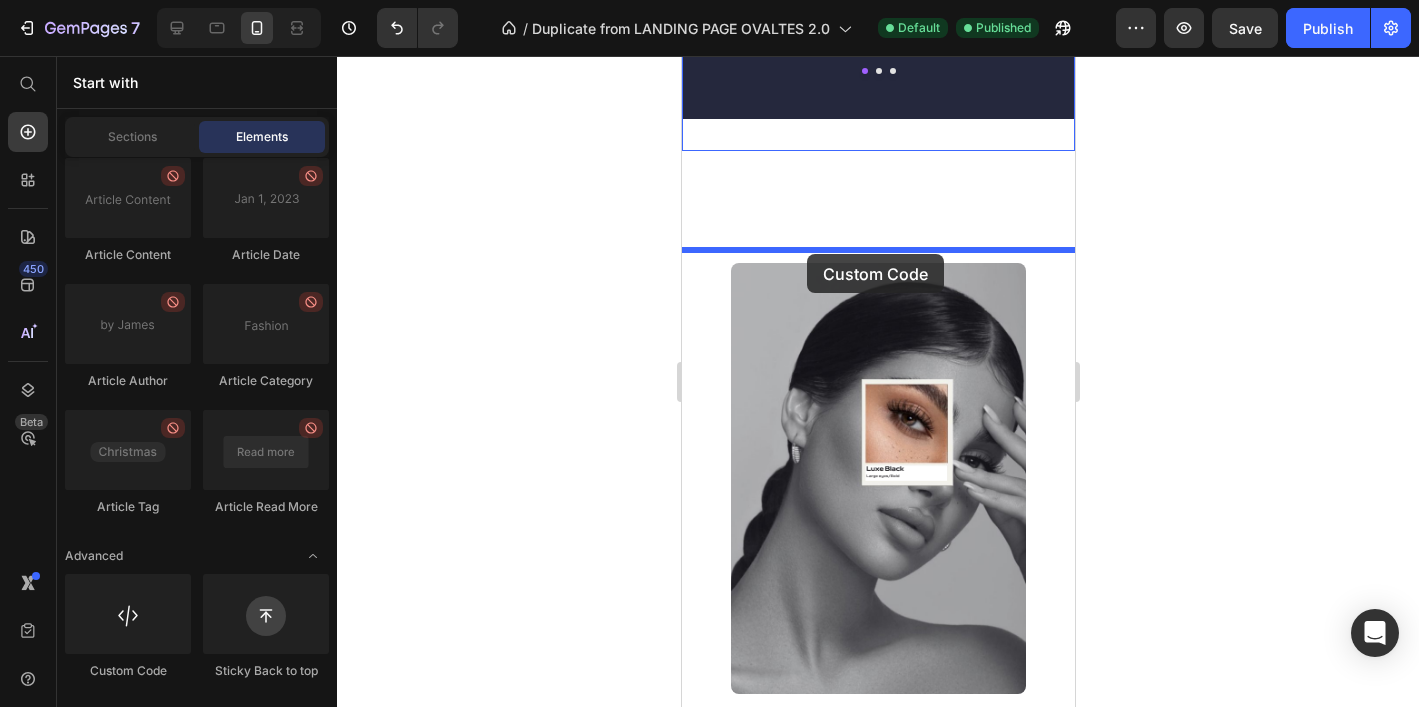 drag, startPoint x: 840, startPoint y: 684, endPoint x: 806, endPoint y: 254, distance: 431.3421 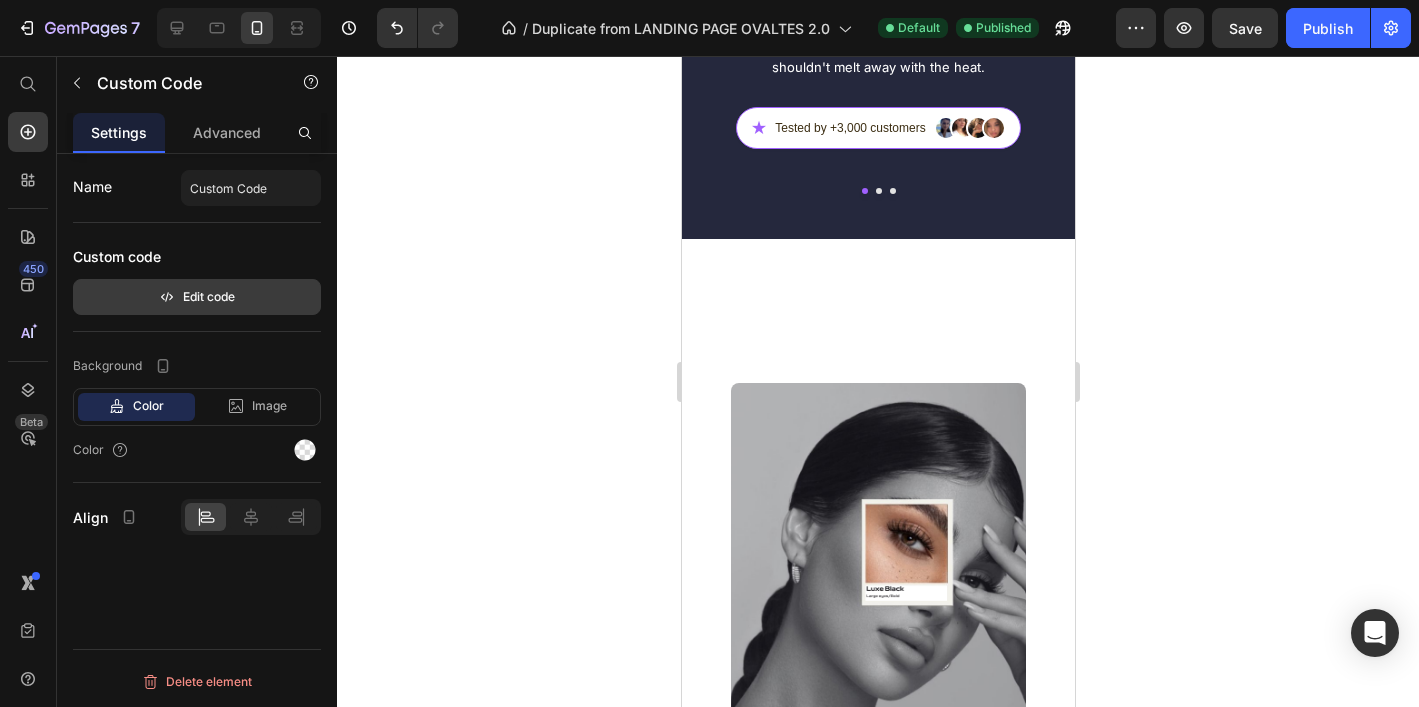 click on "Edit code" at bounding box center [197, 297] 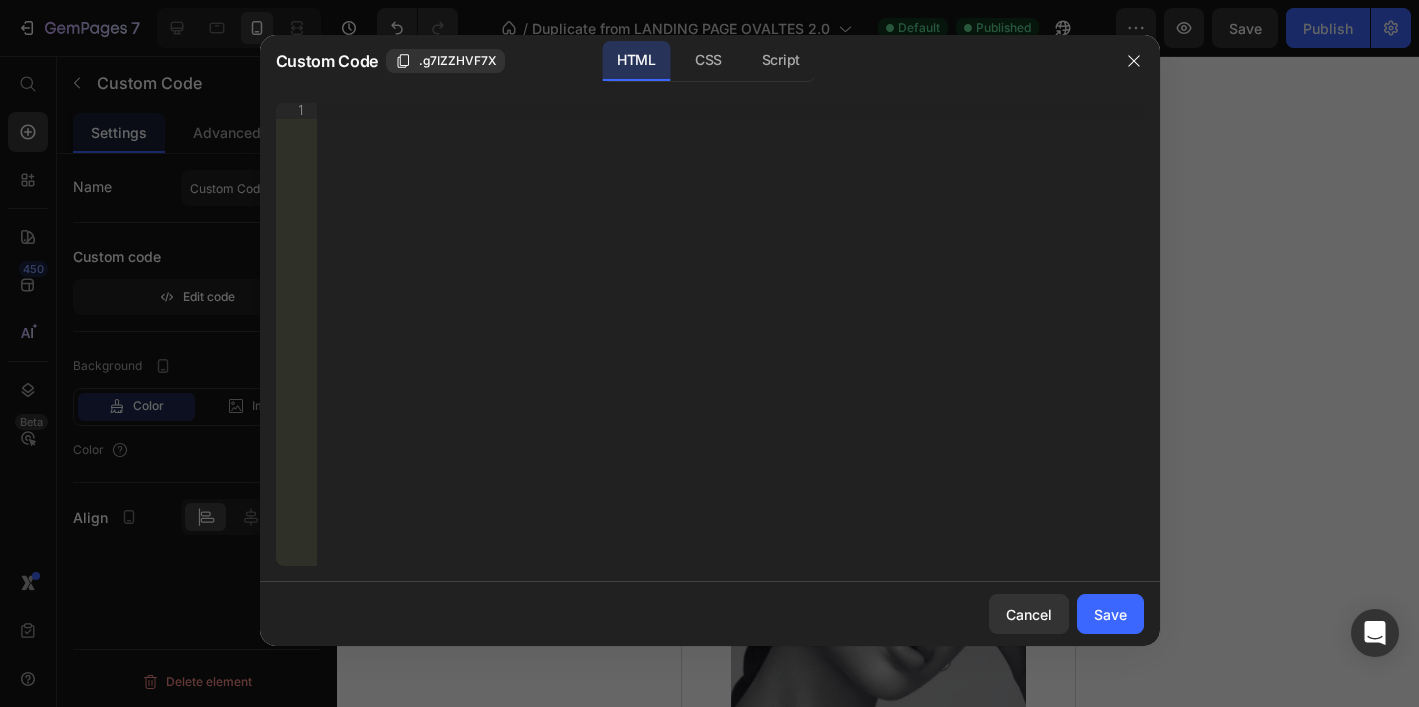 type 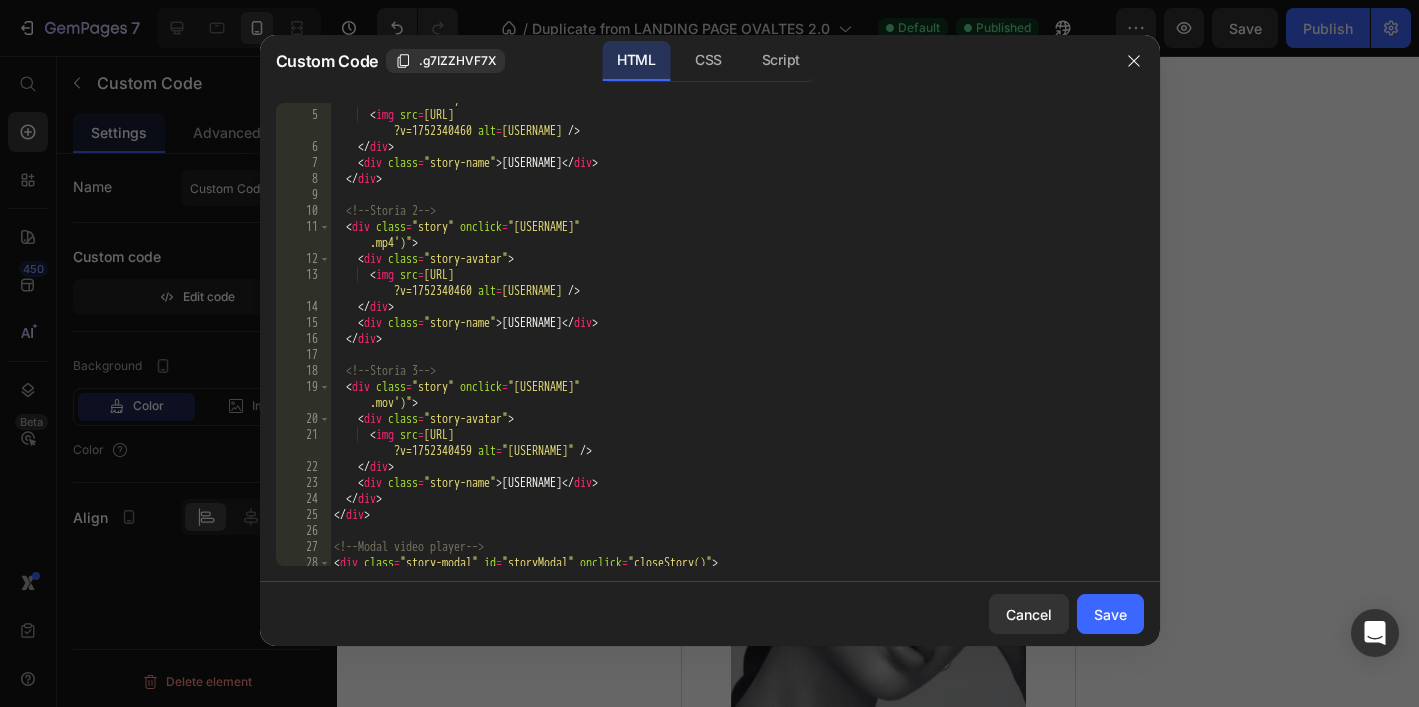 scroll, scrollTop: 0, scrollLeft: 0, axis: both 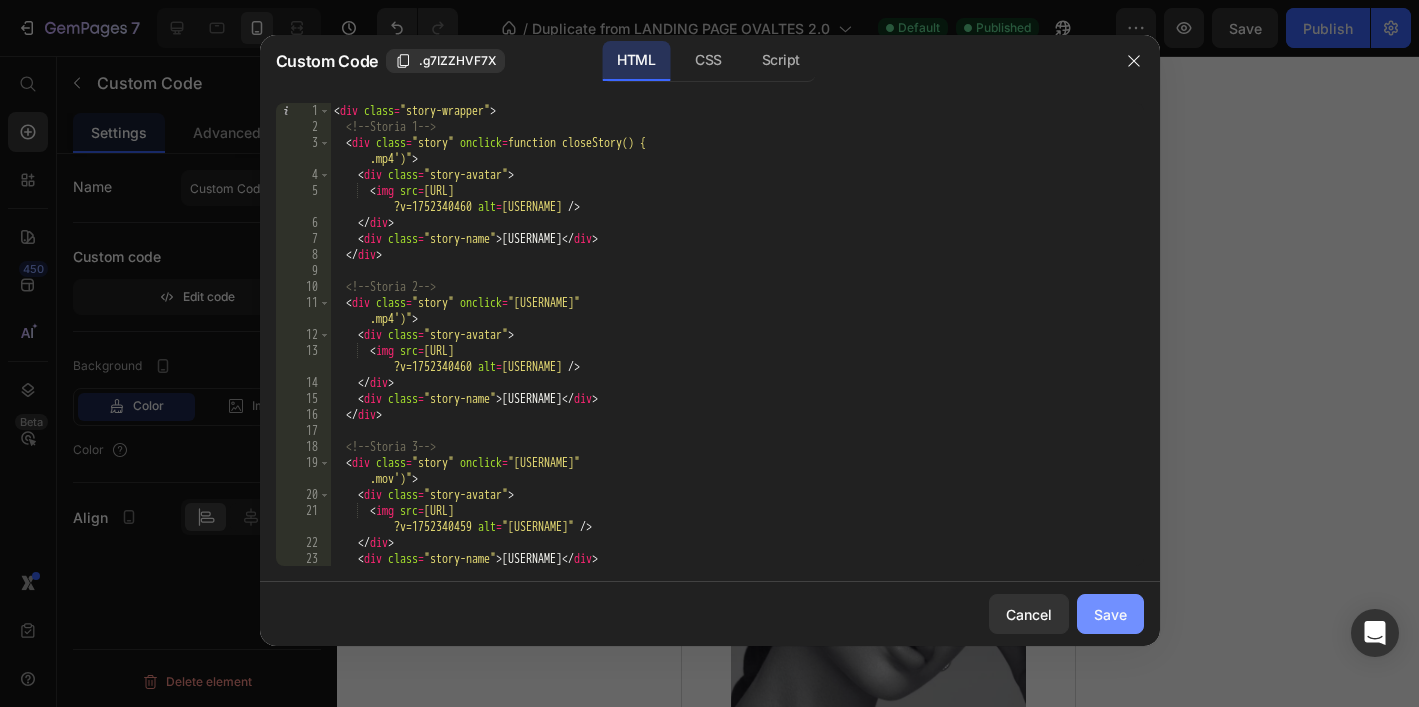click on "Save" at bounding box center (1110, 614) 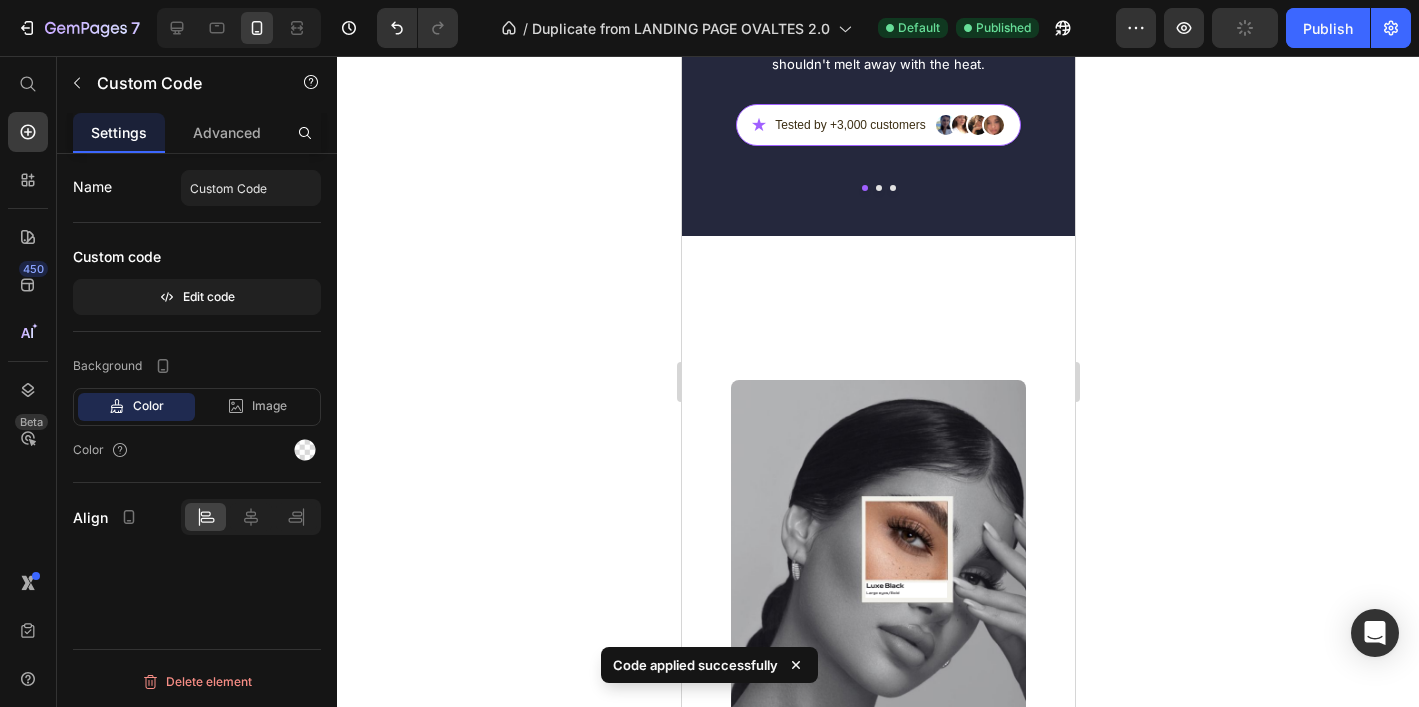click 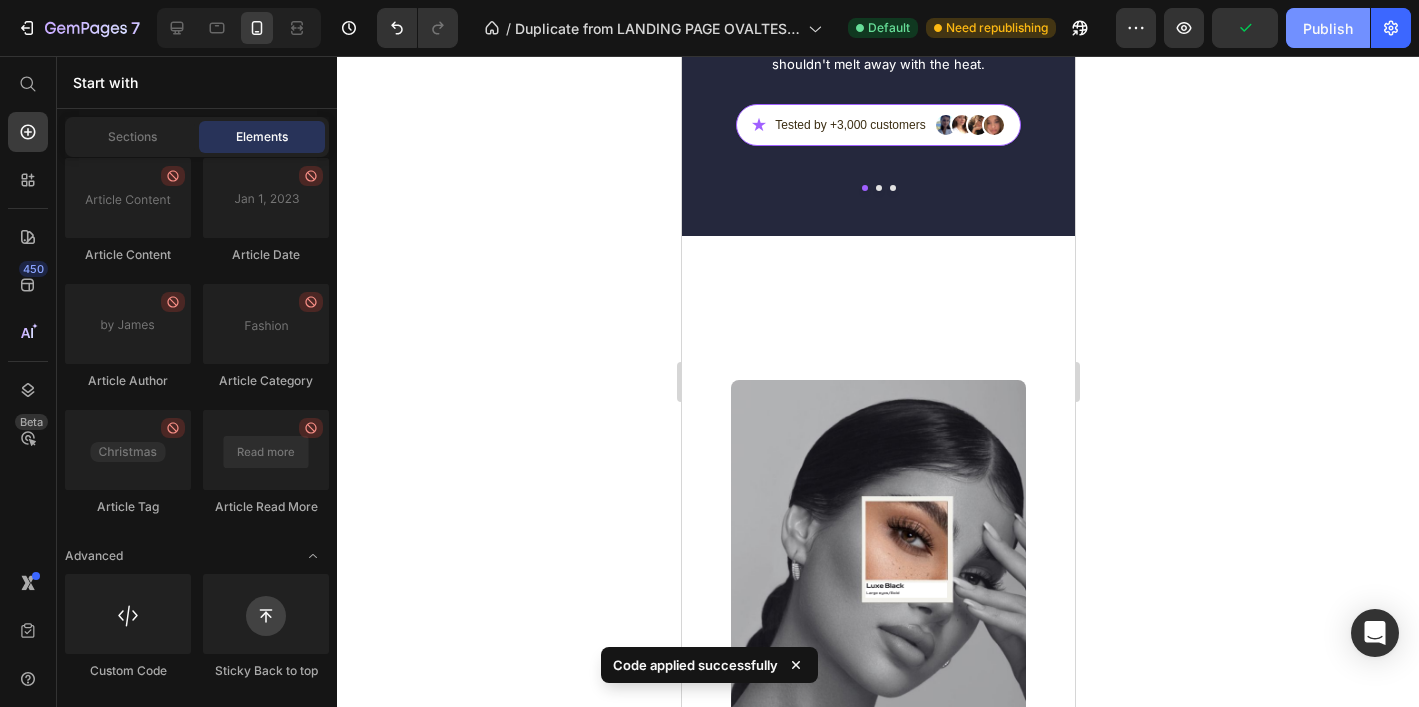 click on "Publish" 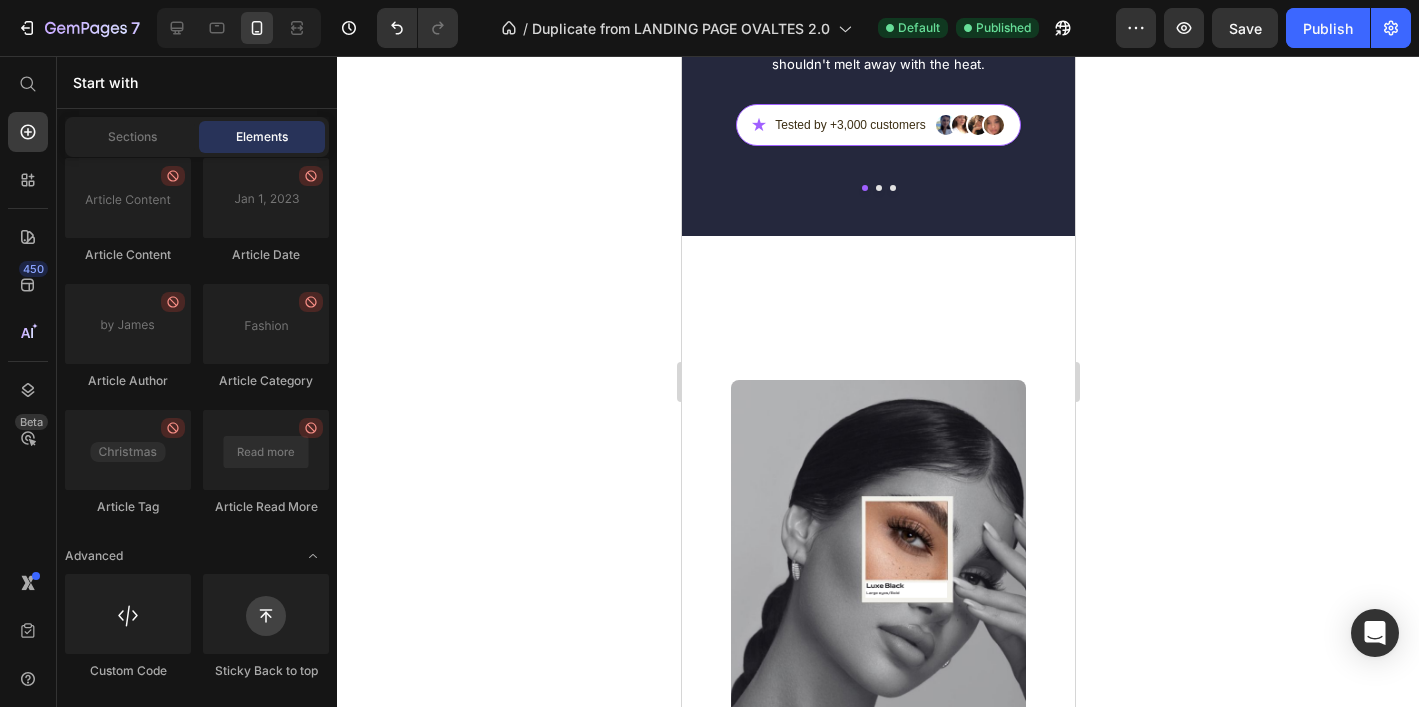 click on "Publish the page to see the content." at bounding box center [877, -414] 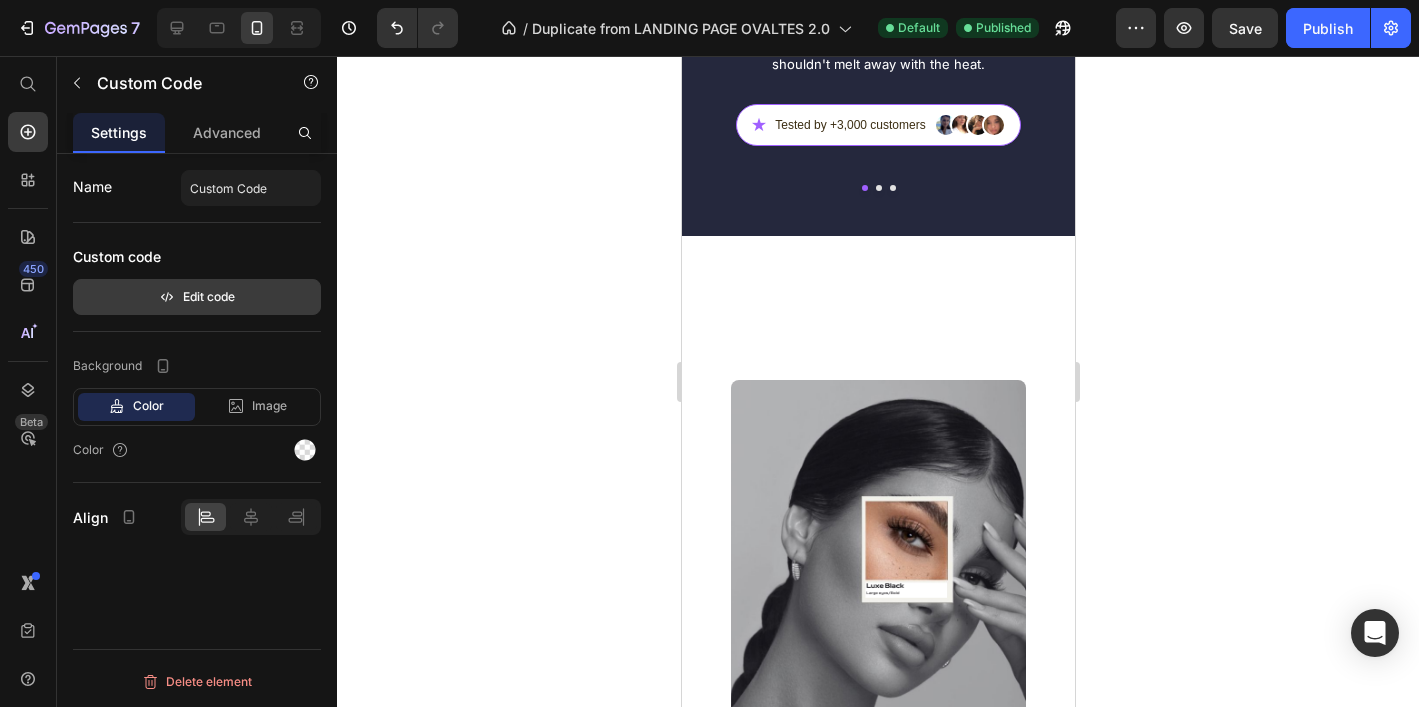 click on "Edit code" at bounding box center (197, 297) 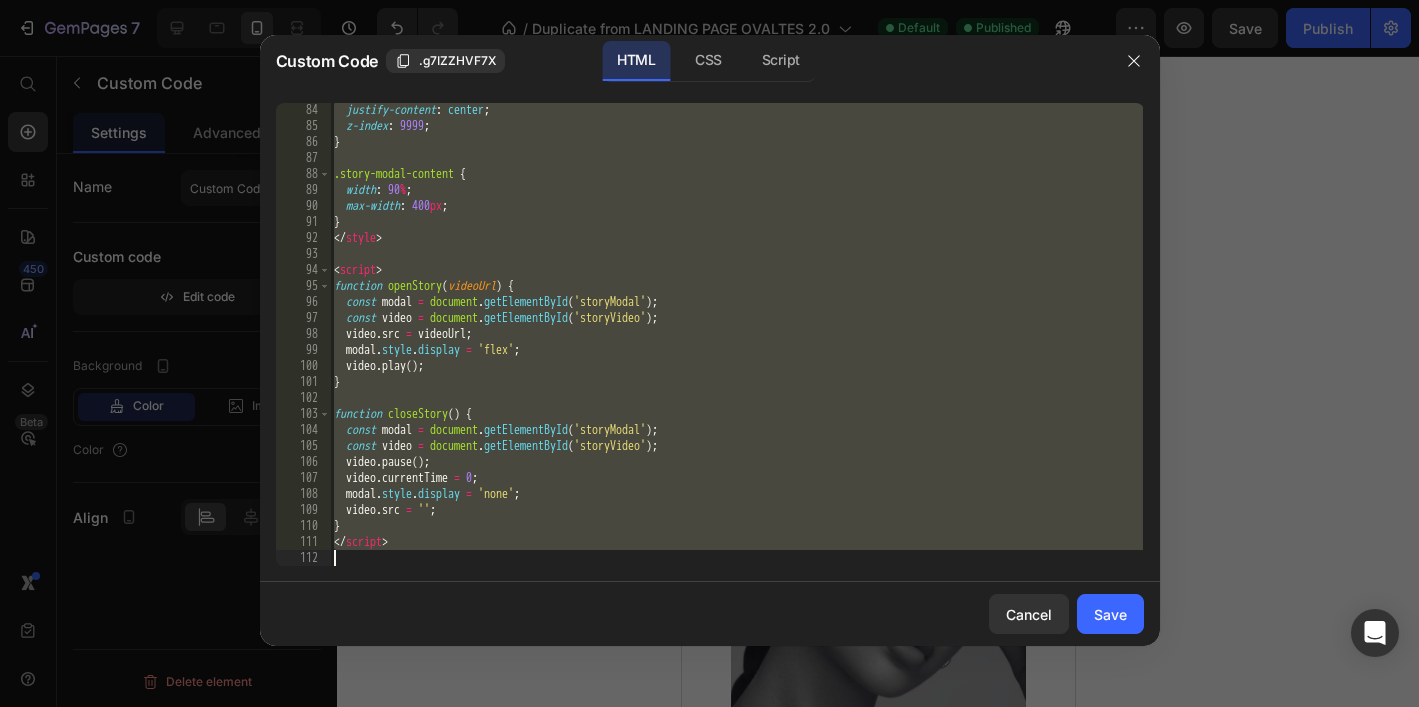 scroll, scrollTop: 1425, scrollLeft: 0, axis: vertical 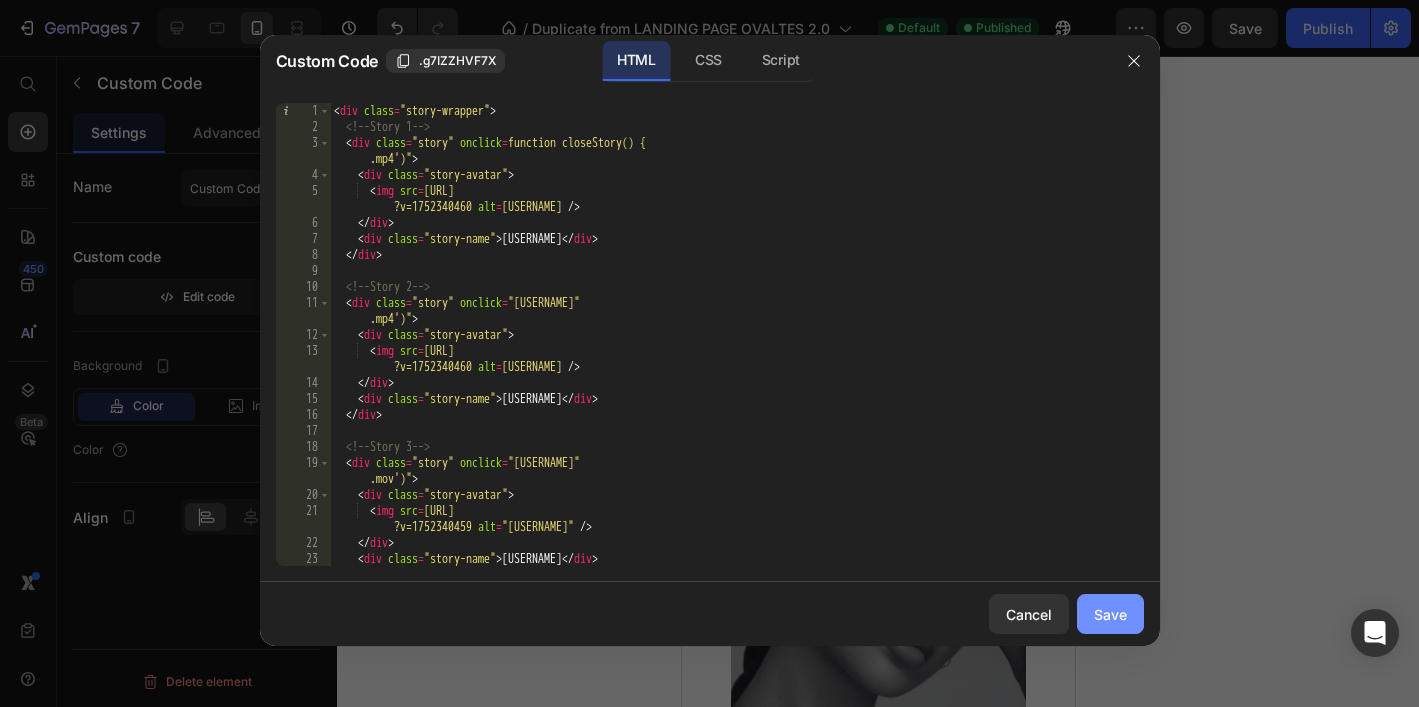 click on "Save" 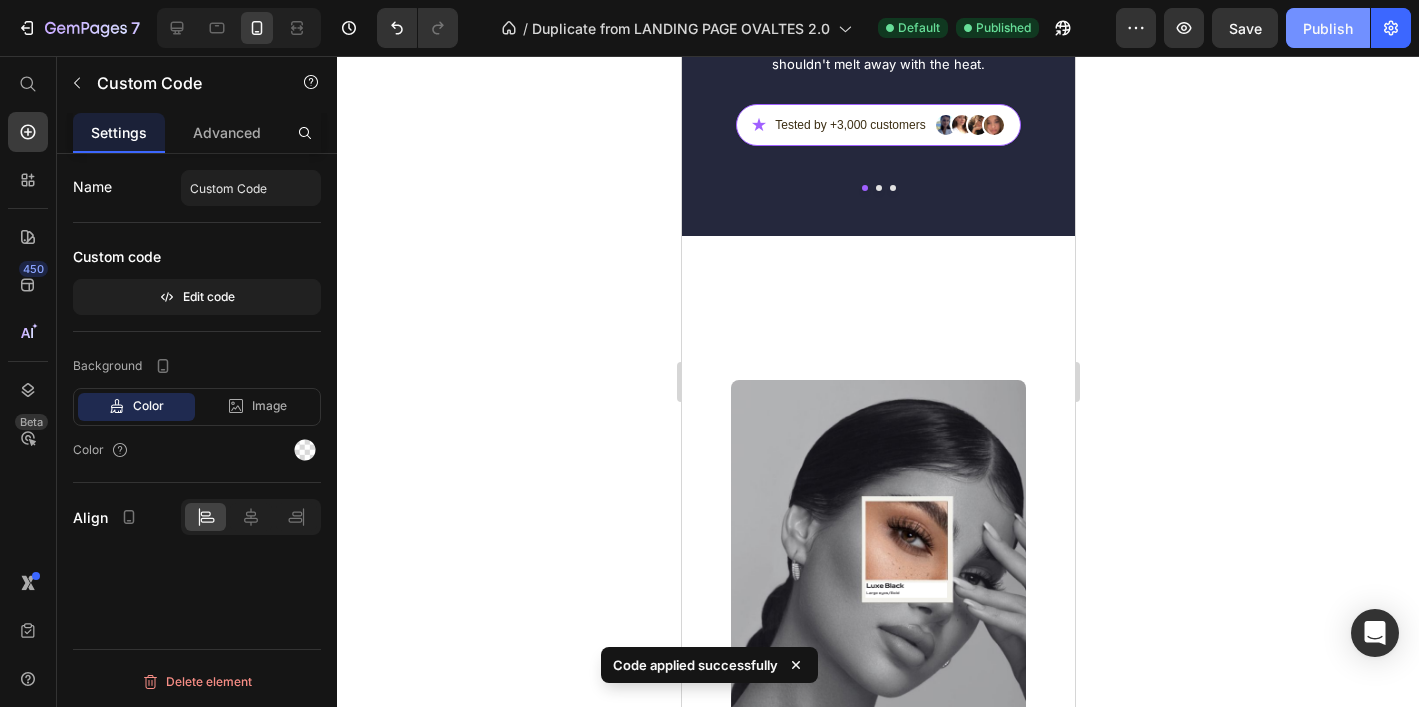 click on "Publish" at bounding box center [1328, 28] 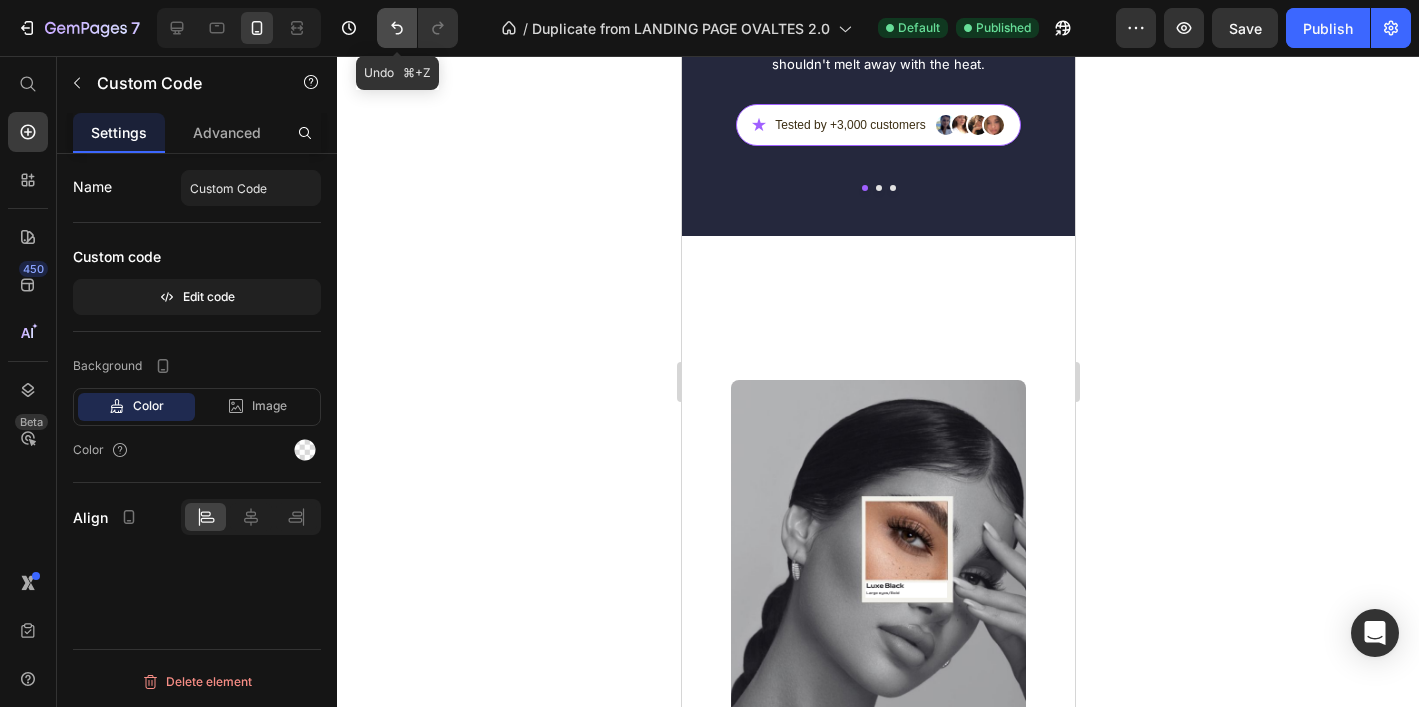 click 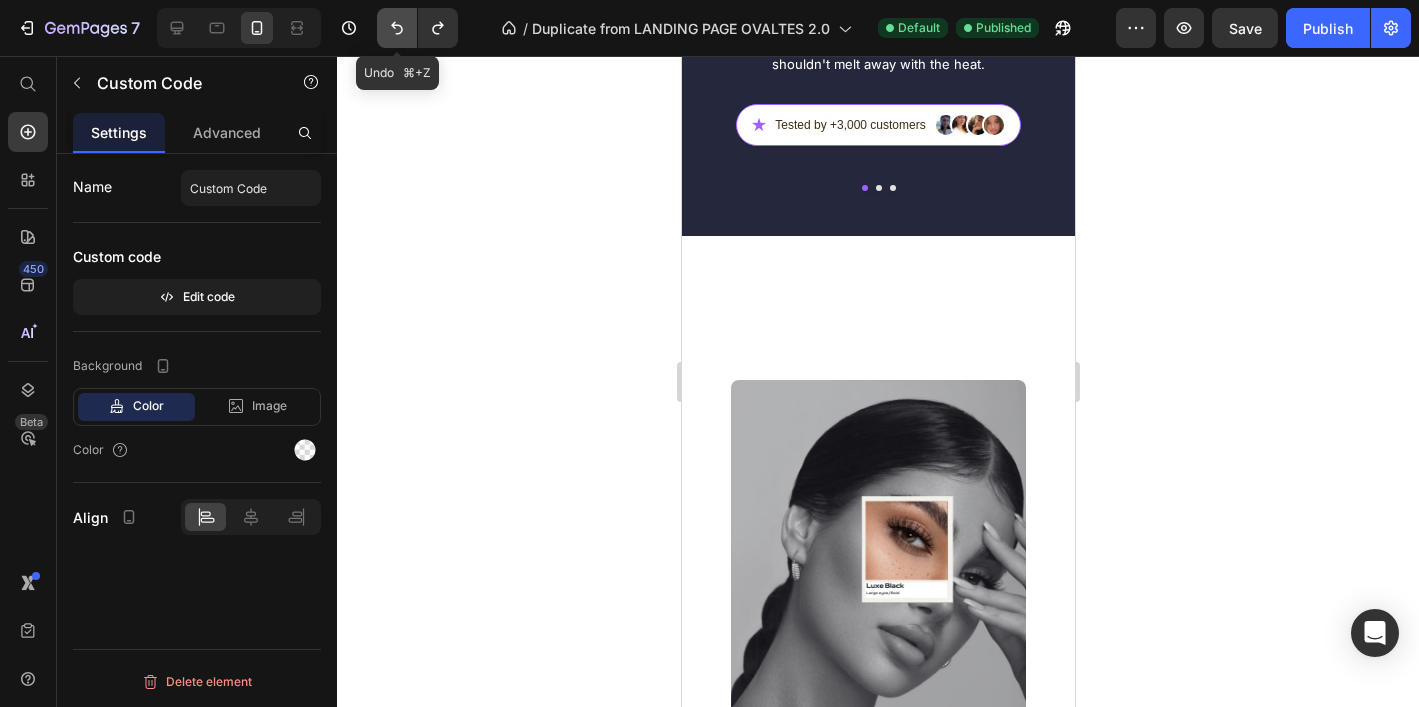click 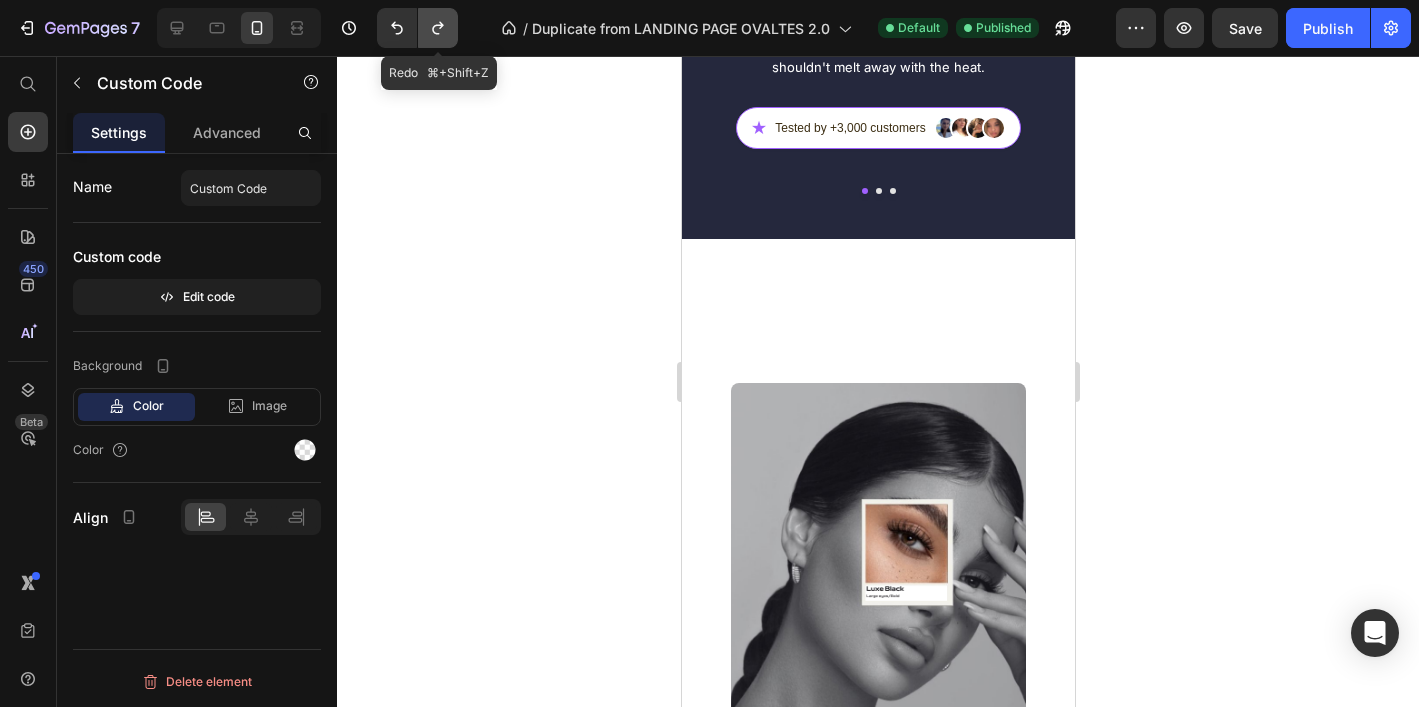 click 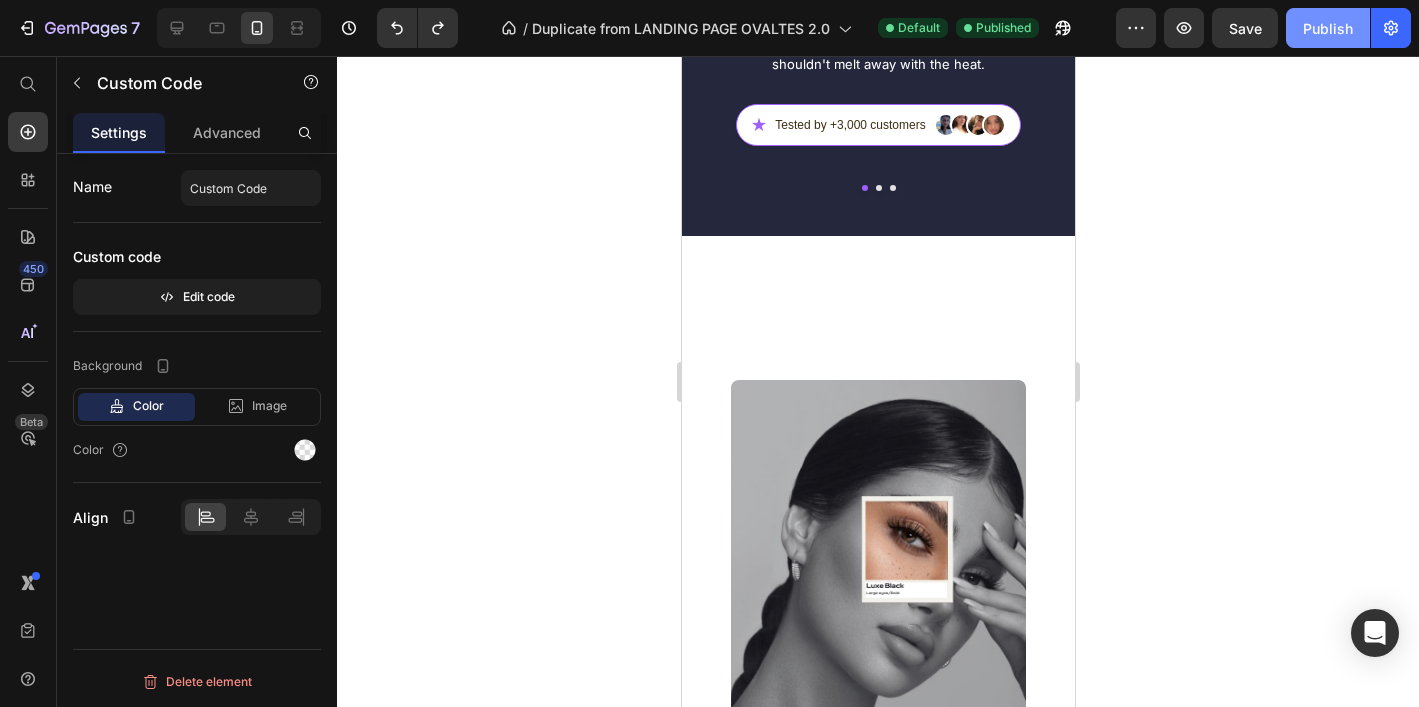 click on "Publish" at bounding box center [1328, 28] 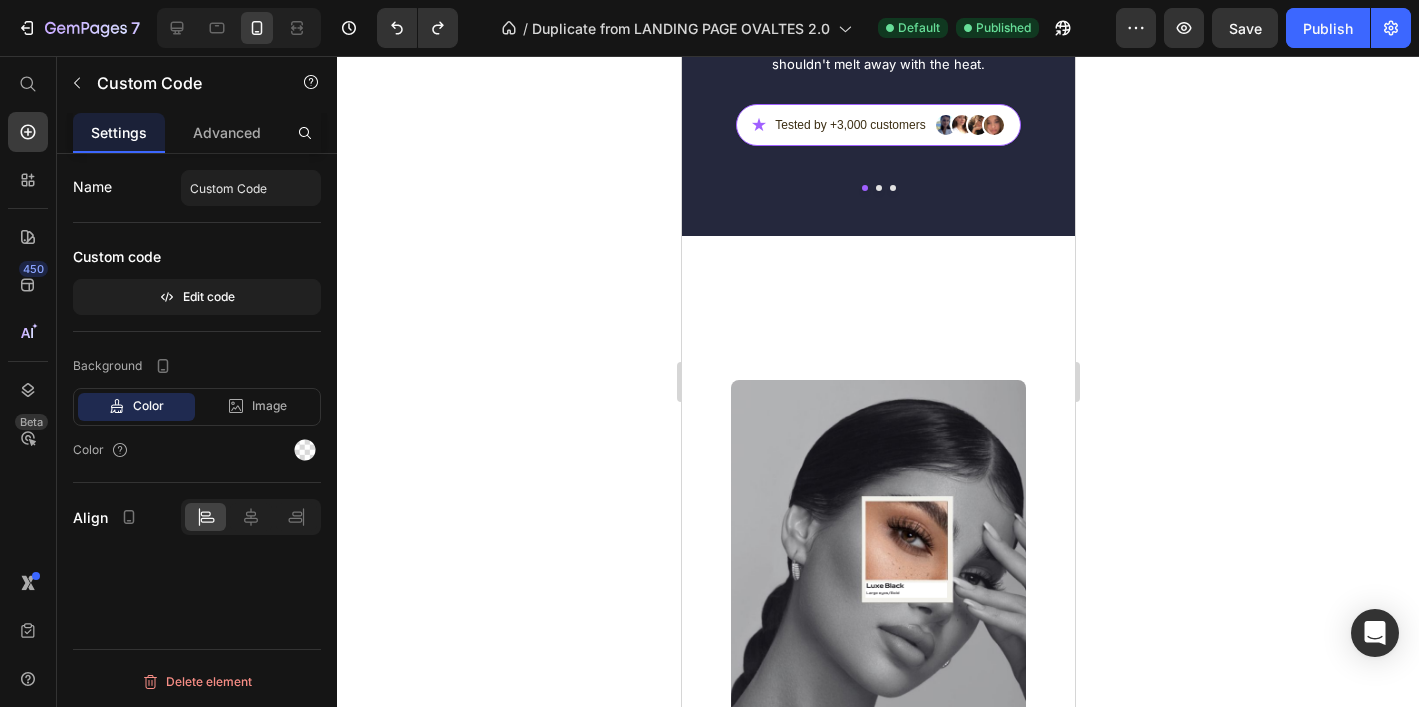 click 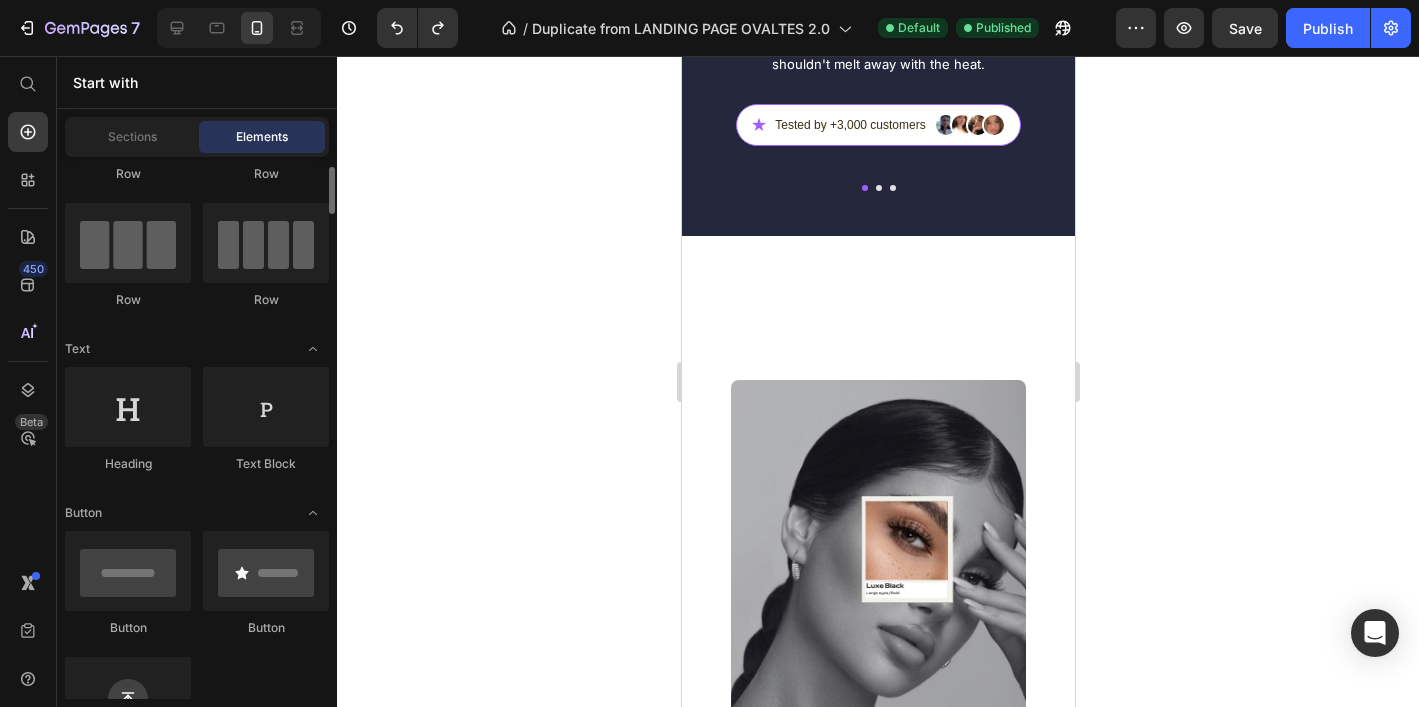 scroll, scrollTop: 126, scrollLeft: 0, axis: vertical 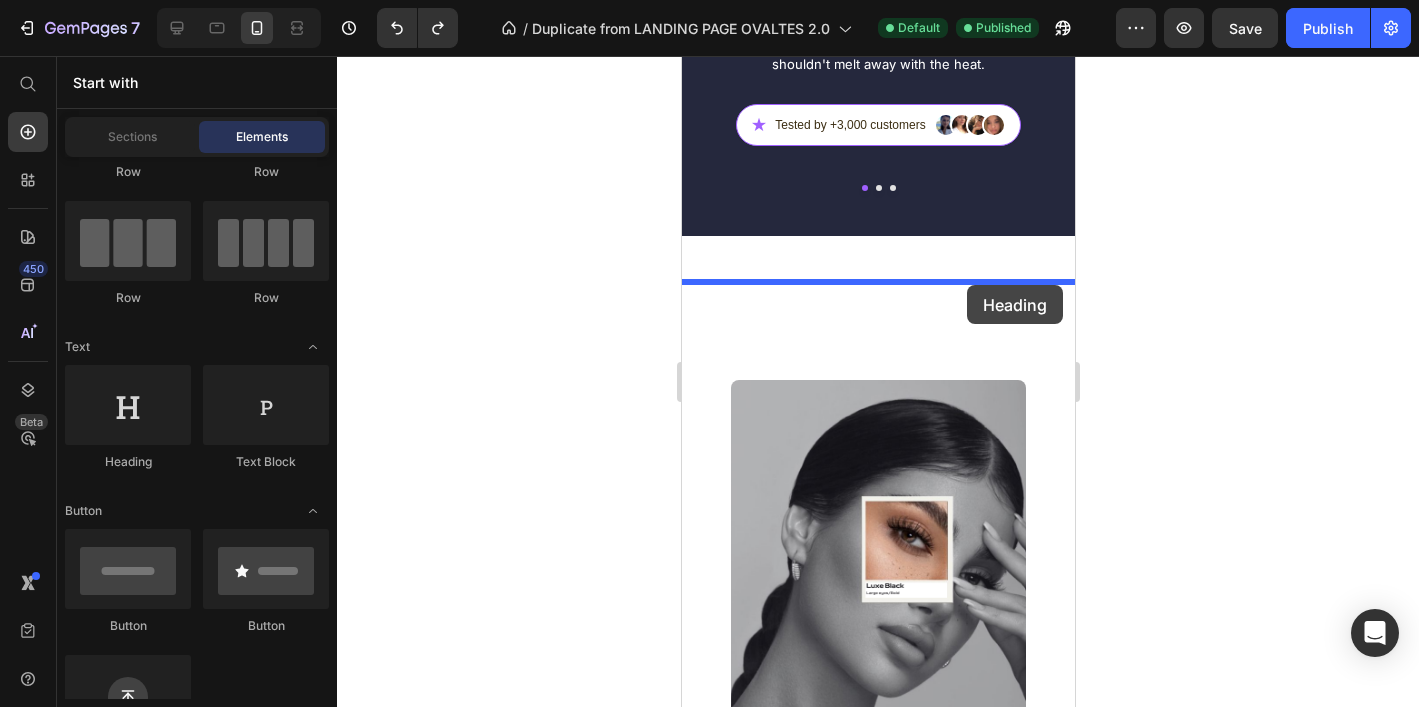 drag, startPoint x: 817, startPoint y: 485, endPoint x: 966, endPoint y: 285, distance: 249.40128 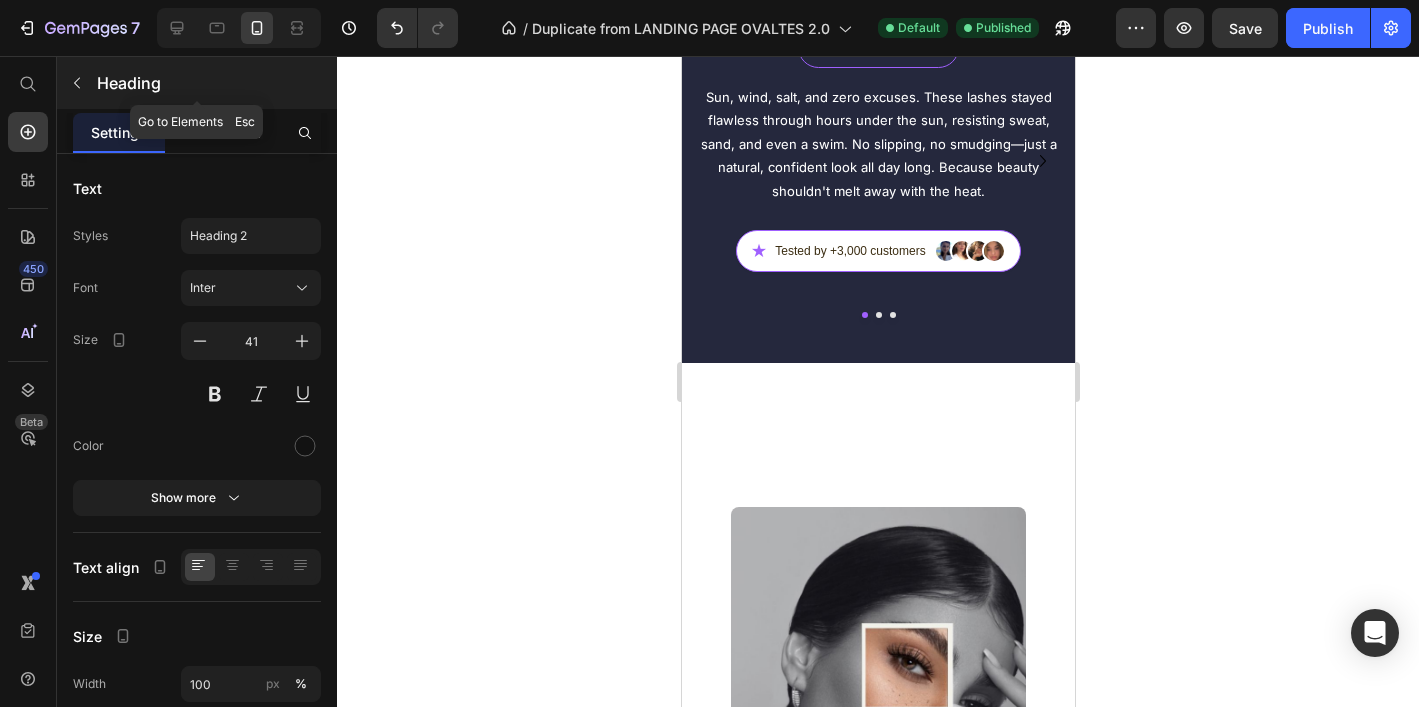 click at bounding box center [77, 83] 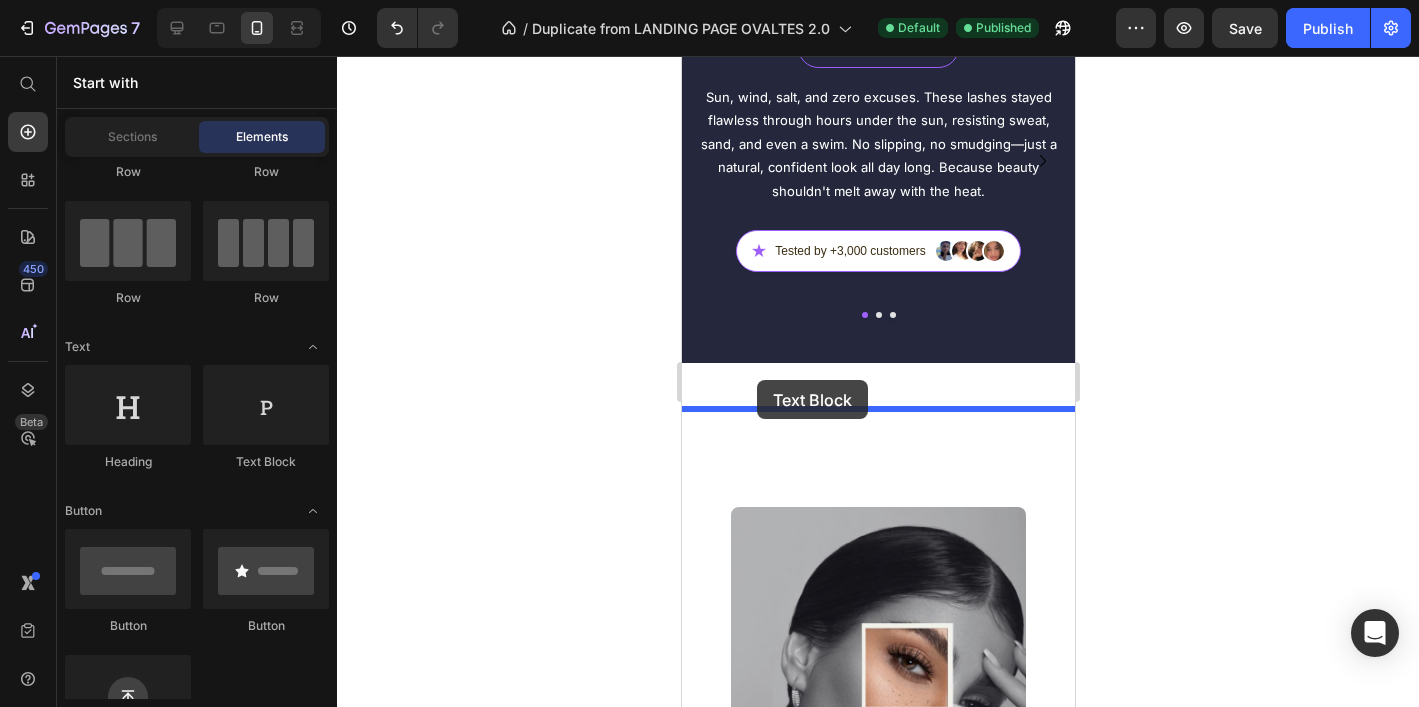 drag, startPoint x: 1074, startPoint y: 461, endPoint x: 755, endPoint y: 380, distance: 329.12308 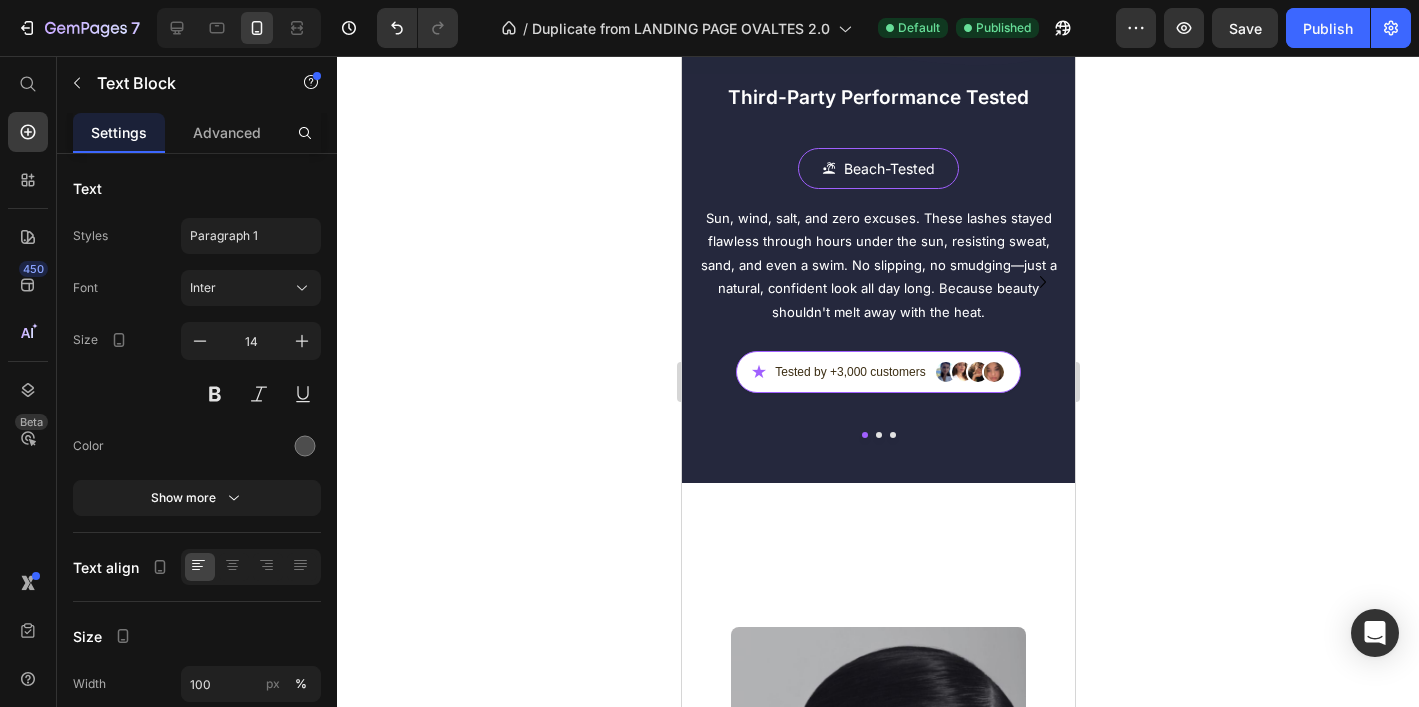click on "Your heading text goes here" at bounding box center [877, -385] 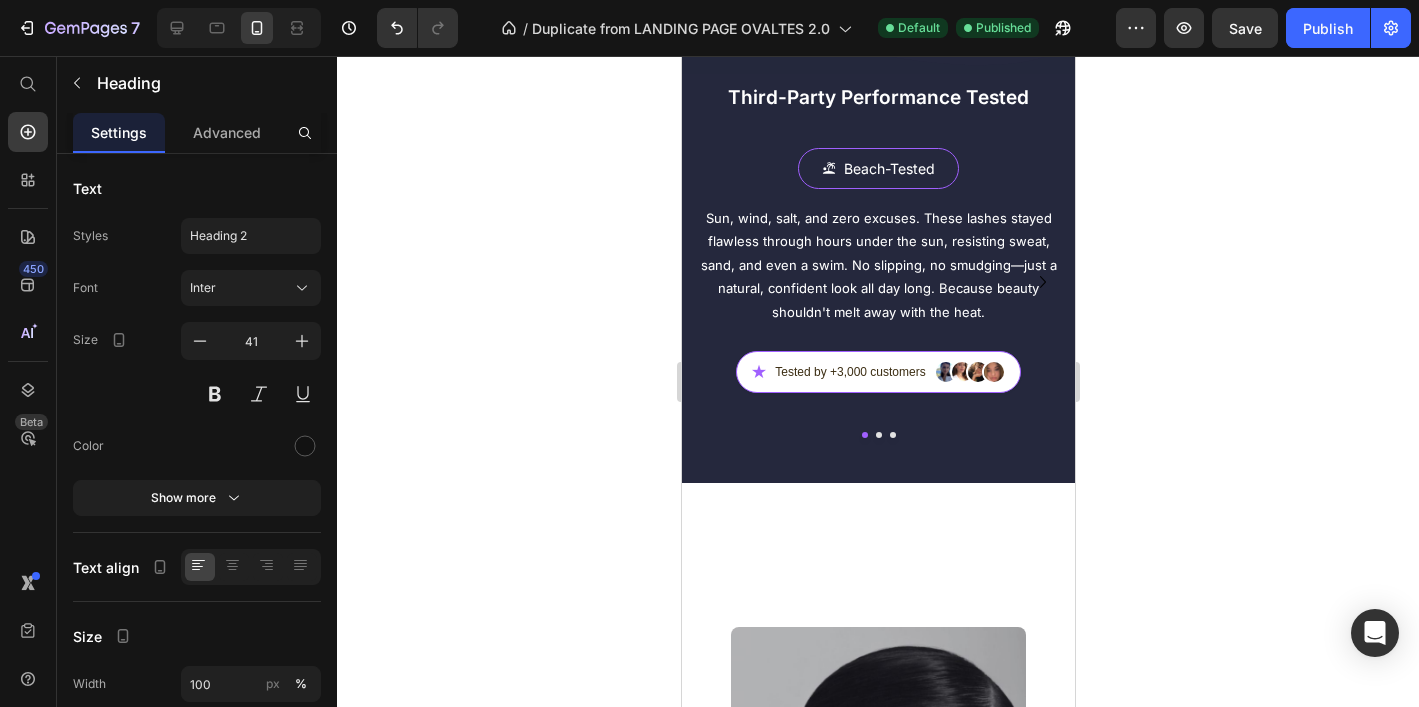 click on "Your heading text goes here" at bounding box center (877, -385) 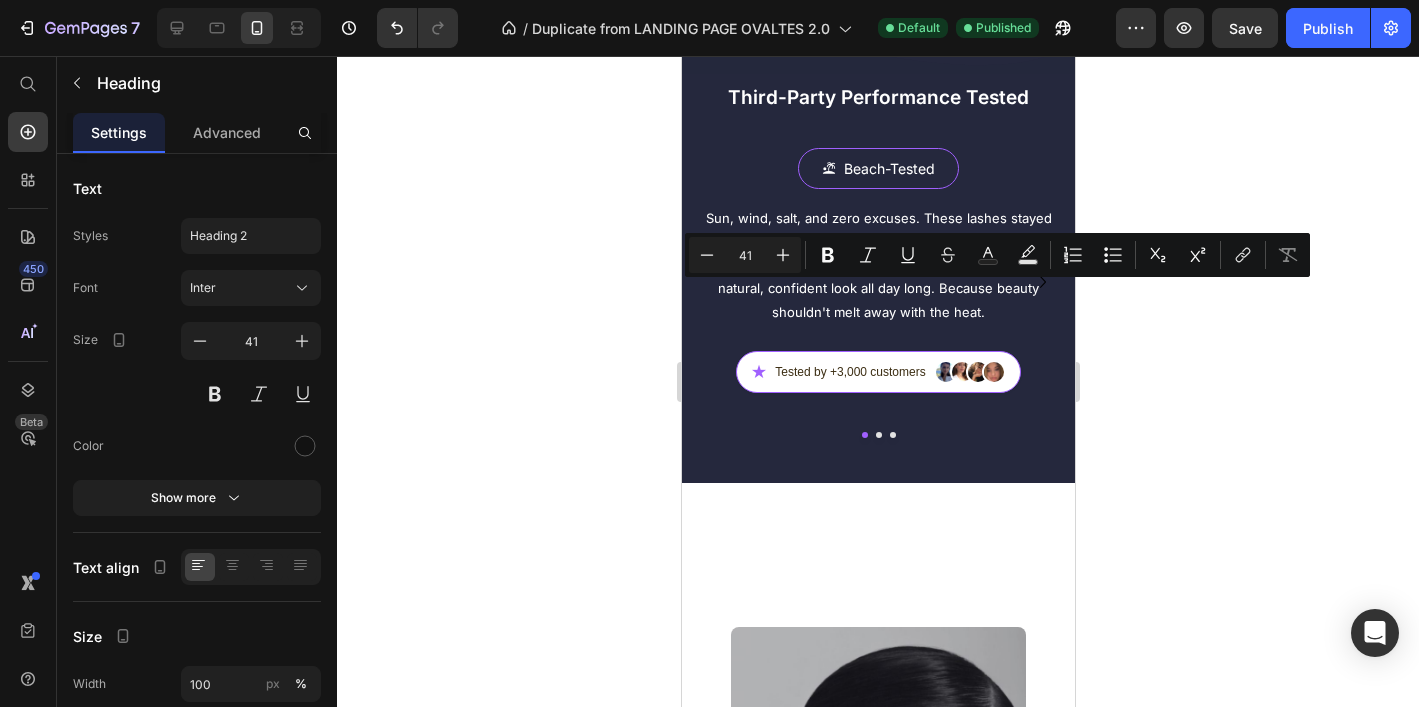 click on "Mobile (393px) iPhone 13 Mini iPhone 13 Pro iPhone 11 Pro Max iPhone 15 Pro Max Pixel 7 Galaxy S8+ Galaxy S20 Ultra iPad Mini iPad Air iPad Pro Header Custom Code Fast. Clean. Heading Small Details. Big Difference Heading Ready wherever you go For the days you just can’t So light you'll forget they're there 3 seconds to apply, 2 seconds to remove When You're Tired Item List Section 7 Image Magnetic Lock System Ergonomic Lash Applicator Built-in Mirror Reusable & Long-Lasting Item List Section 8 Your heading text goes here Heading 16 Lorem ipsum dolor sit amet, consectetur adipiscing elit, sed do eiusmod tempor incididunt ut labore et dolore magna aliqua. Ut enim ad minim veniam, quis nostrud exercitation ullamco laboris nisi ut aliquip ex ea commodo consequat. Text Block Publish the page to see the content. Custom Code Section 9 Custom Code Heading Row" at bounding box center (877, -1310) 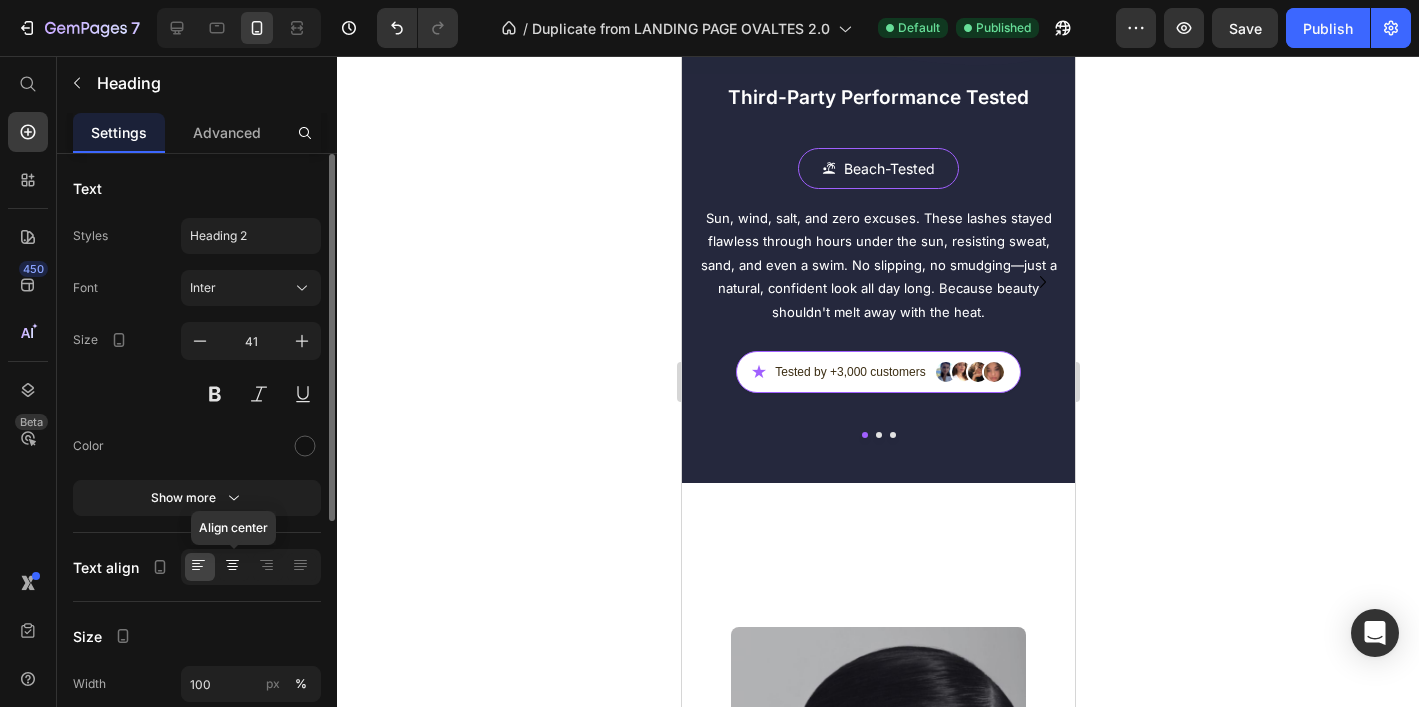 click 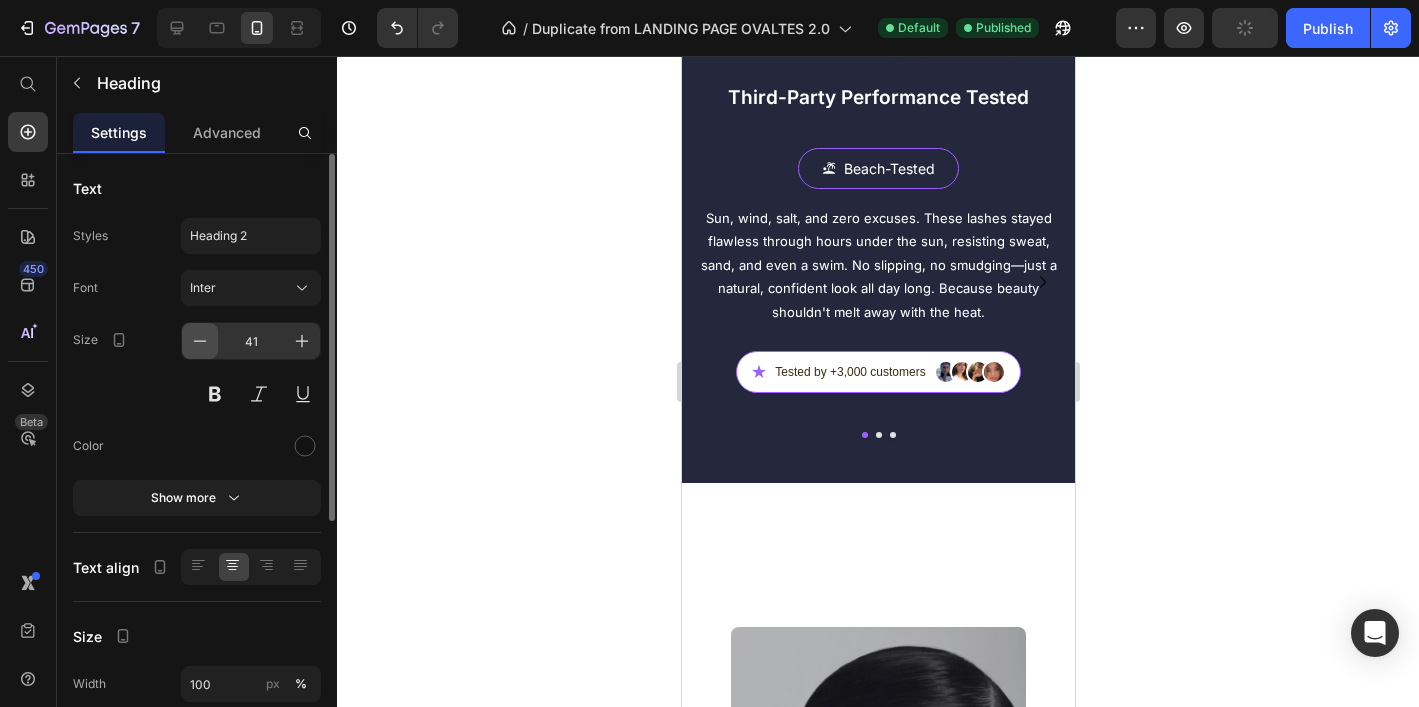 click 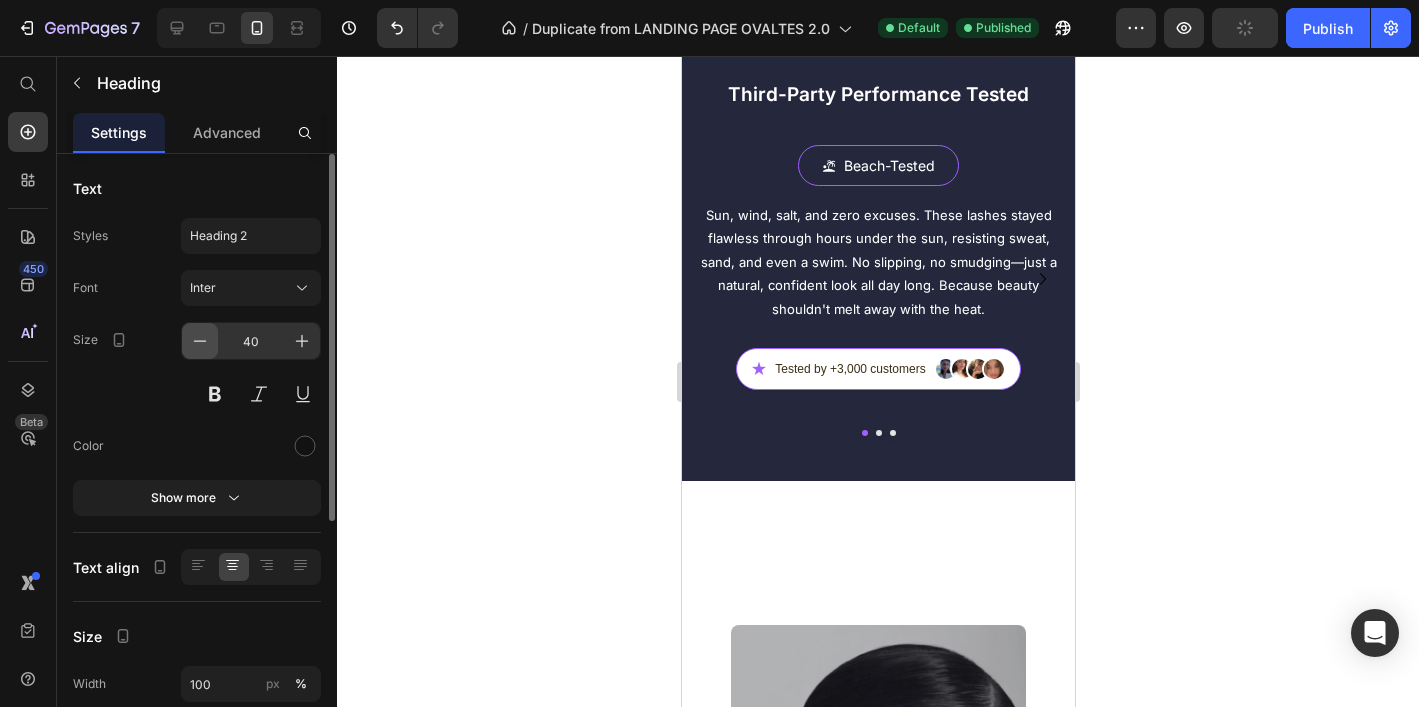 click 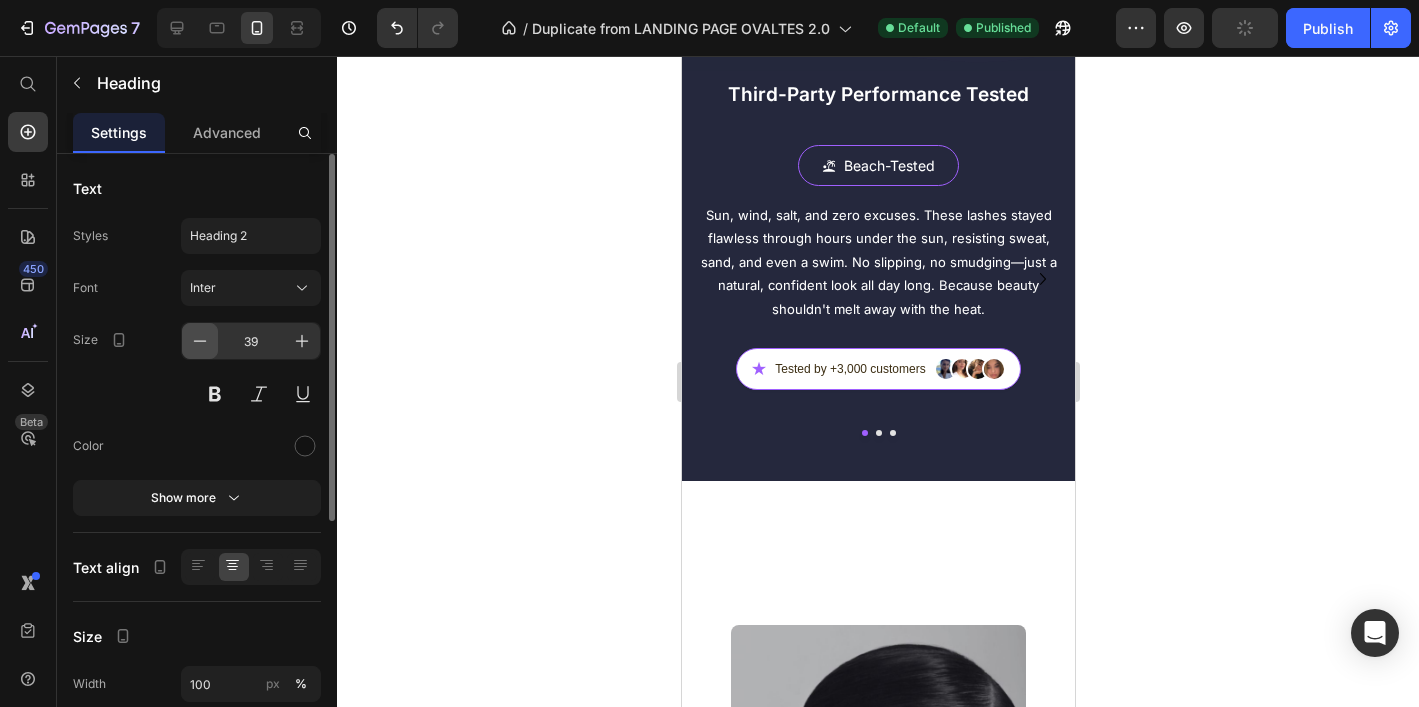 click 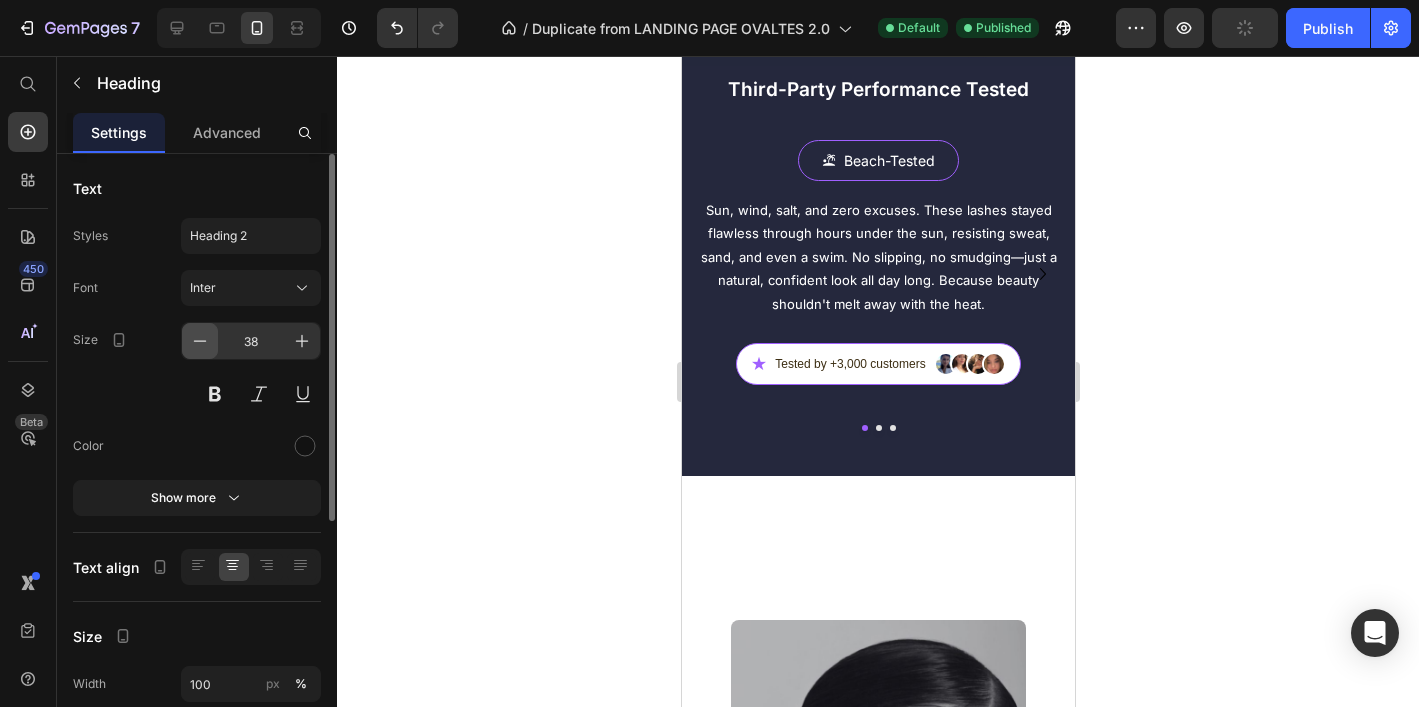 click 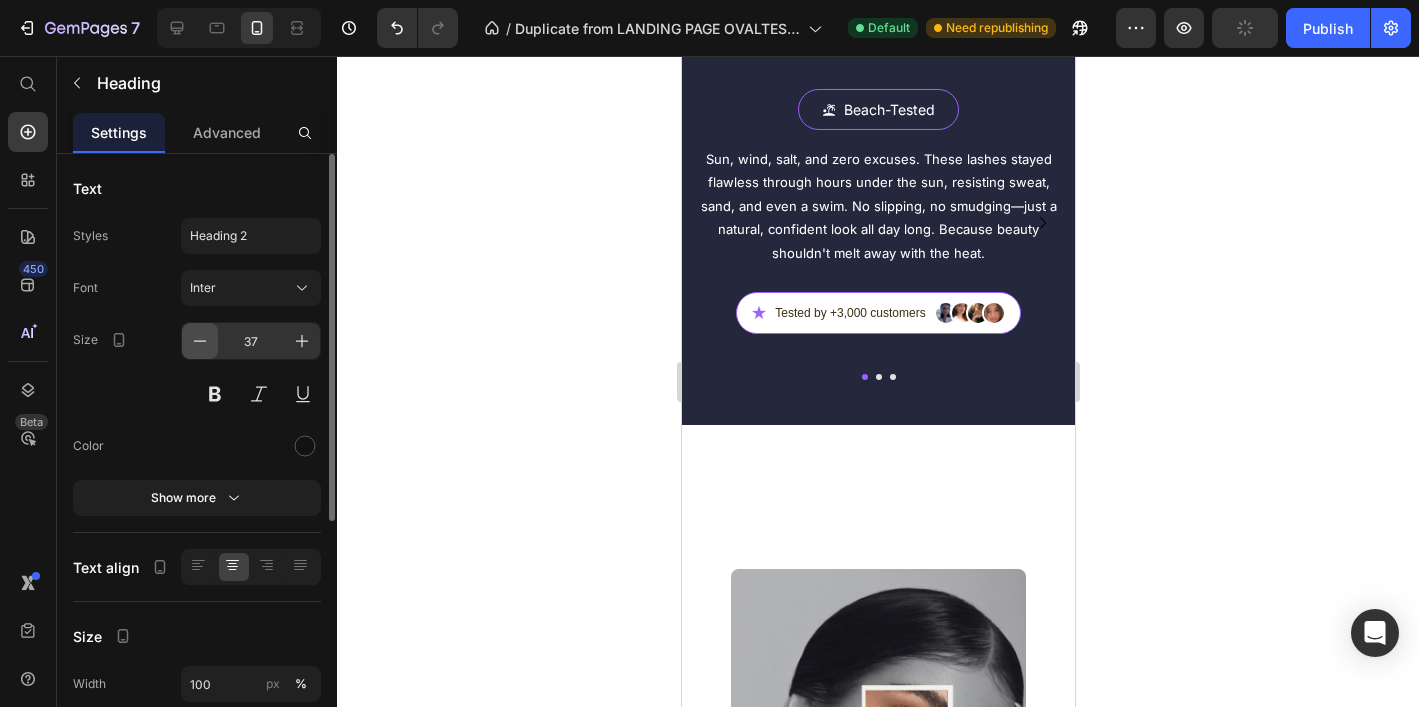 click 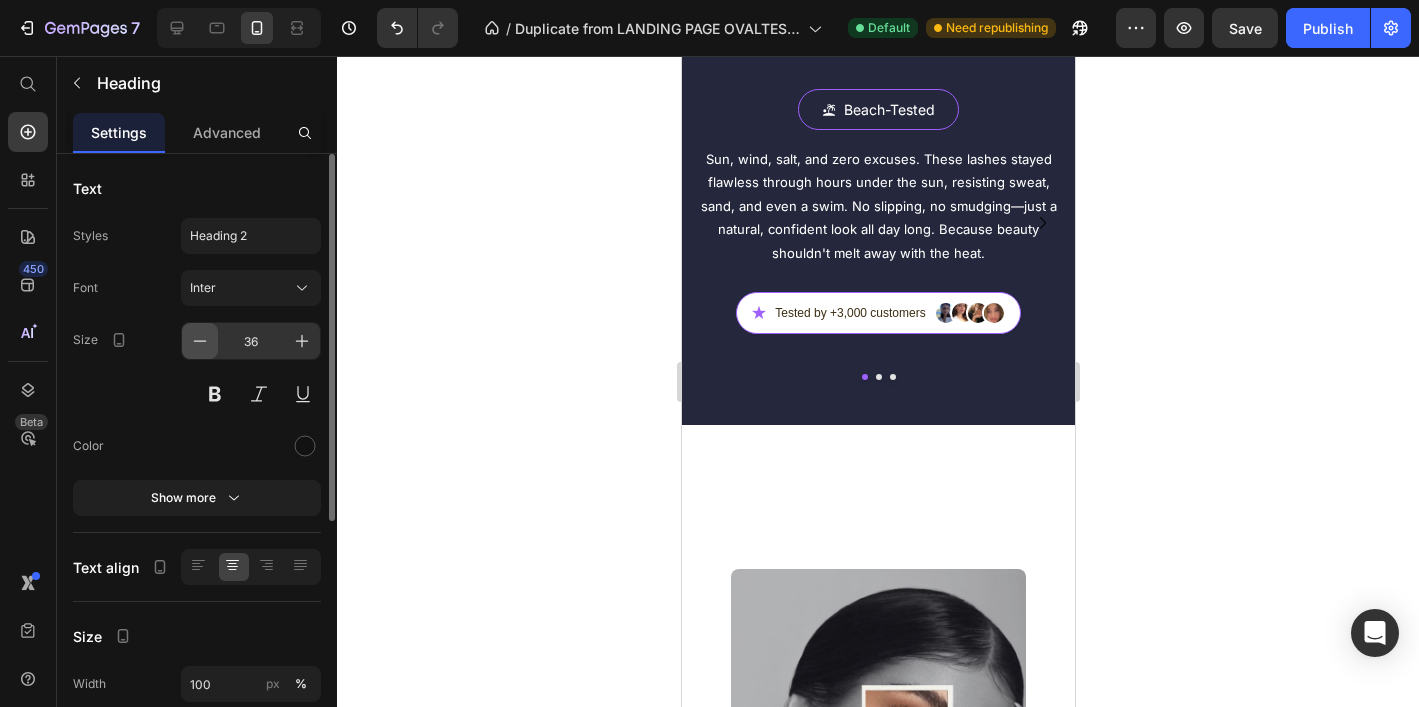 click 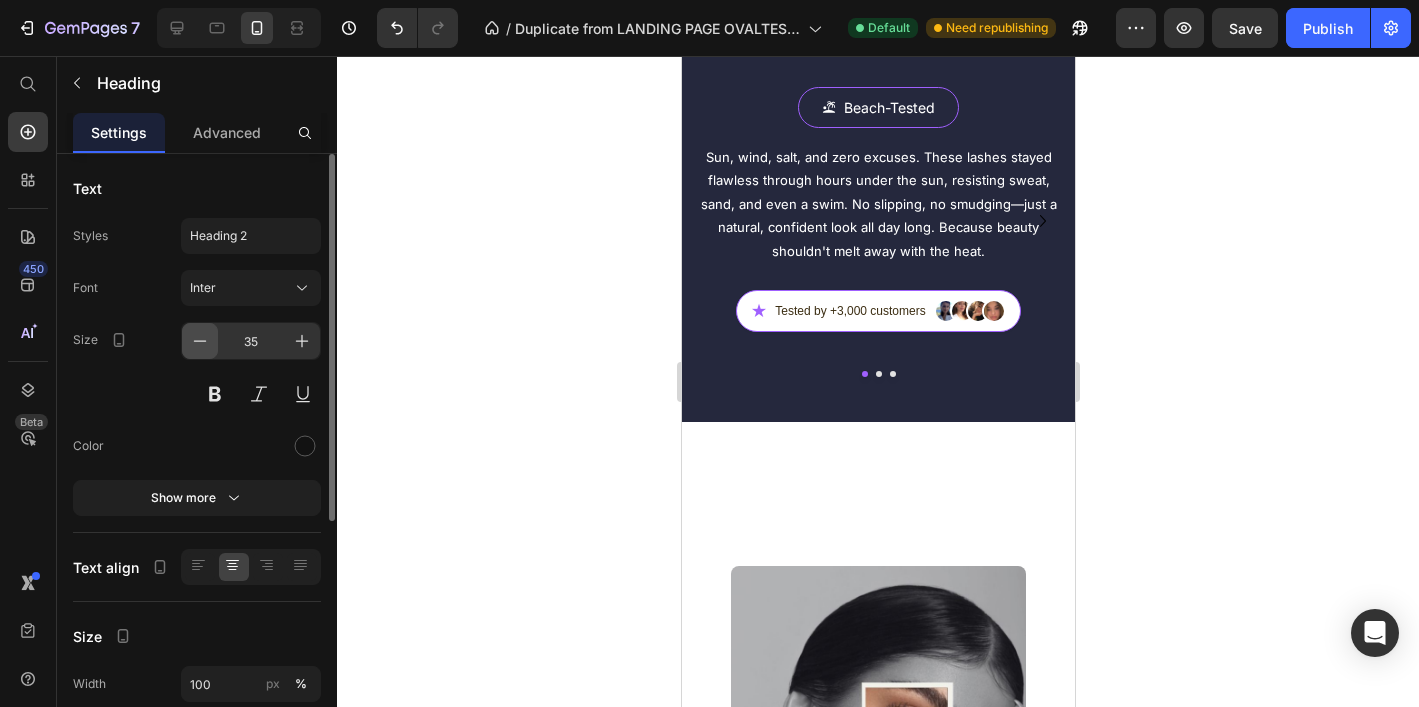 click 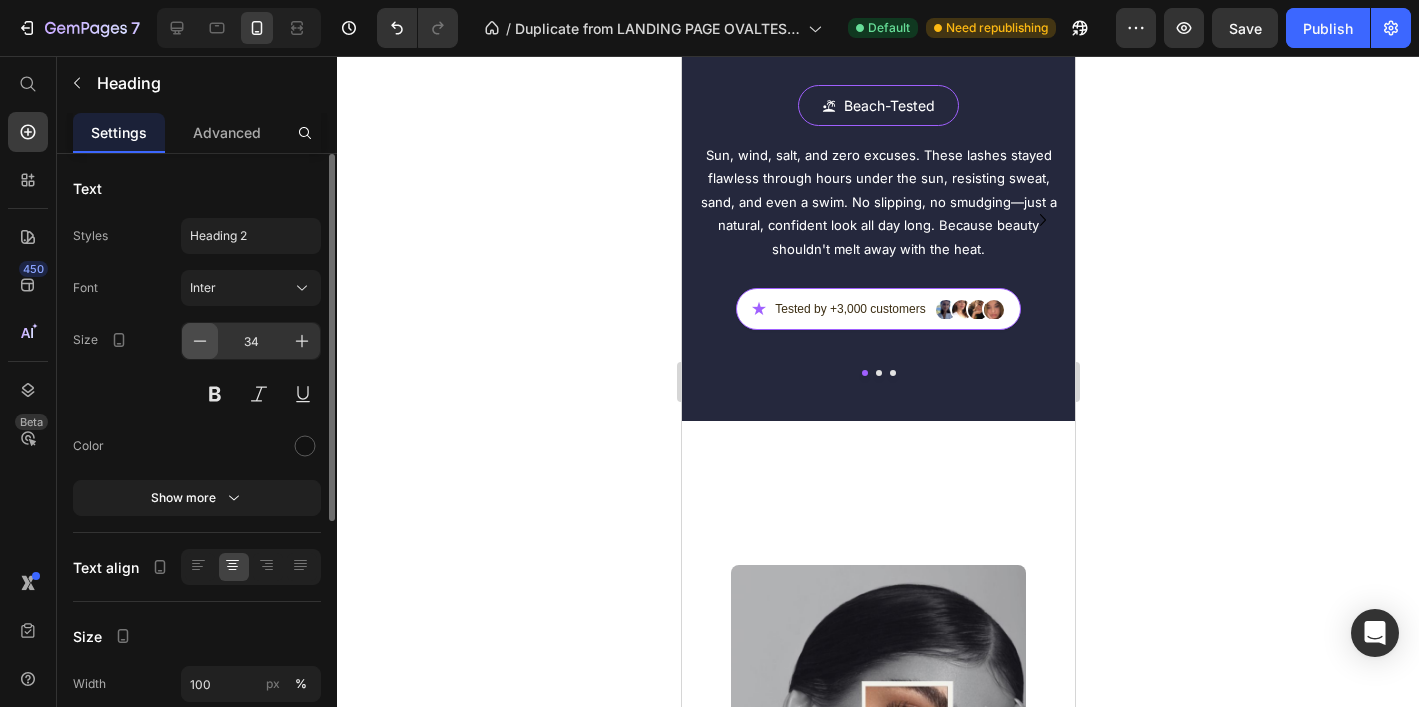 click 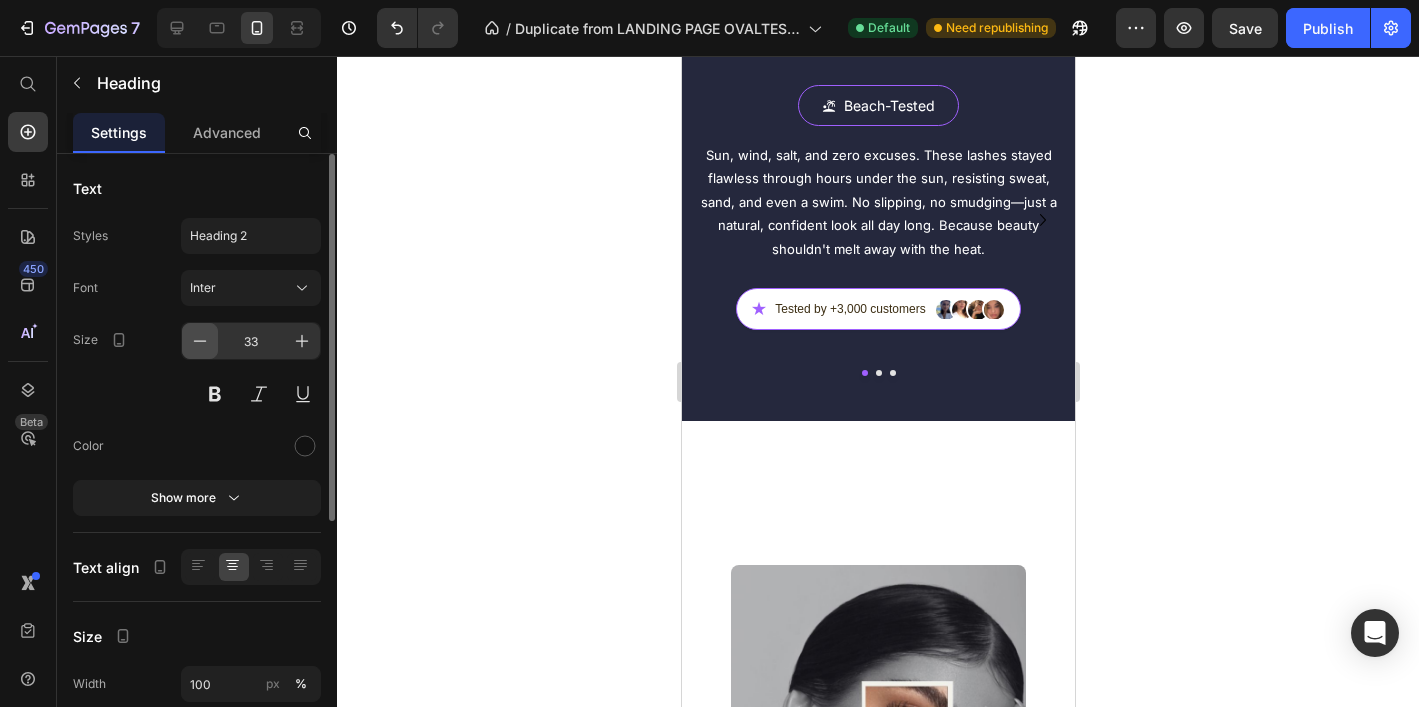 click 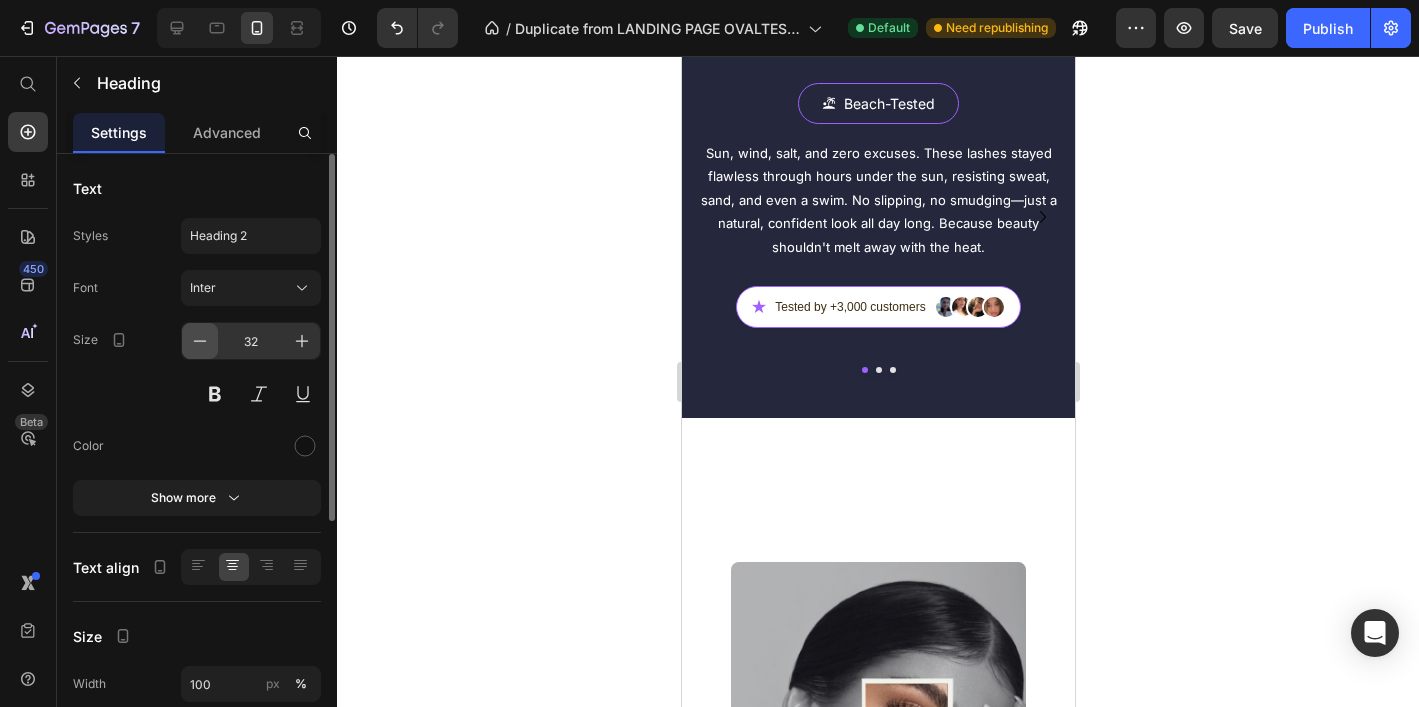 click 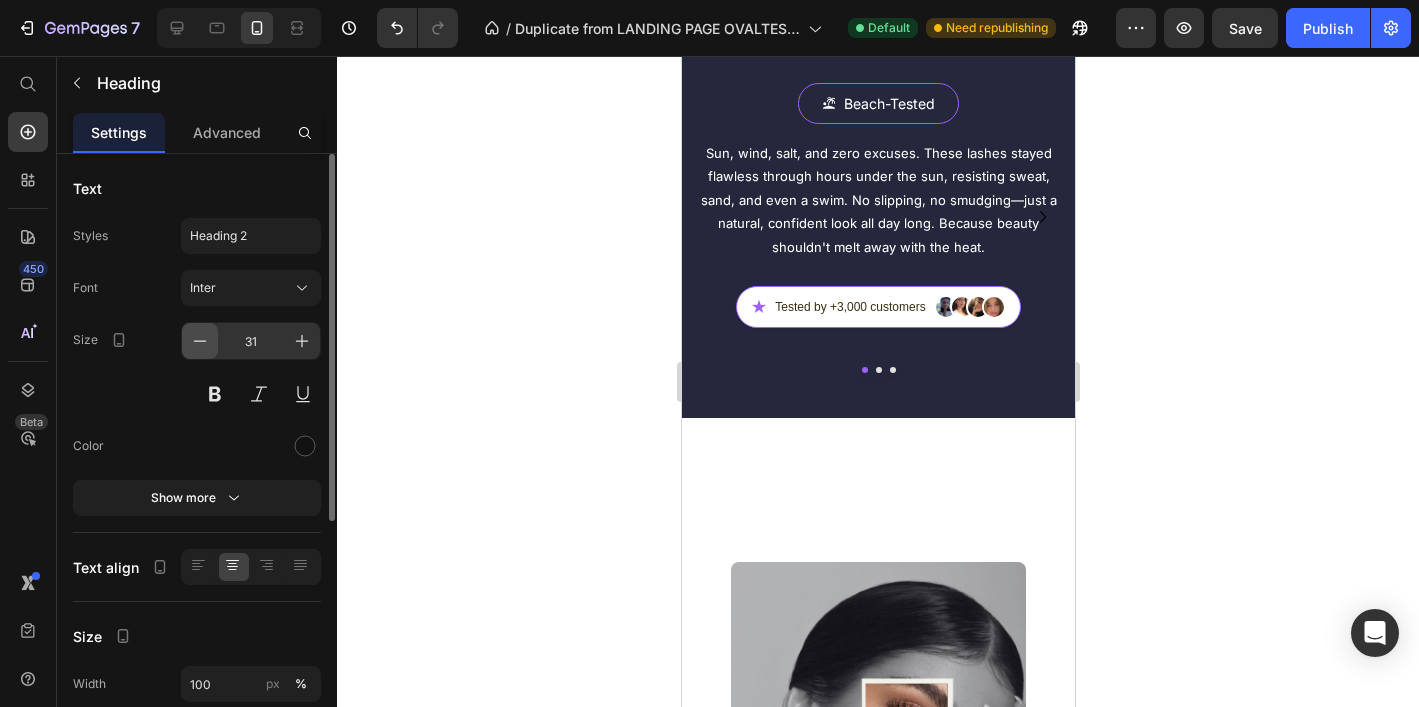 click 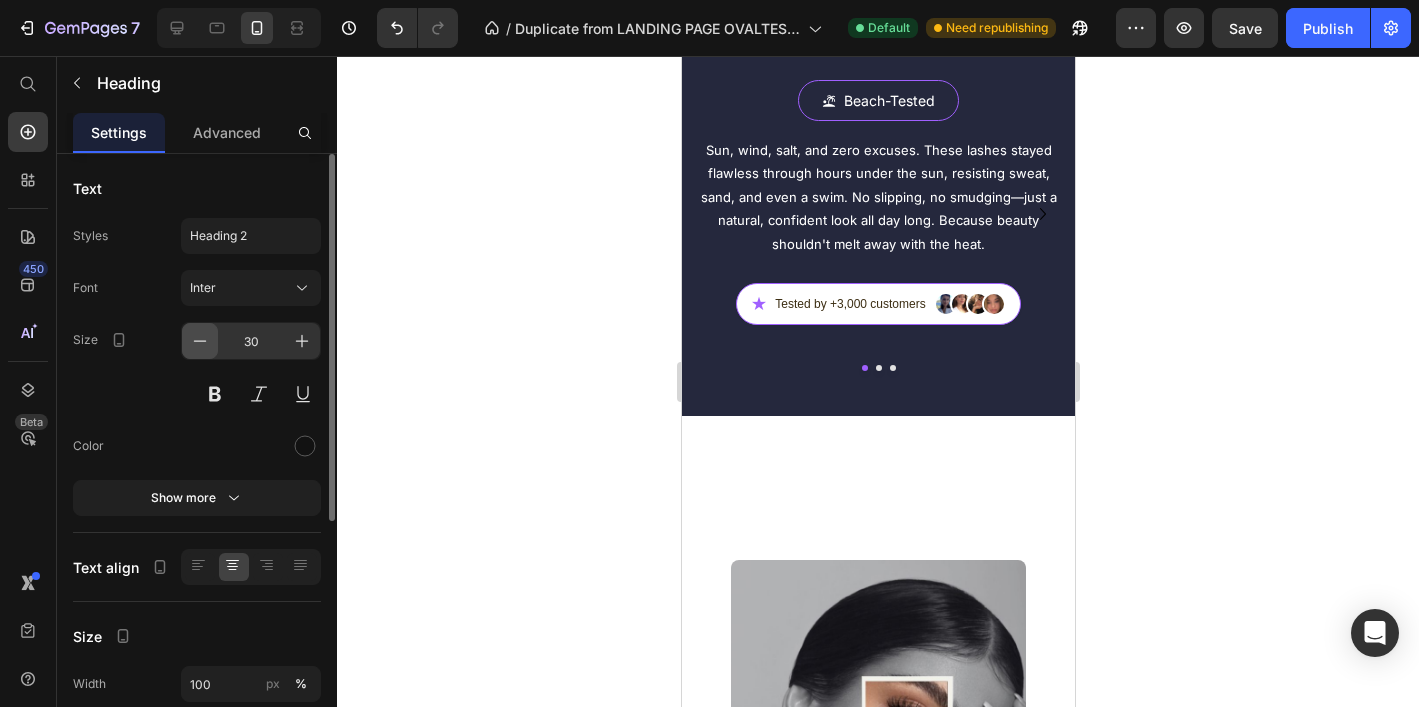 click 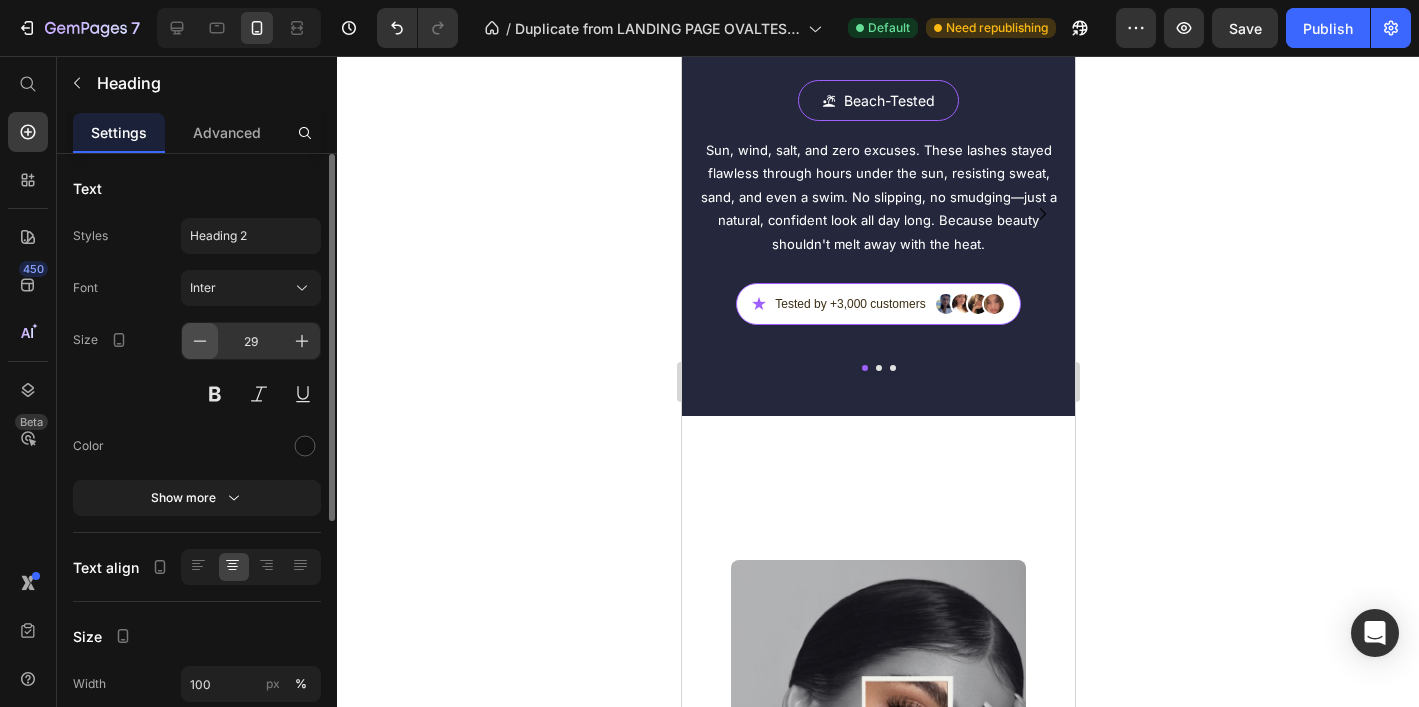 click 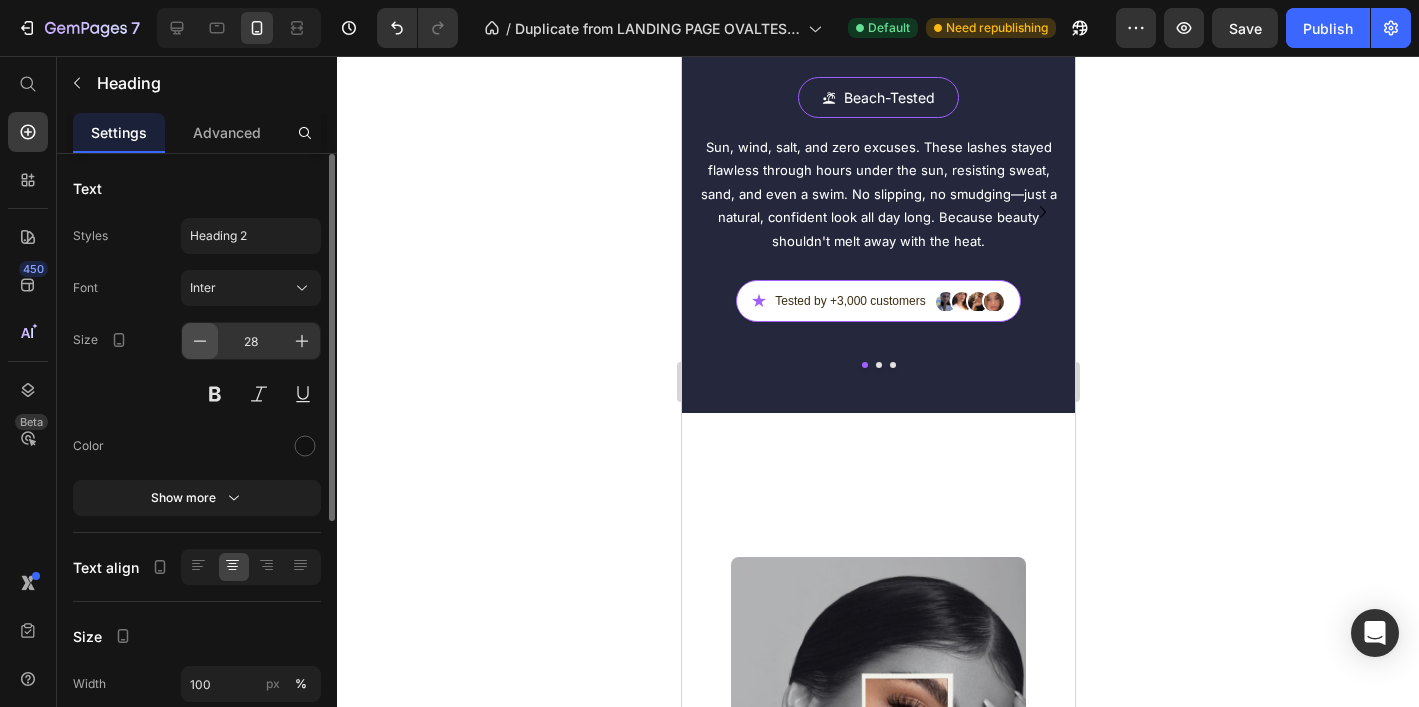click 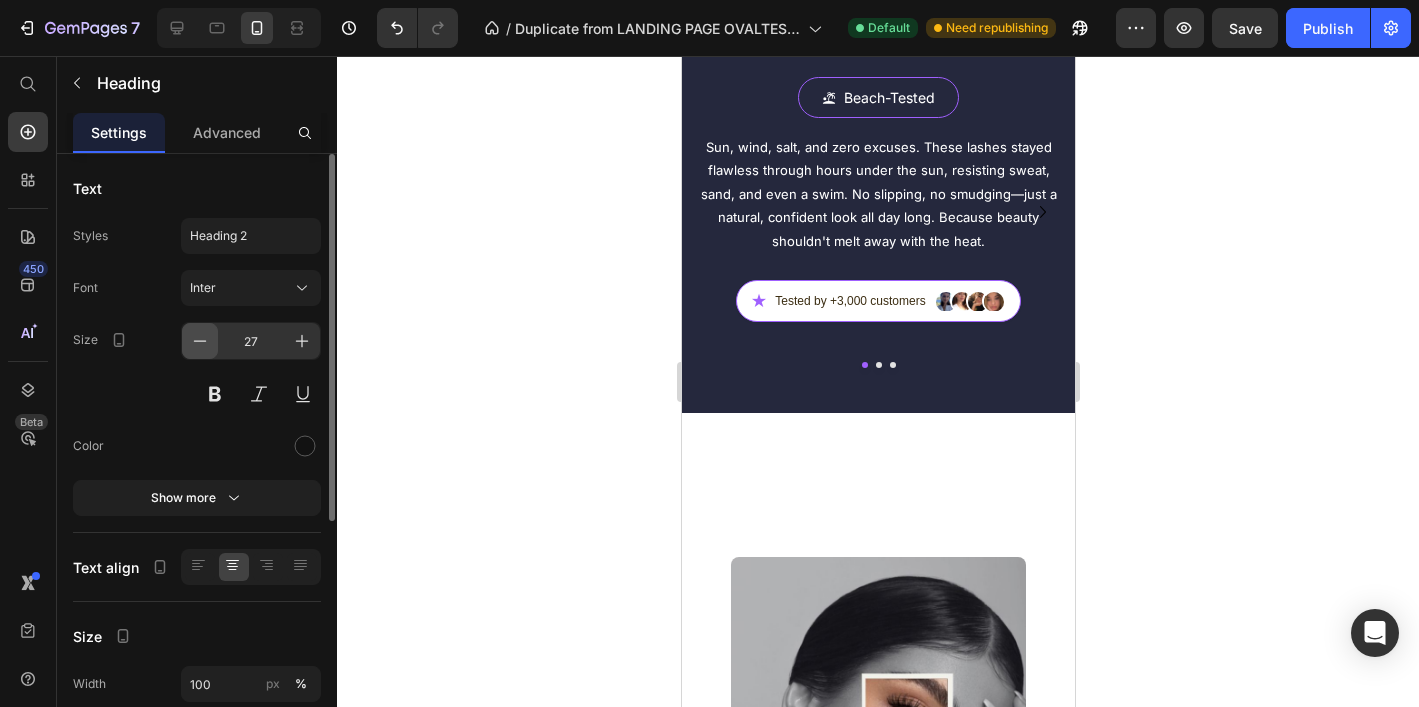 click 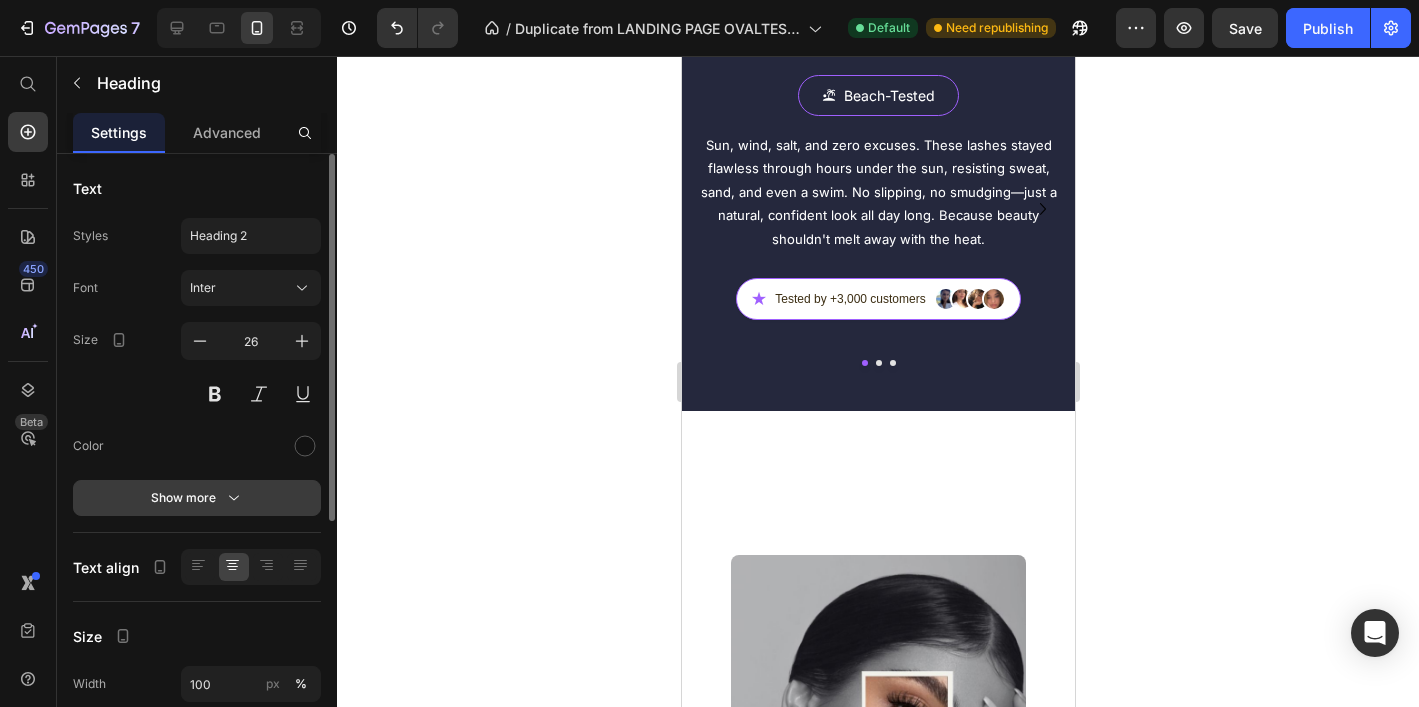 click on "Show more" at bounding box center (197, 498) 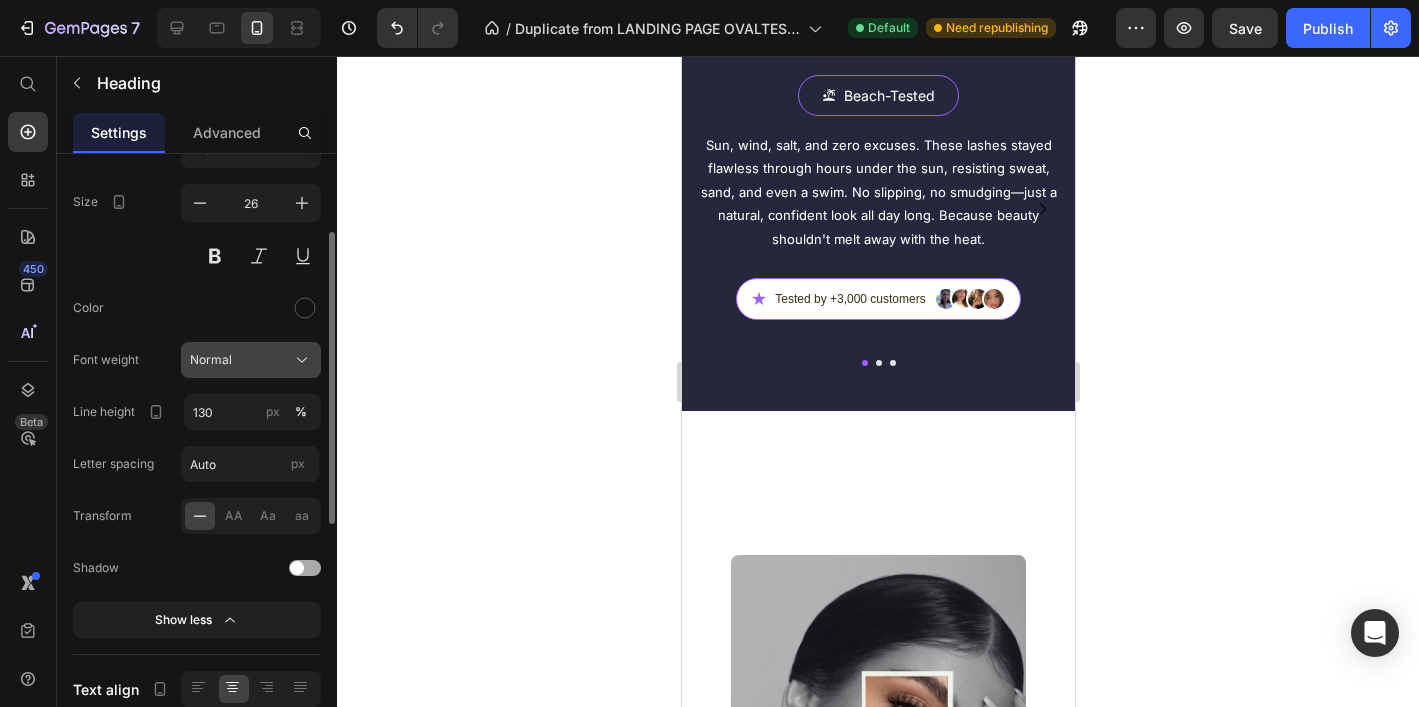 scroll, scrollTop: 146, scrollLeft: 0, axis: vertical 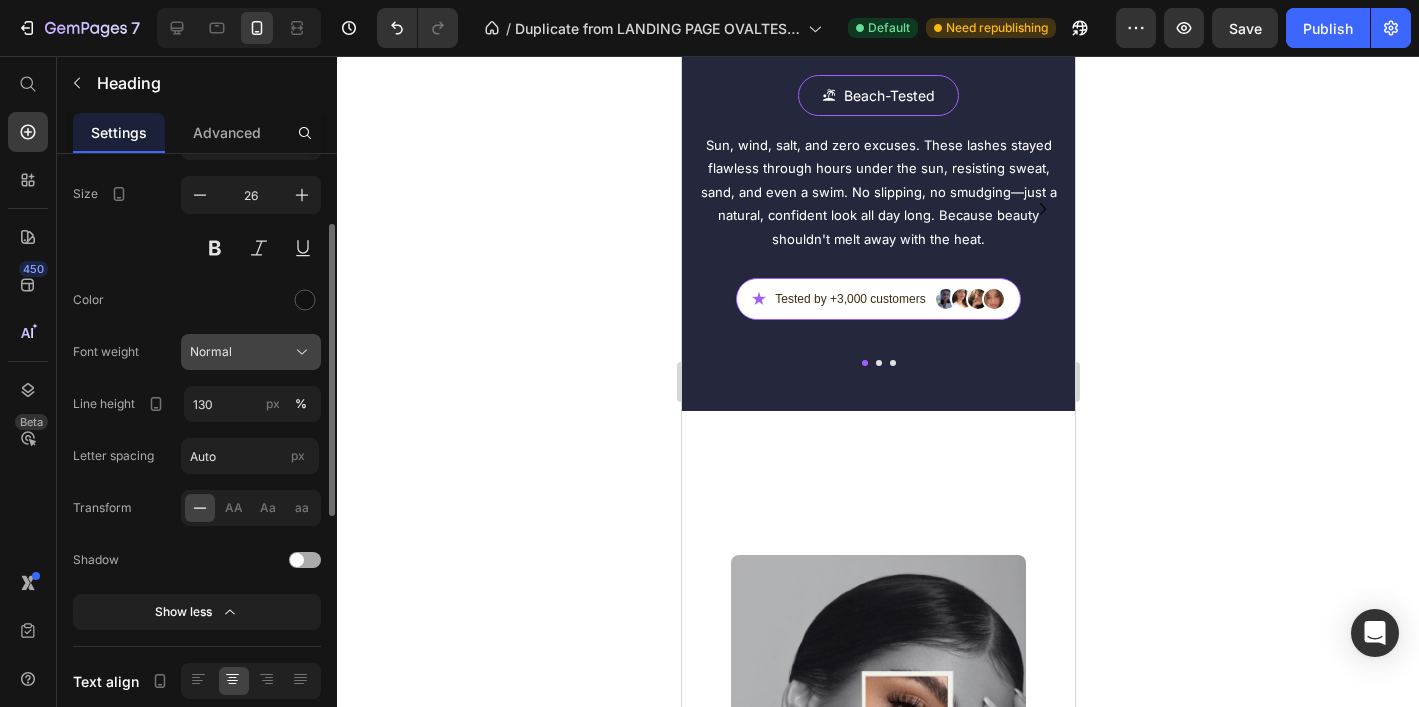 click on "Normal" at bounding box center [251, 352] 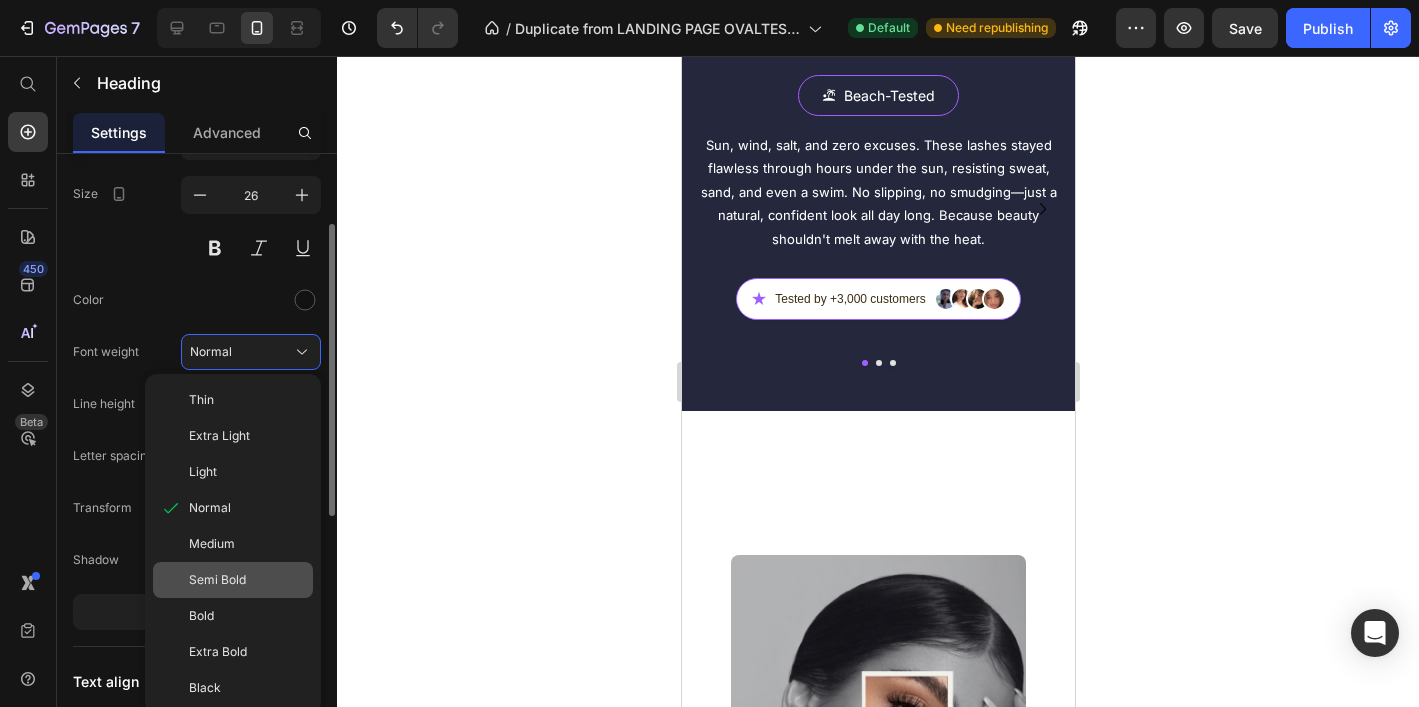 click on "Semi Bold" 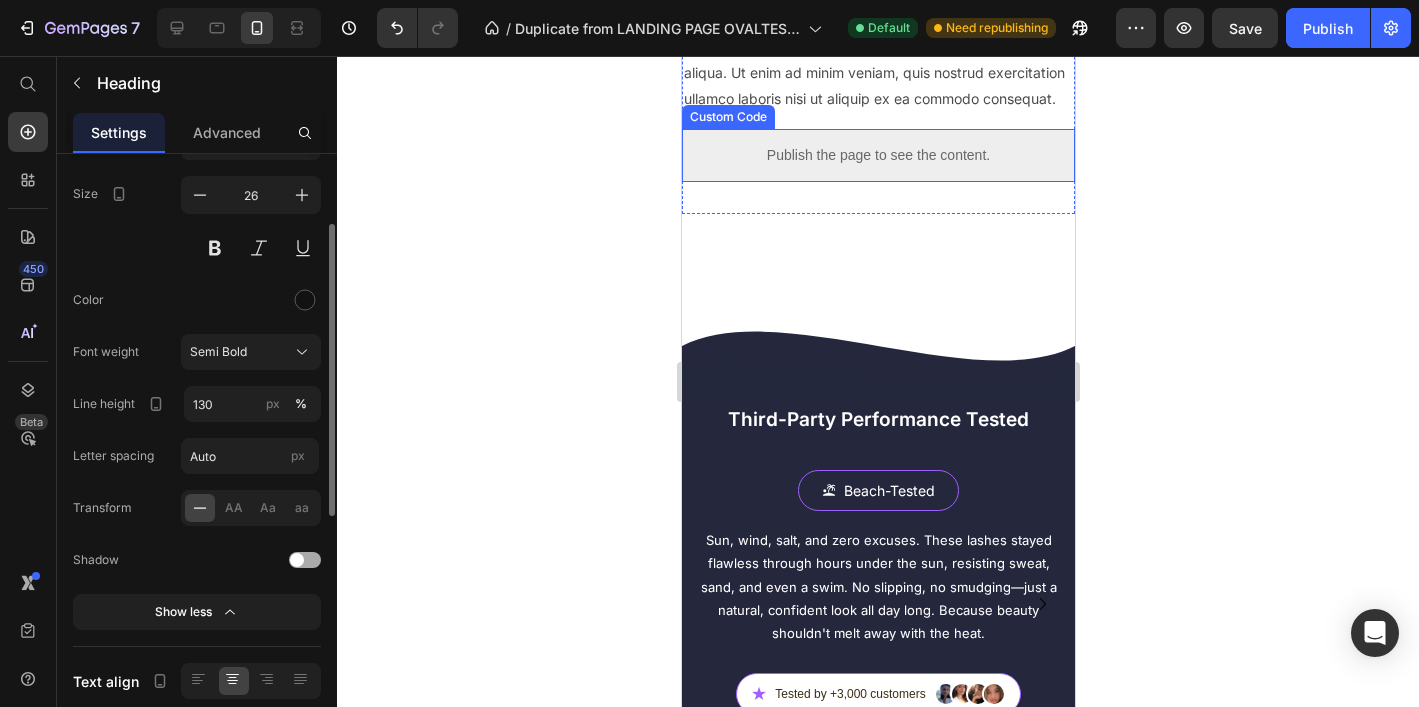 scroll, scrollTop: 4747, scrollLeft: 0, axis: vertical 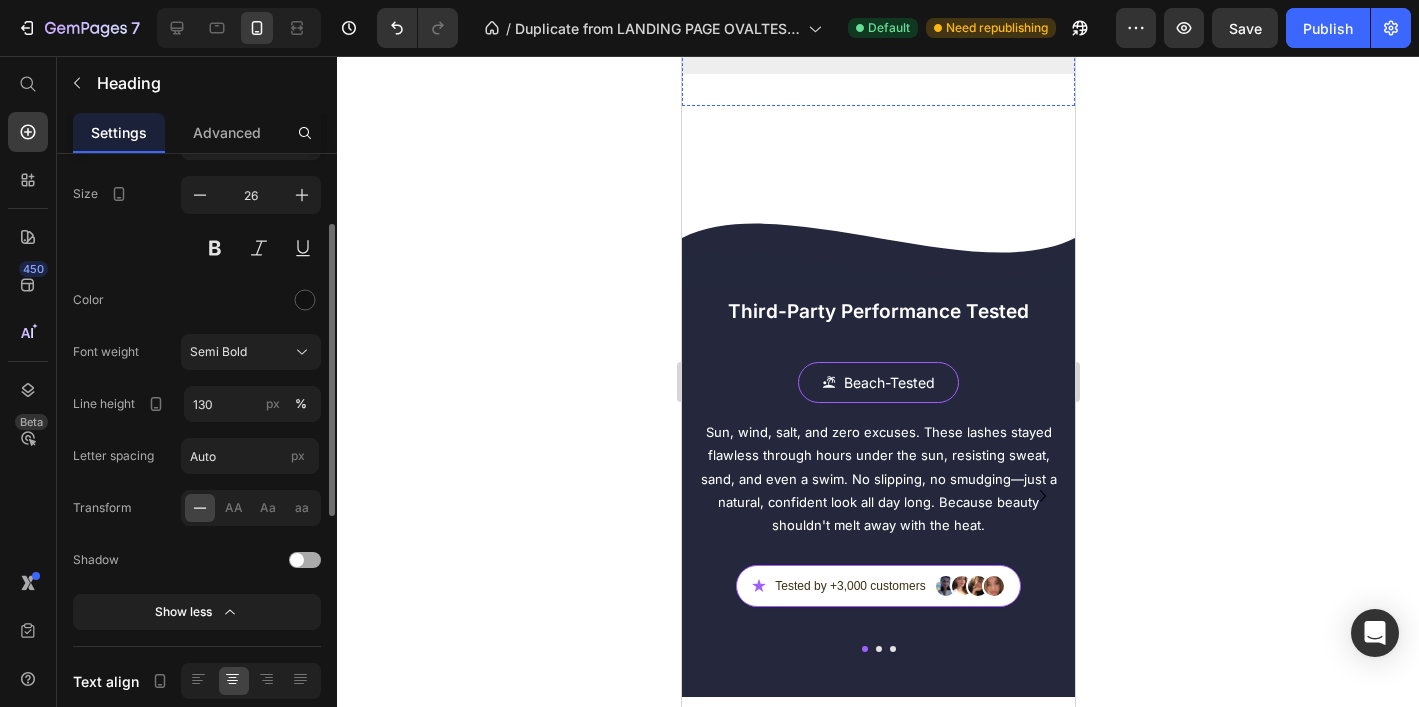 click on "Lorem ipsum dolor sit amet, consectetur adipiscing elit, sed do eiusmod tempor incididunt ut labore et dolore magna aliqua. Ut enim ad minim veniam, quis nostrud exercitation ullamco laboris nisi ut aliquip ex ea commodo consequat." at bounding box center (877, -48) 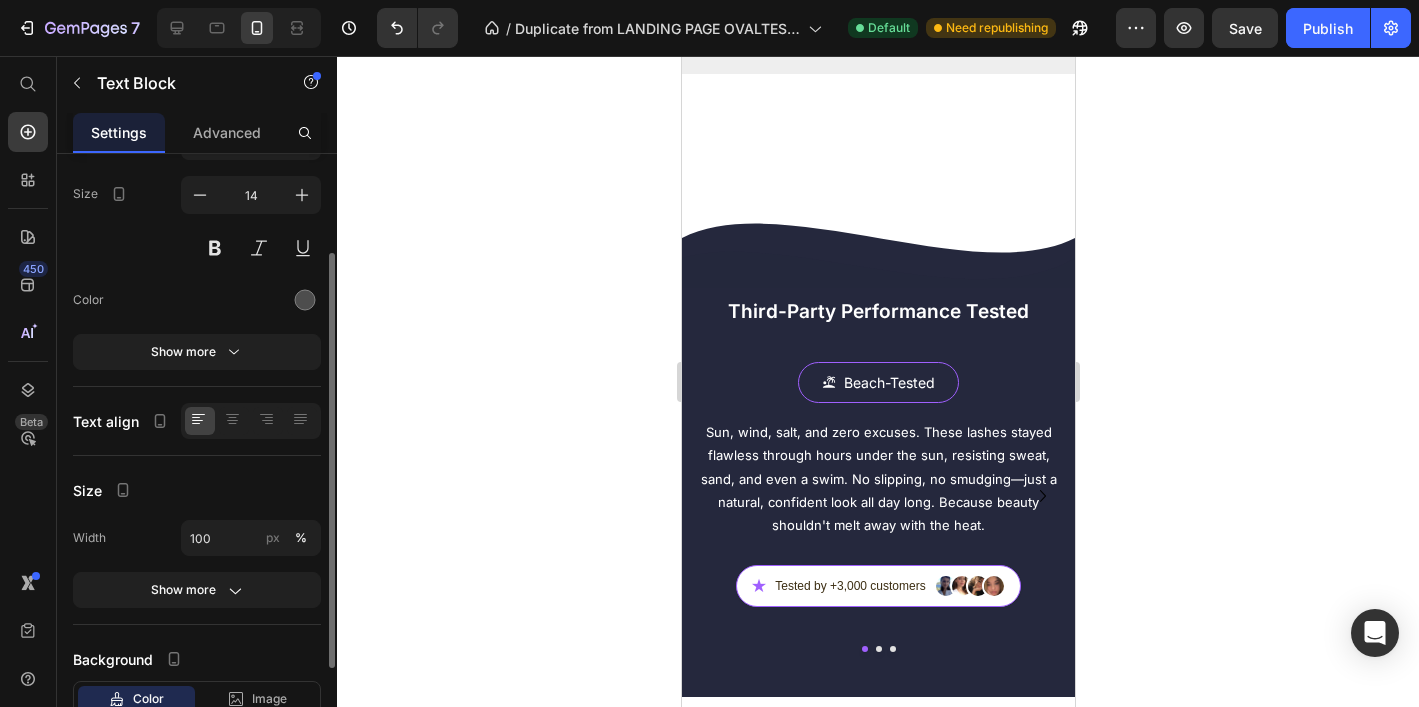 scroll, scrollTop: 0, scrollLeft: 0, axis: both 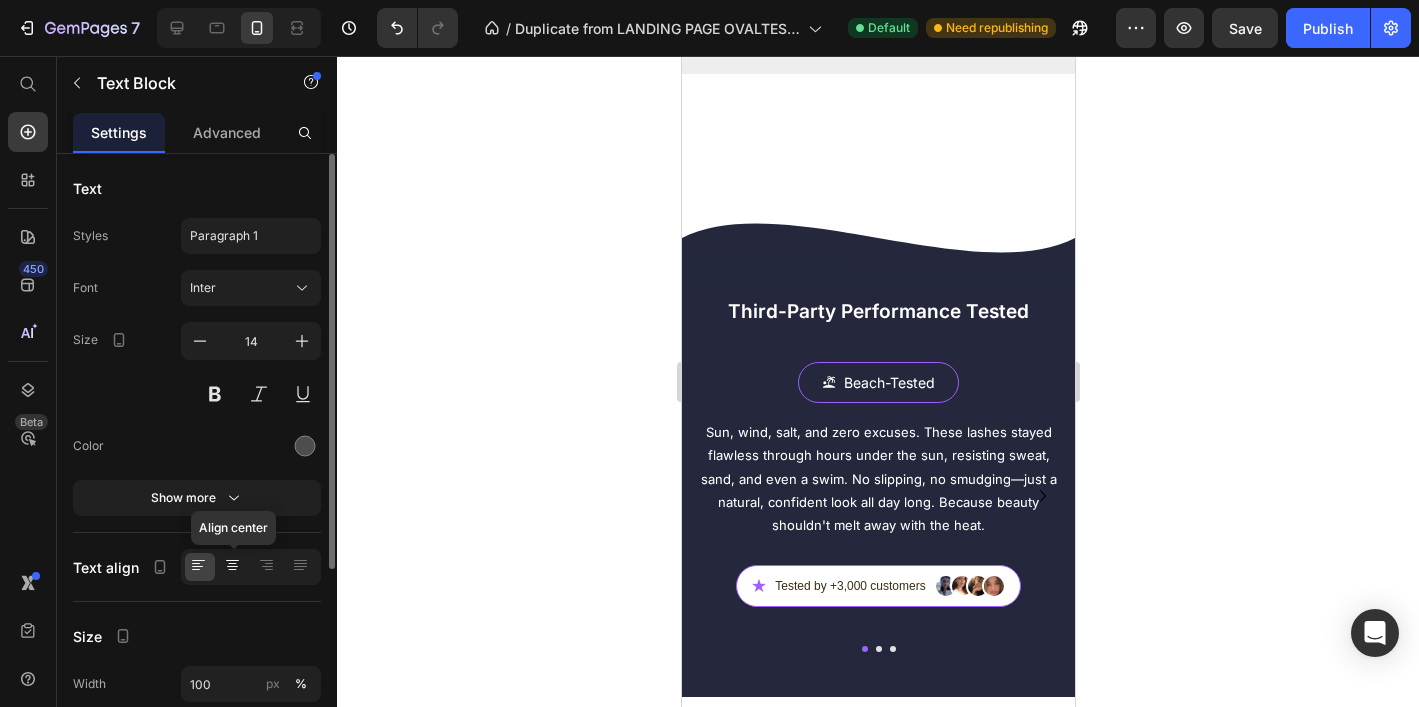 click 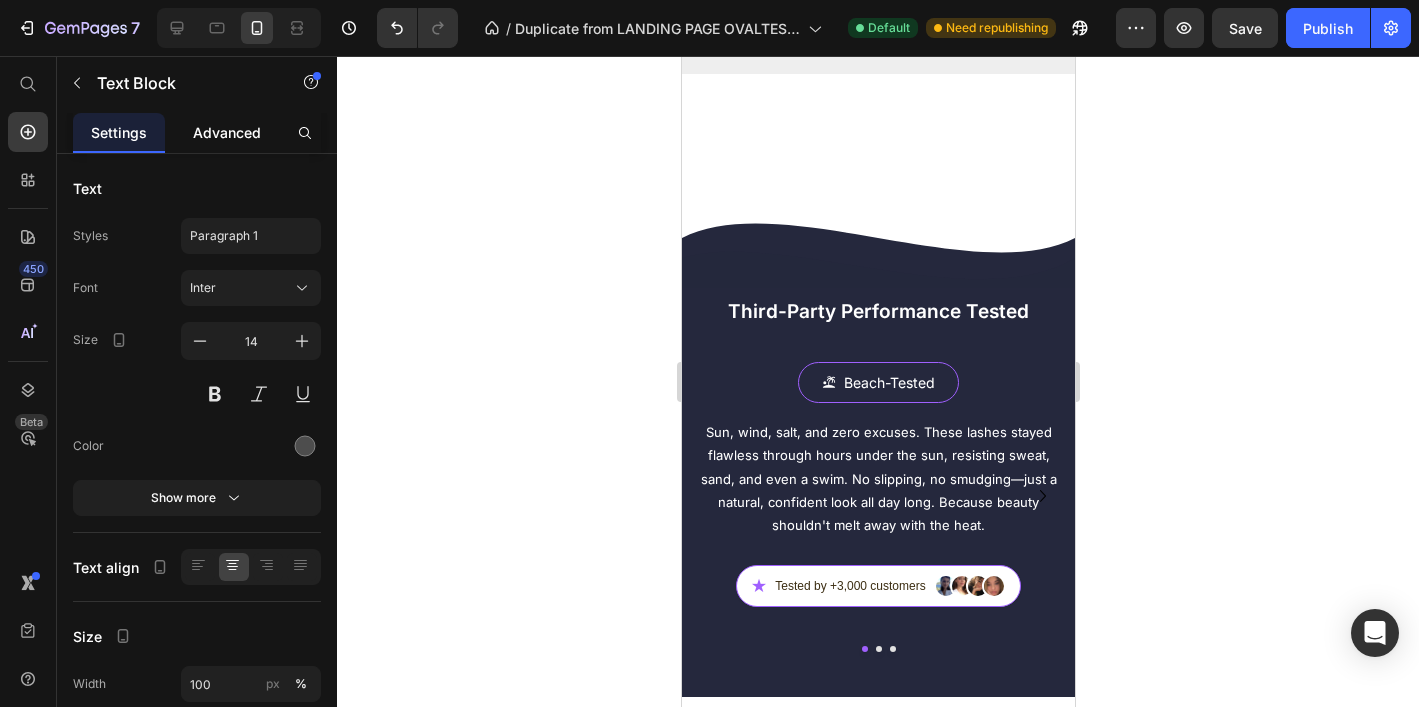 click on "Advanced" at bounding box center [227, 132] 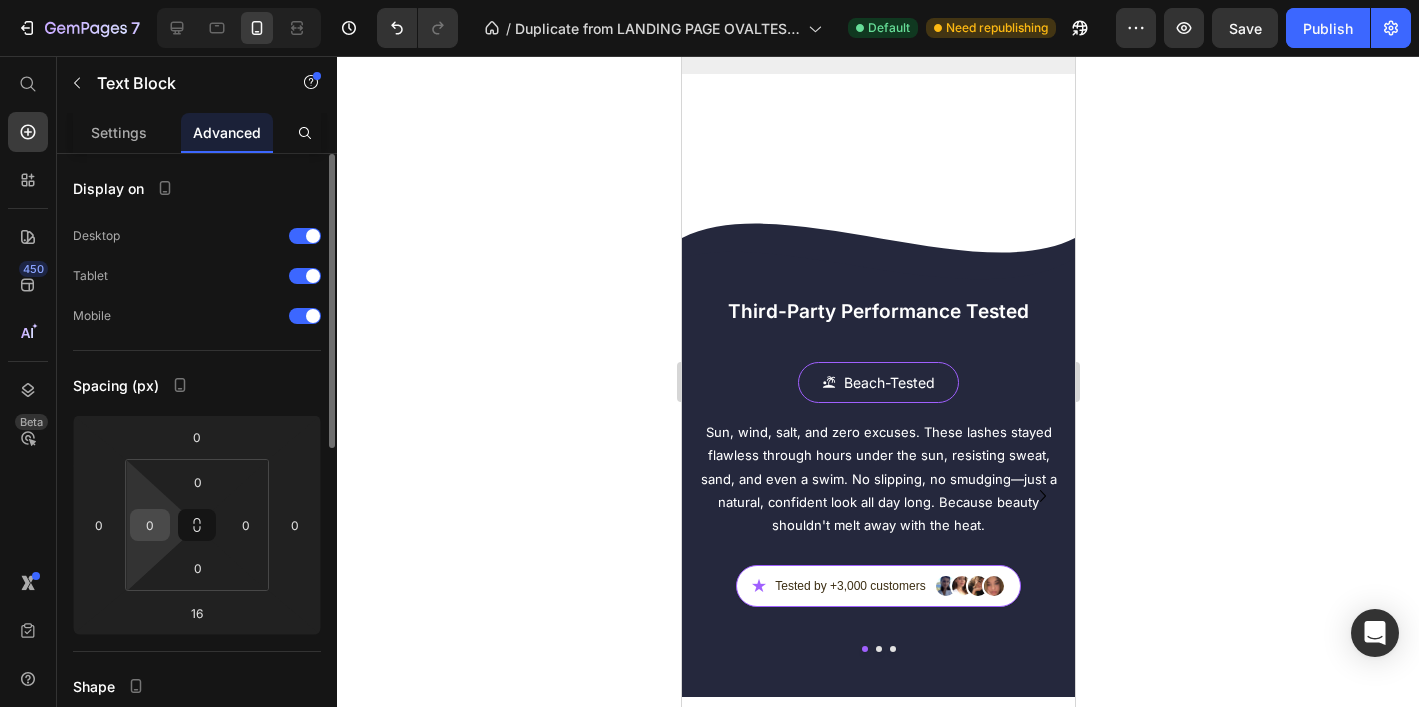 click on "0" at bounding box center (150, 525) 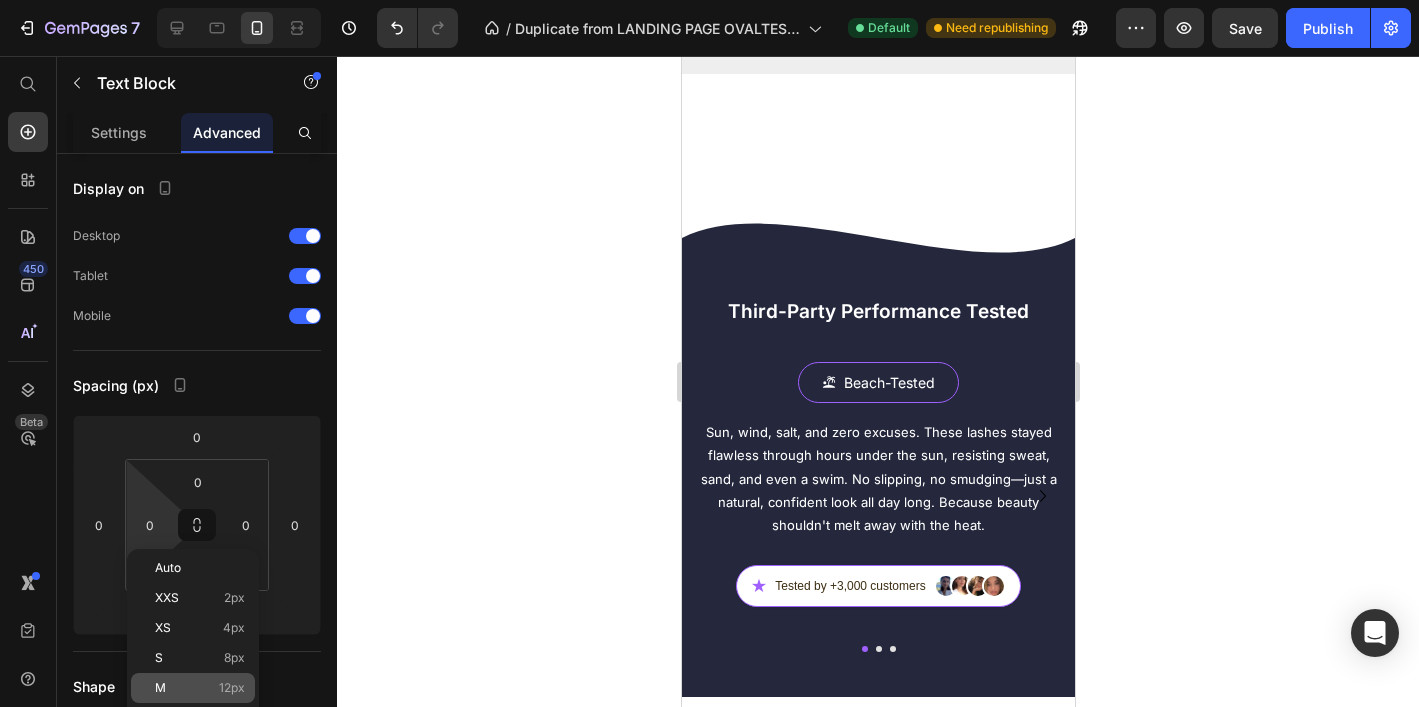 click on "M 12px" 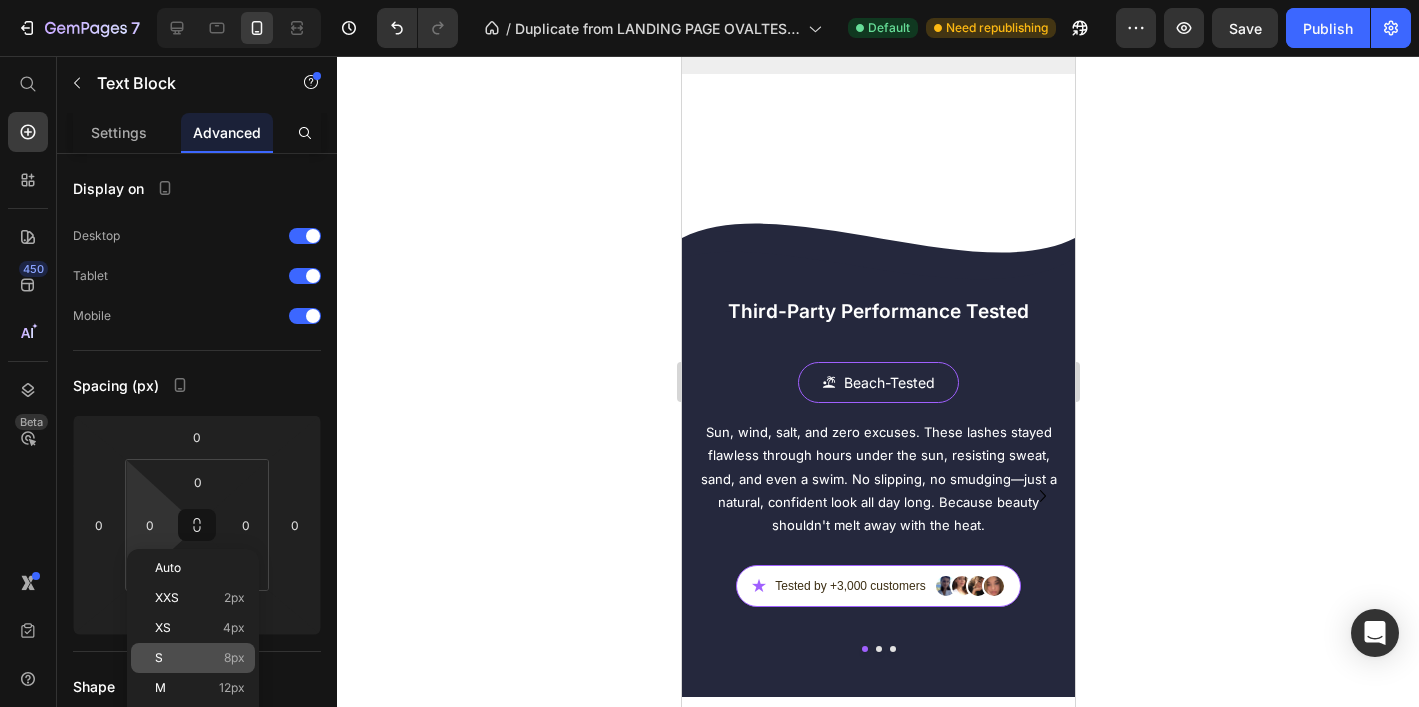 type on "12" 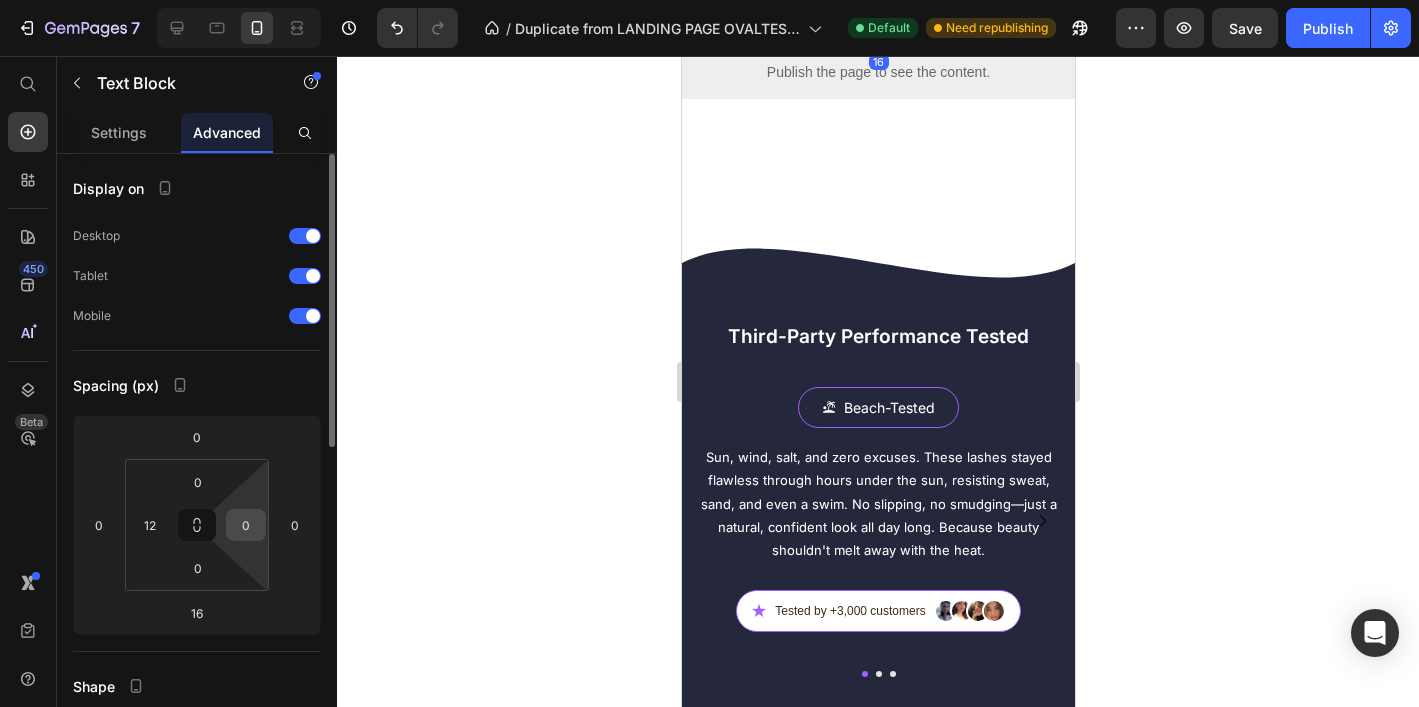 click on "0" at bounding box center (246, 525) 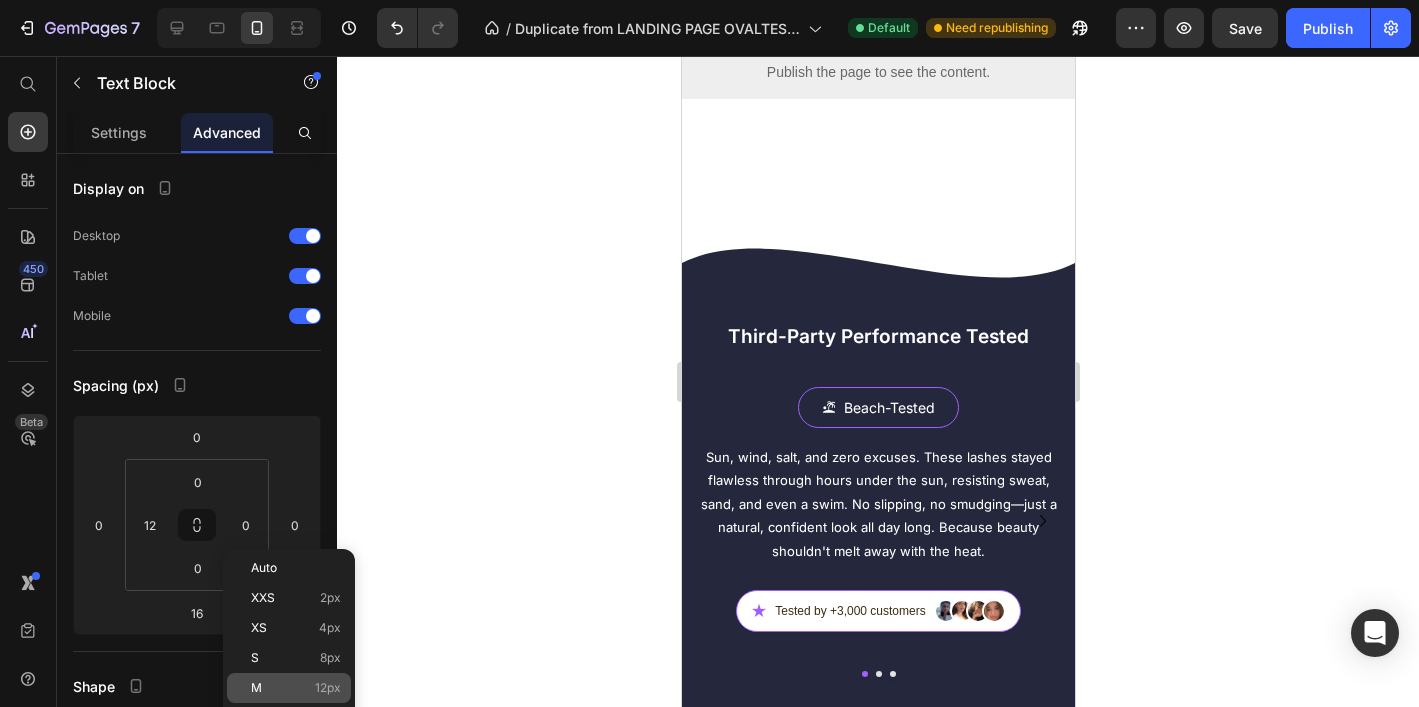 click on "M 12px" 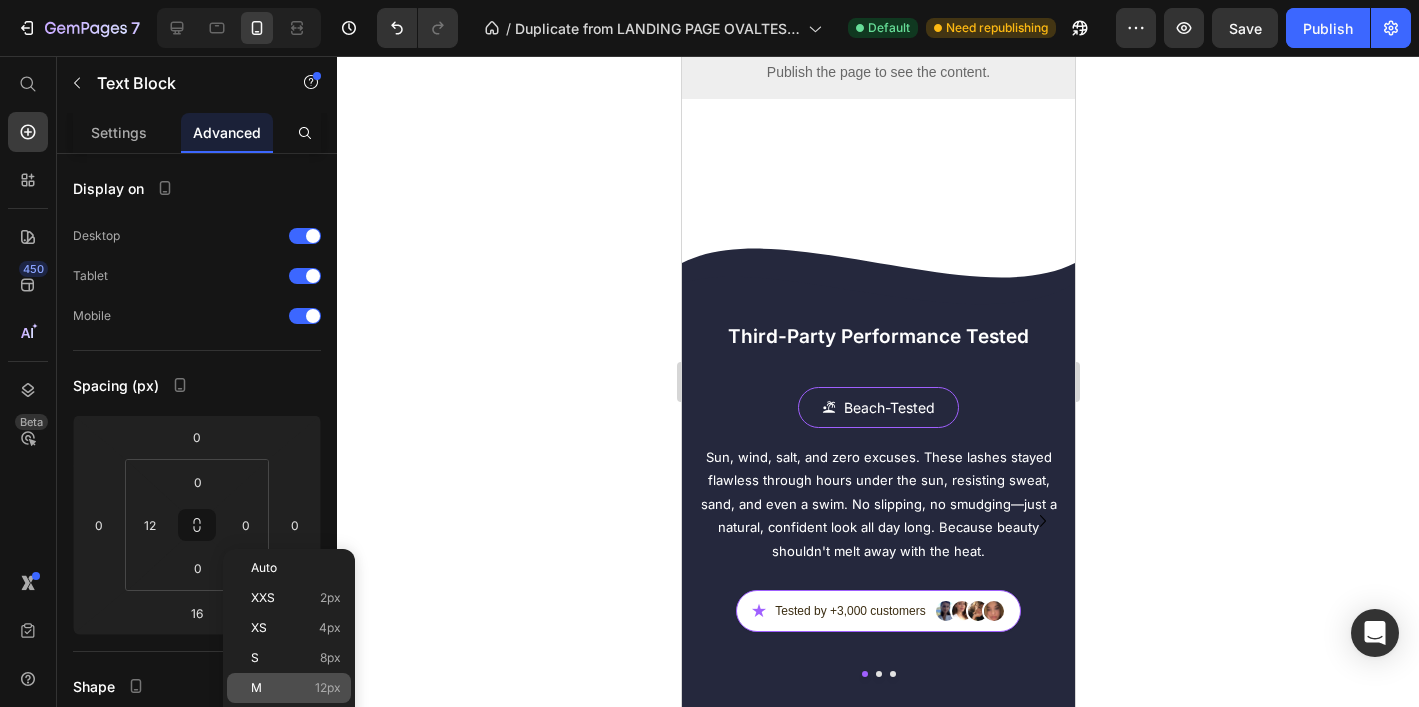 type on "12" 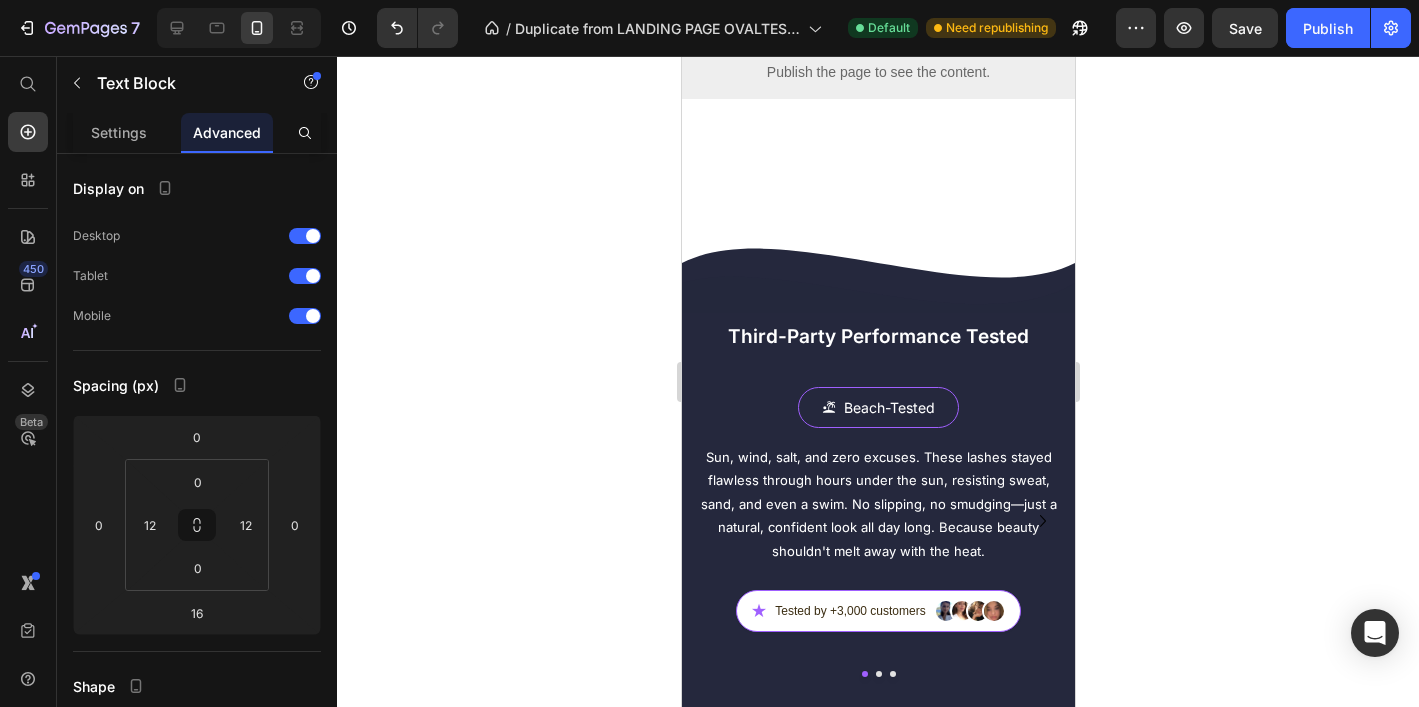 click on "Lorem ipsum dolor sit amet, consectetur adipiscing elit, sed do eiusmod tempor incididunt ut labore et dolore magna aliqua. Ut enim ad minim veniam, quis nostrud exercitation ullamco laboris nisi ut aliquip ex ea commodo consequat." at bounding box center [877, -35] 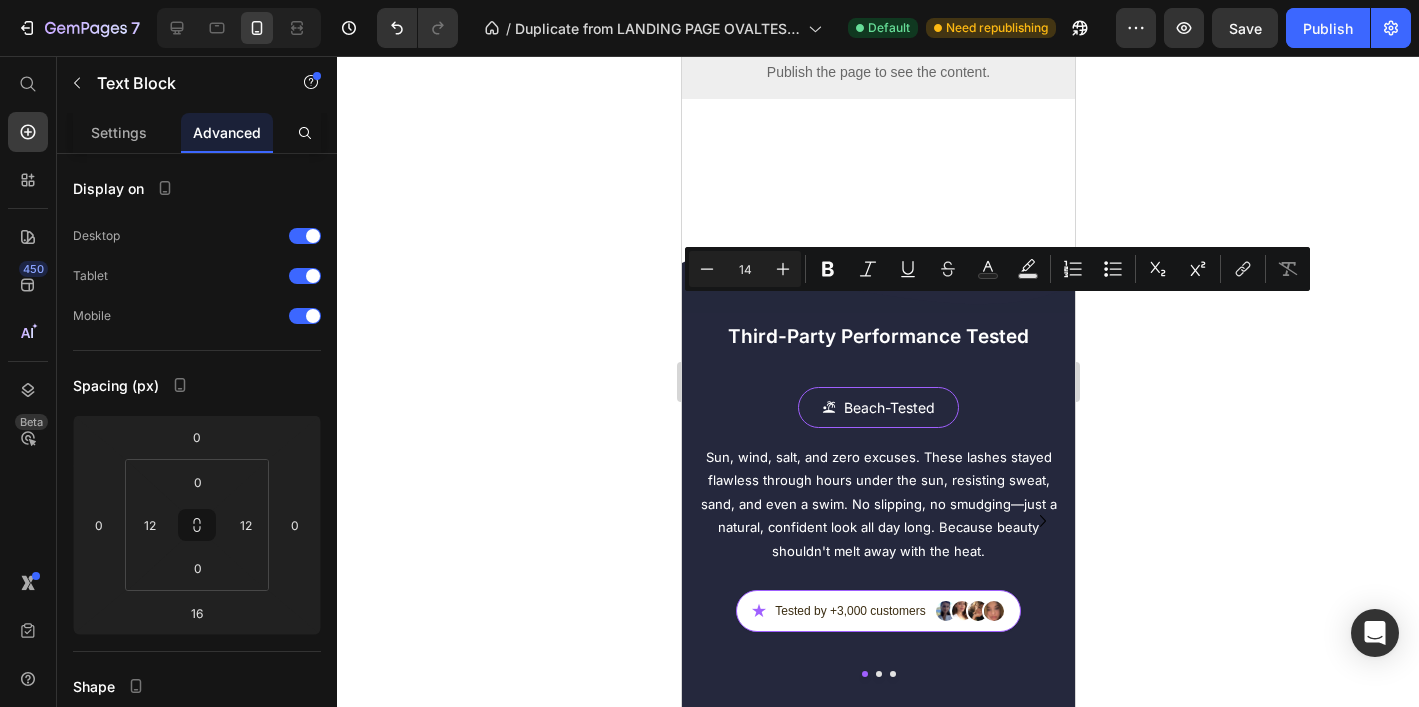 drag, startPoint x: 966, startPoint y: 377, endPoint x: 707, endPoint y: 296, distance: 271.3706 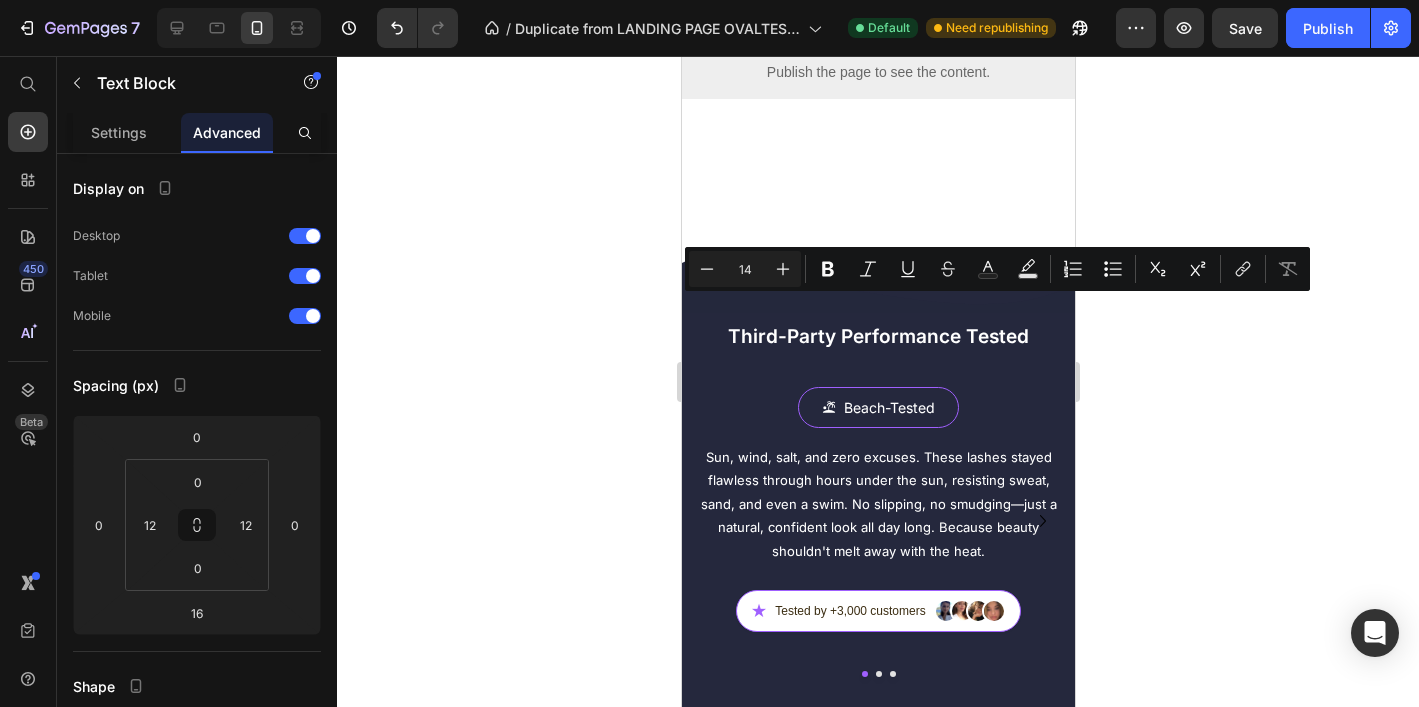 click on "Lorem ipsum dolor sit amet, consectetur adipiscing elit, sed do eiusmod tempor incididunt ut labore et dolore magna aliqua. Ut enim ad minim veniam, quis nostrud exercitation ullamco laboris nisi ut aliquip ex ea commodo consequat." at bounding box center [877, -35] 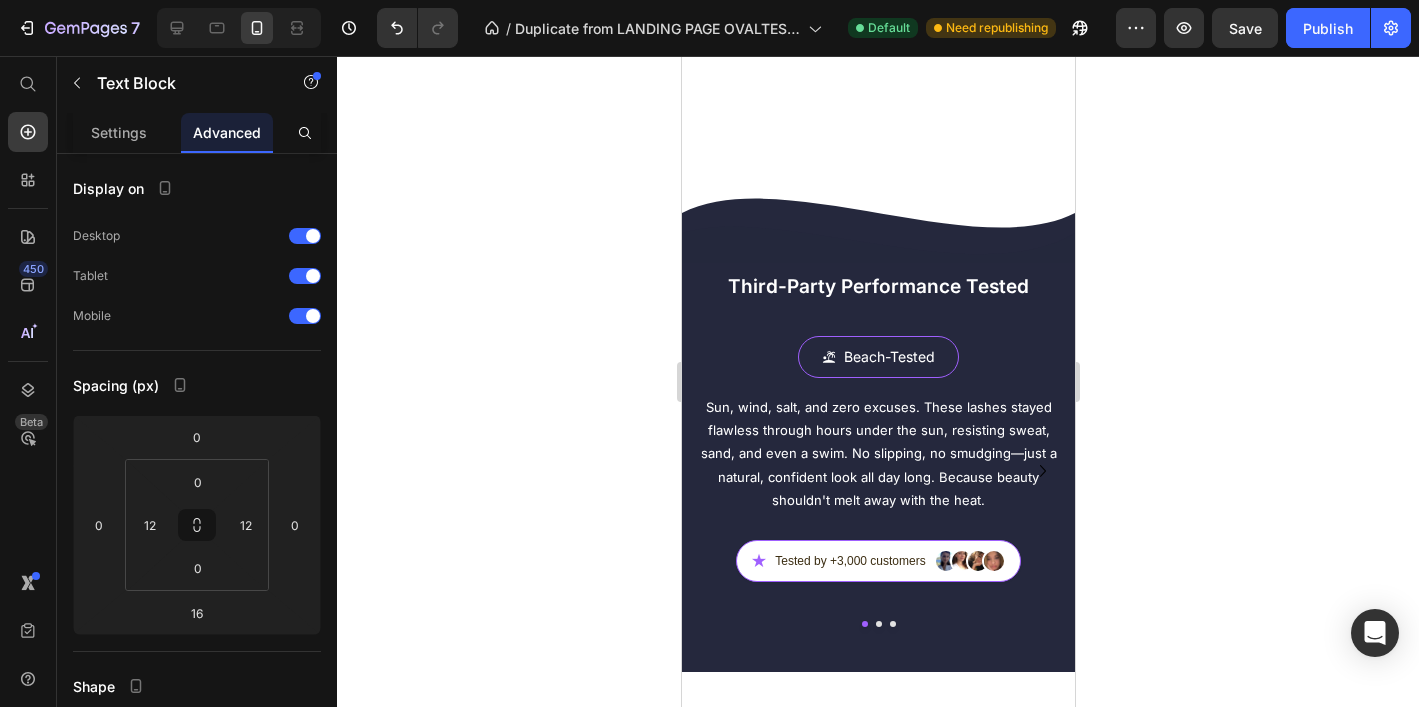 click 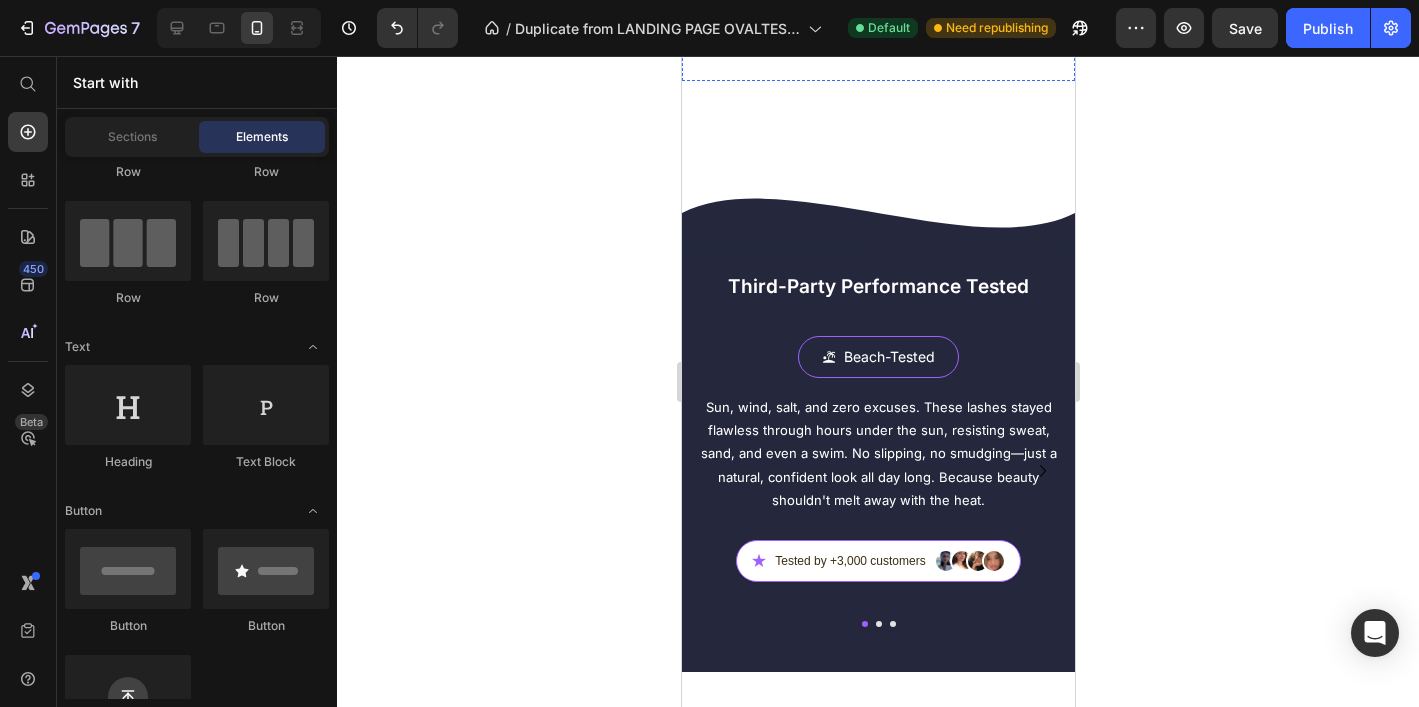 click on "Tap to watch how everyday women are transforming their look—fast, easy, and fuss-free. No scripts, just real reactions." at bounding box center [877, -60] 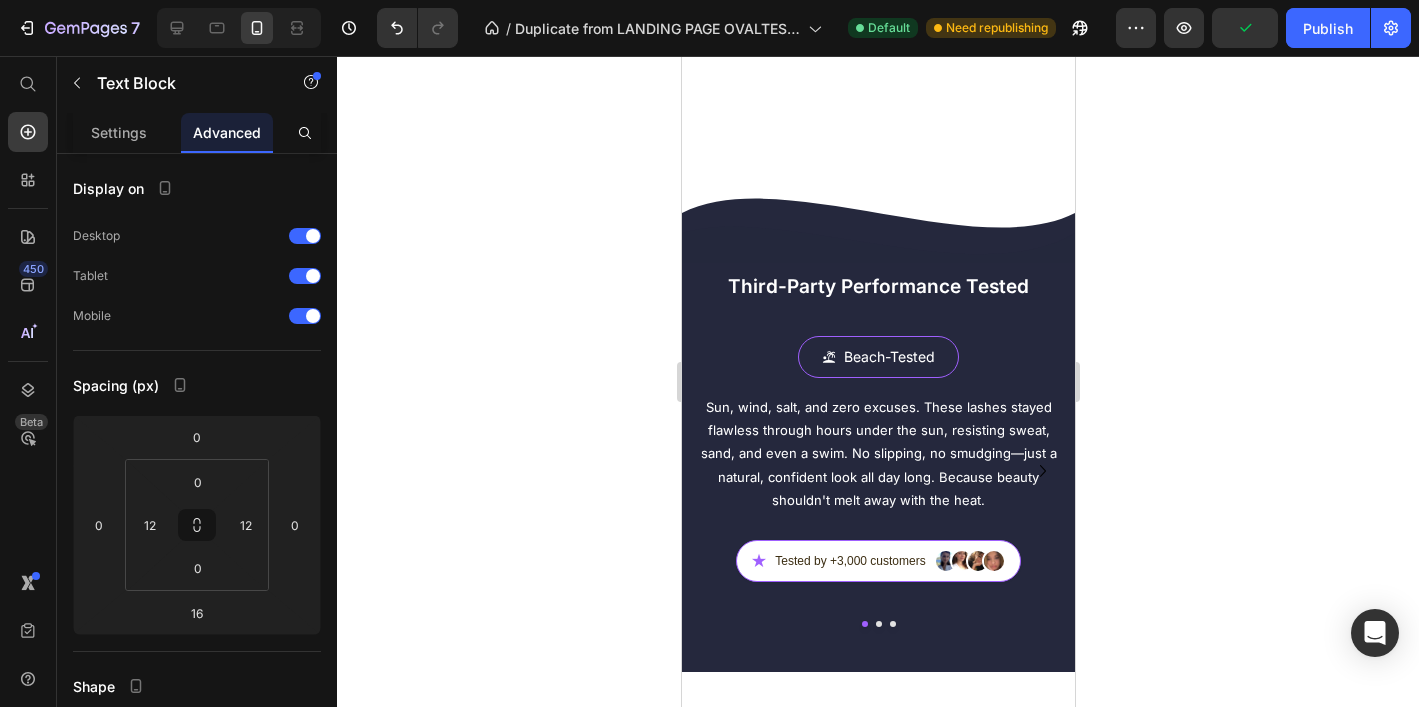 click 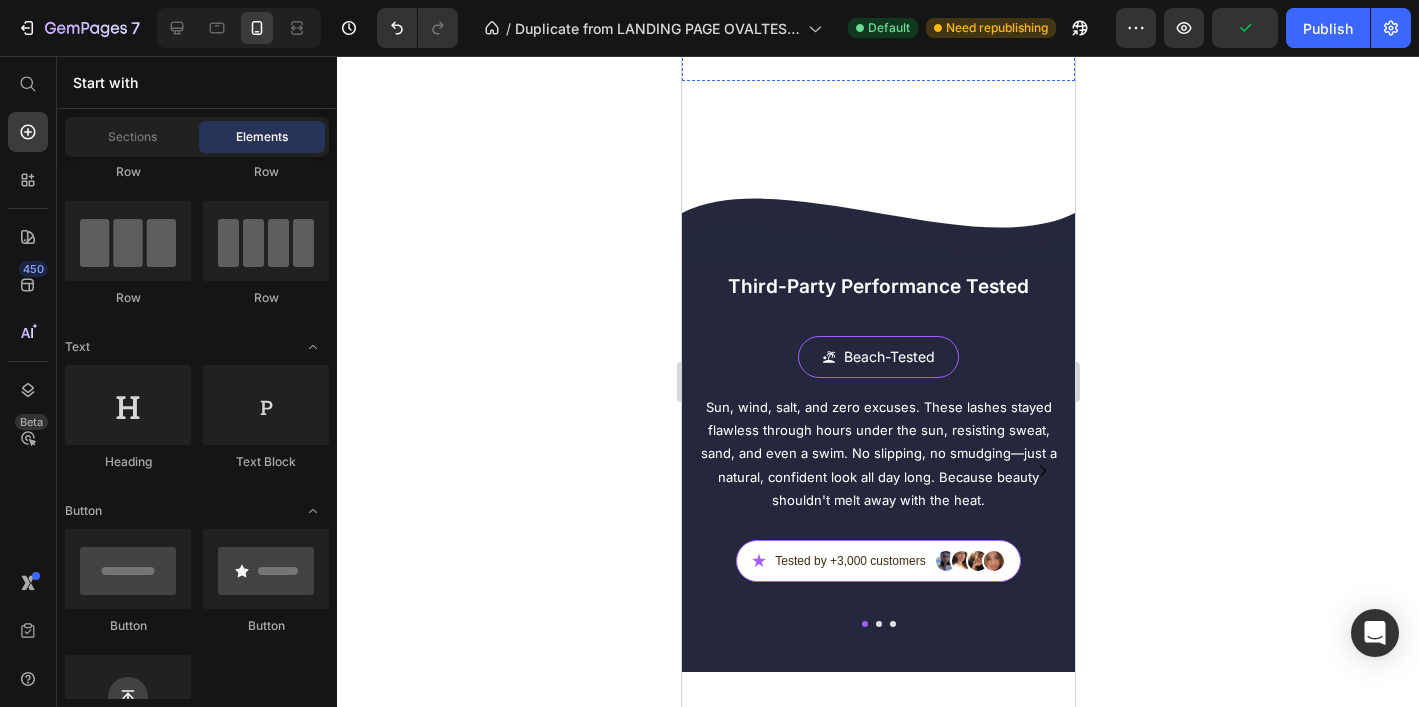 click on "Their Look, Their Way" at bounding box center [877, -135] 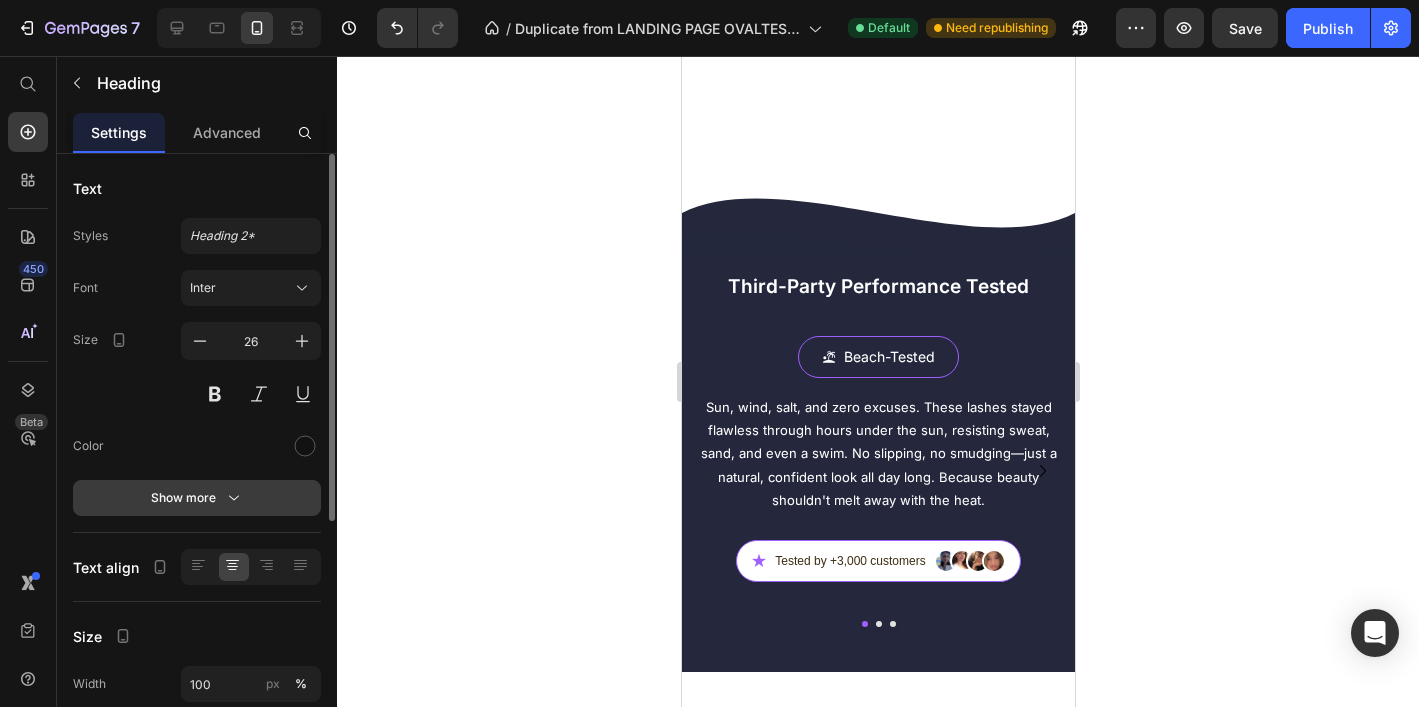 click on "Show more" at bounding box center [197, 498] 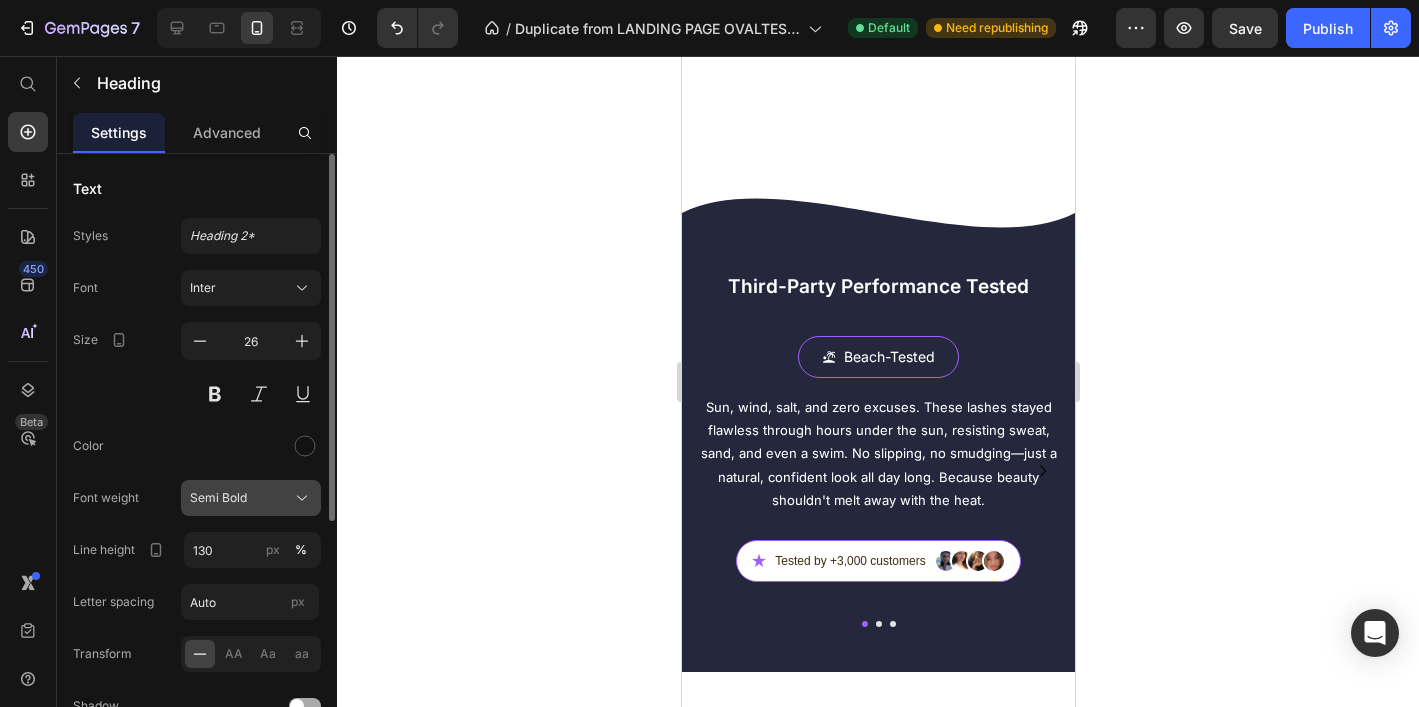 click on "Semi Bold" at bounding box center (251, 498) 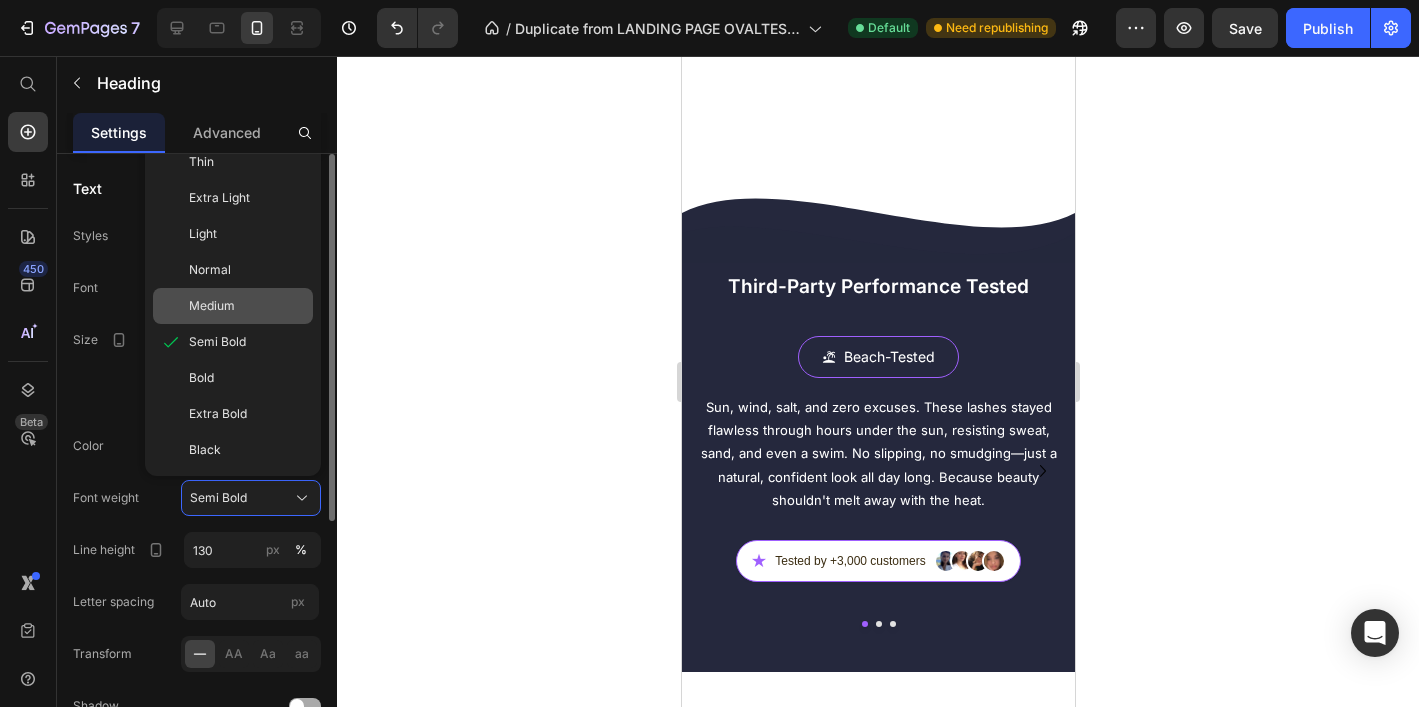 click on "Medium" at bounding box center (212, 306) 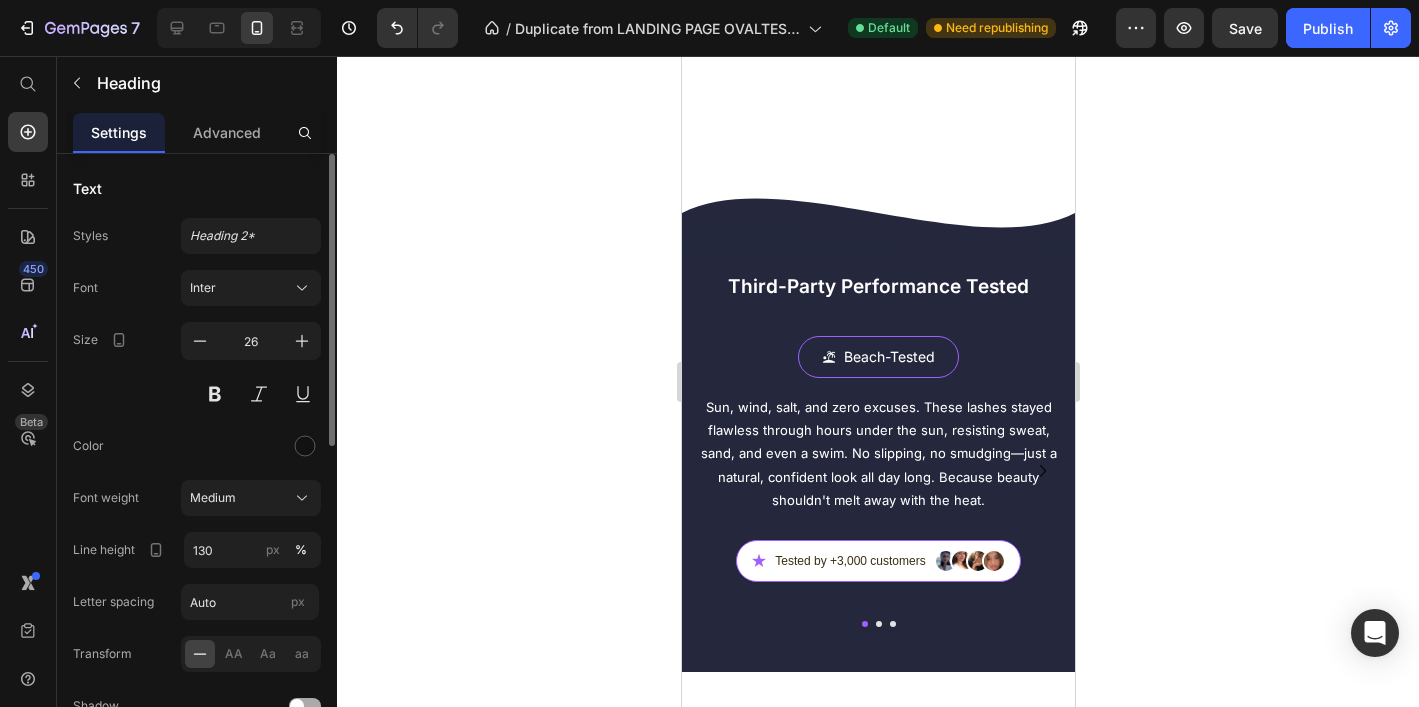click 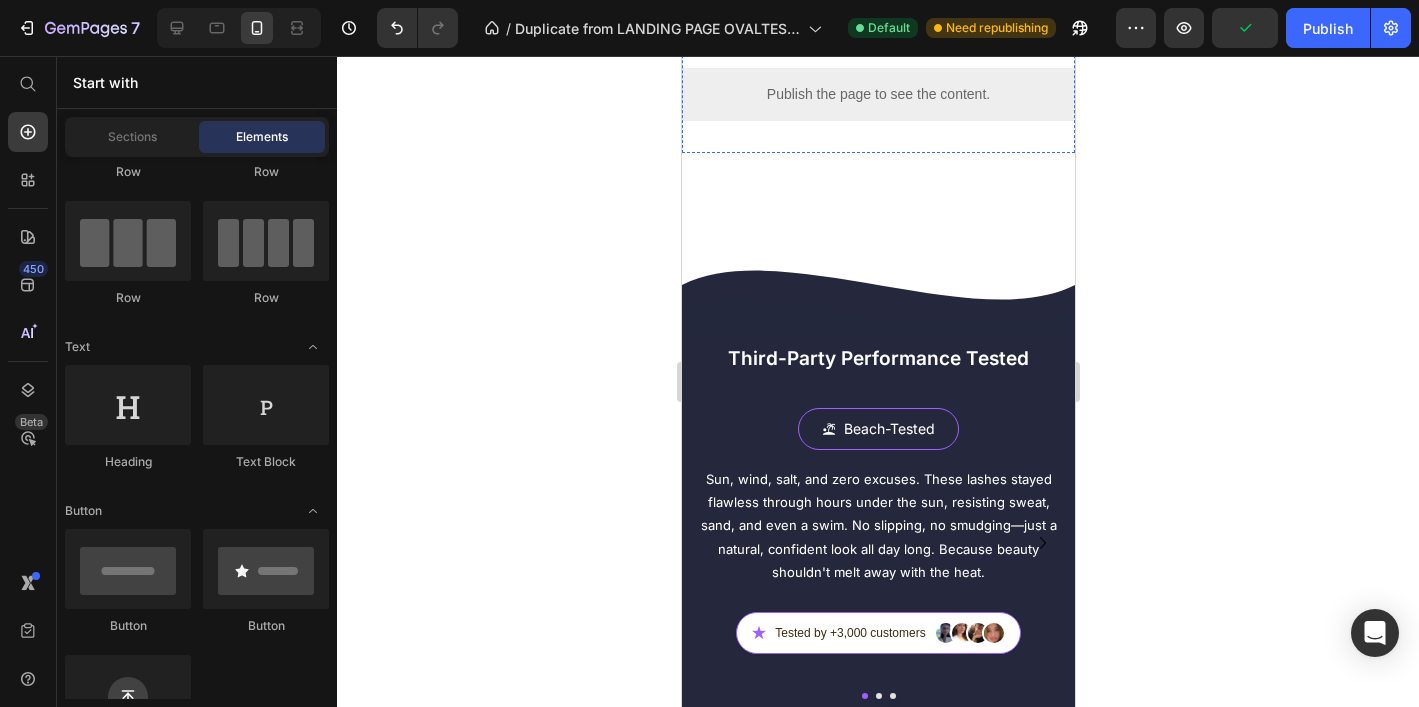 scroll, scrollTop: 4557, scrollLeft: 0, axis: vertical 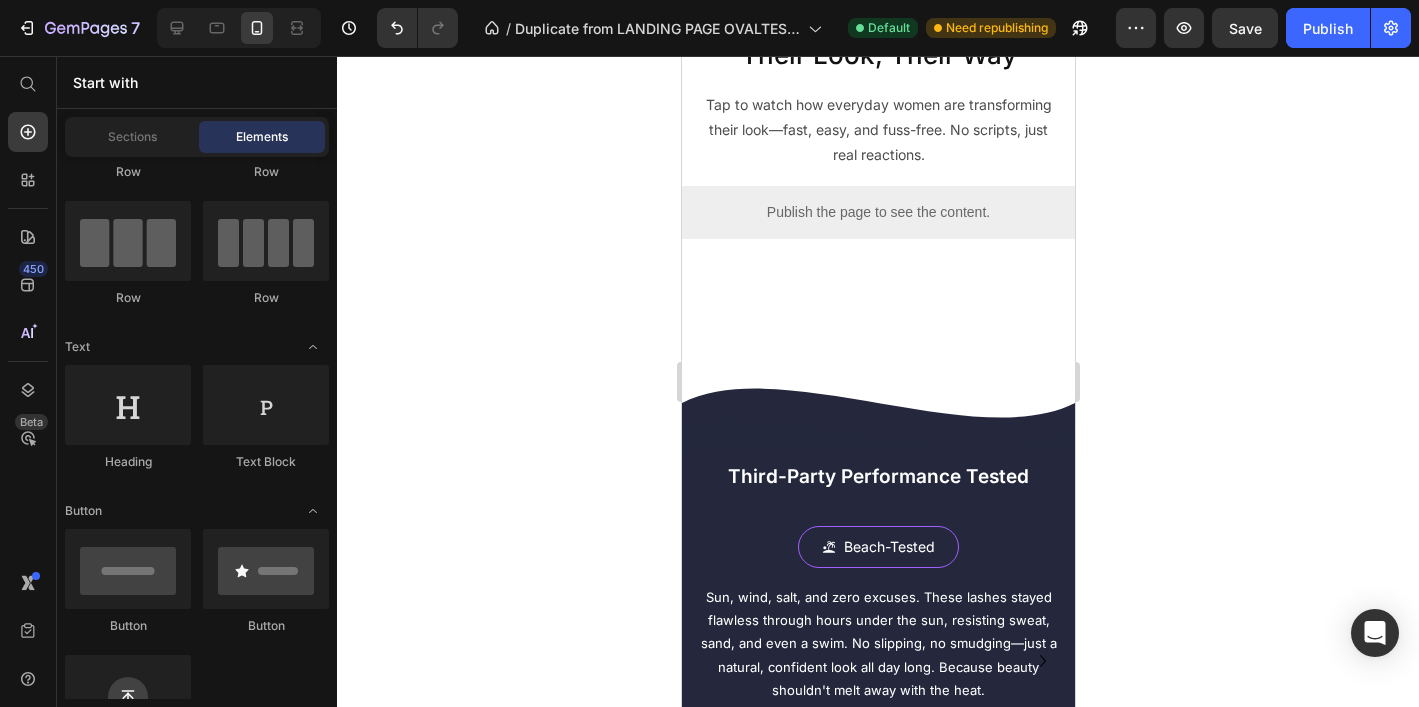 click on "Magnetic Lock System Ergonomic Lash Applicator Built-in Mirror Reusable & Long-Lasting" at bounding box center [877, -106] 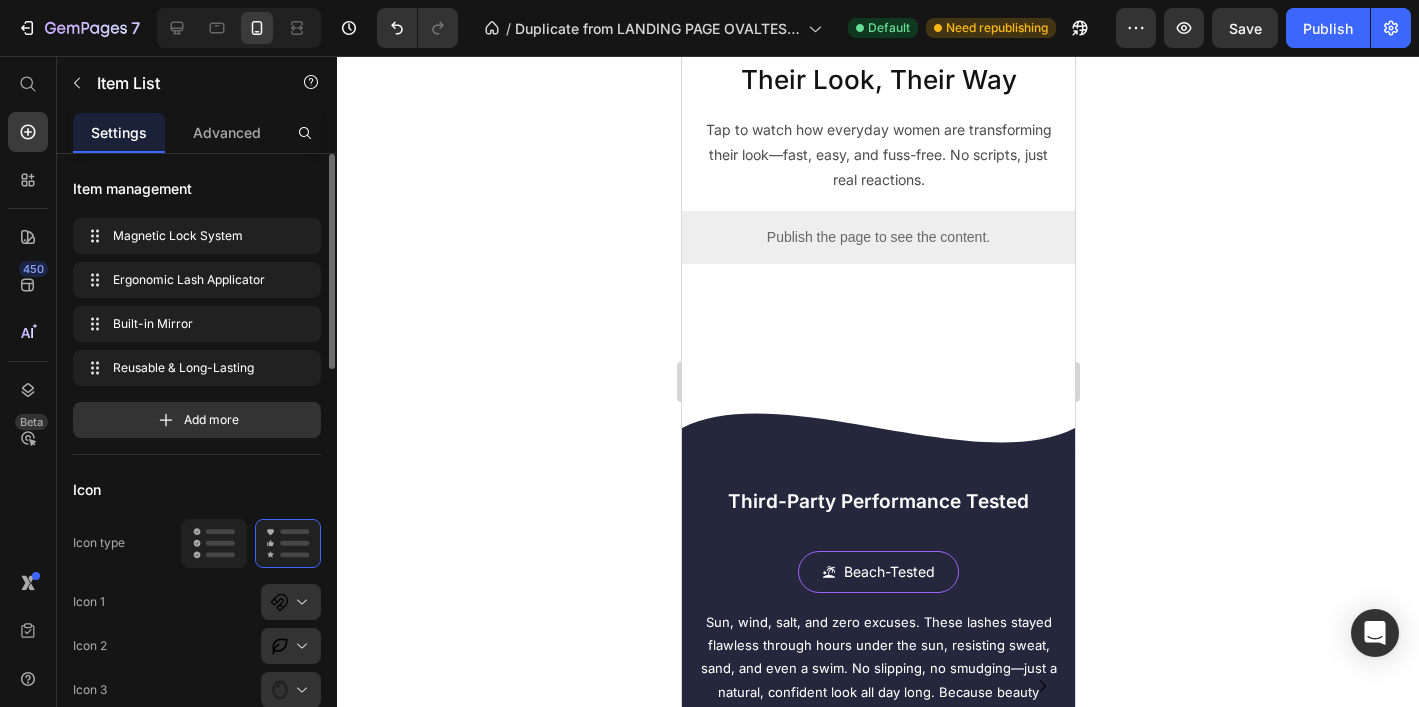 drag, startPoint x: 889, startPoint y: 339, endPoint x: 889, endPoint y: 364, distance: 25 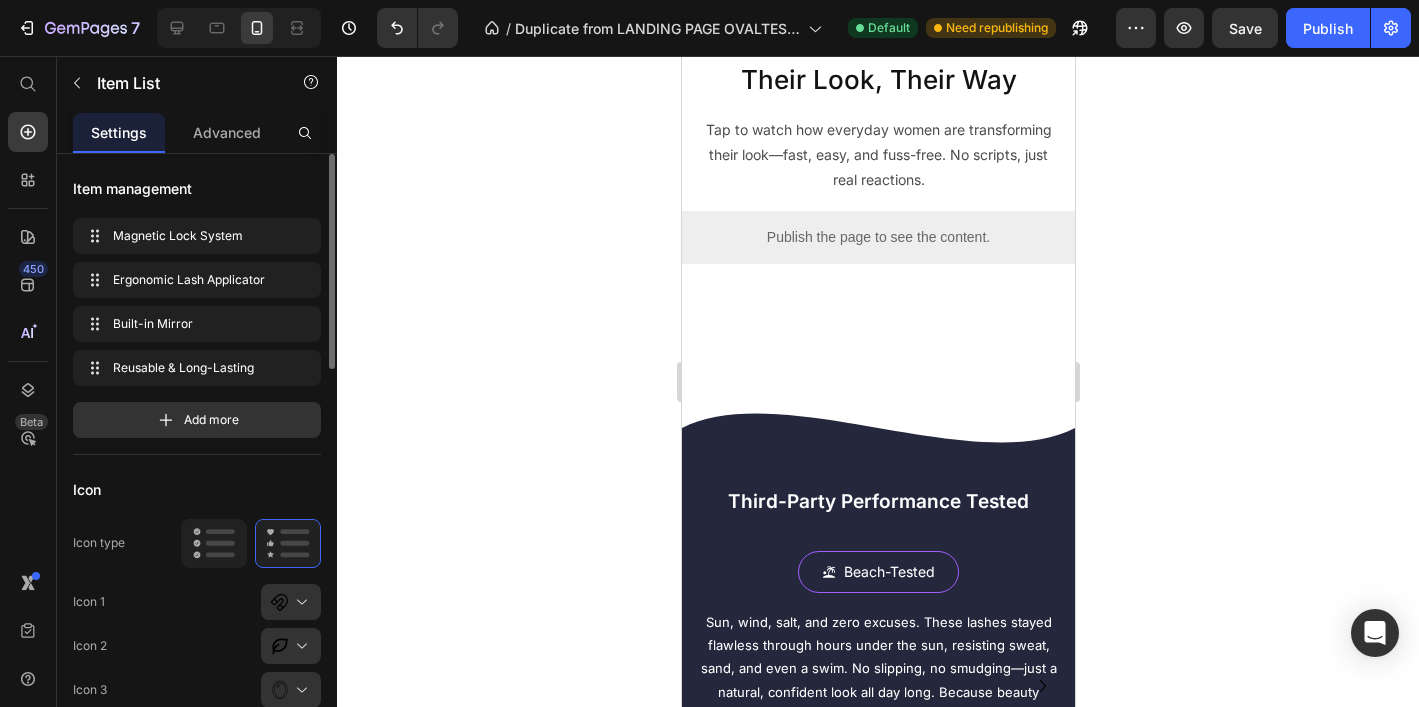 drag, startPoint x: 1269, startPoint y: 375, endPoint x: 1224, endPoint y: 387, distance: 46.572525 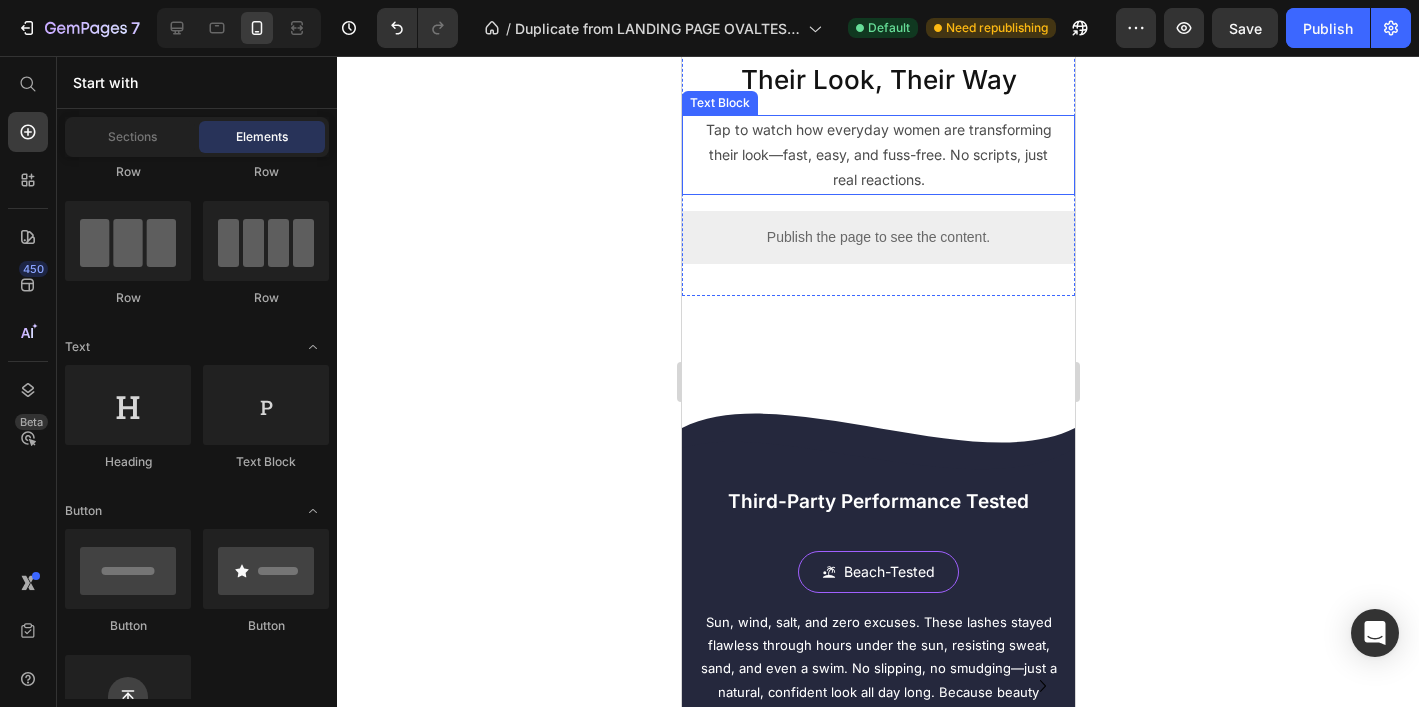 scroll, scrollTop: 4726, scrollLeft: 0, axis: vertical 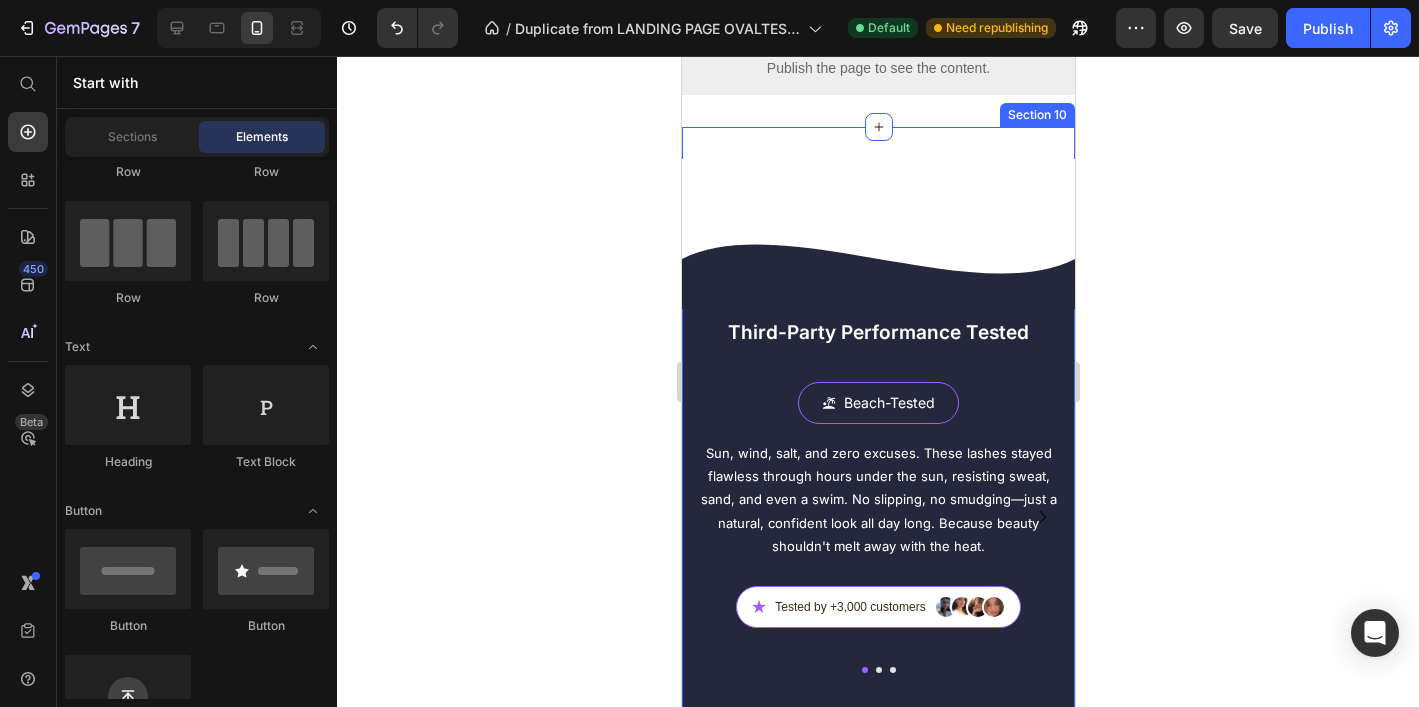 click on "Custom Code Third-Party Performance Tested Heading Row
Beach-Tested Button Sun, wind, salt, and zero excuses. These lashes stayed flawless through hours under the sun, resisting sweat, sand, and even a swim. No slipping, no smudging—just a natural, confident look all day long. Because beauty shouldn't melt away with the heat. Text Block
★
Tested by +3,000 customers
Custom Code
Gym-Proof Performance Button We tested them mid-squat, post-run, and through sweaty high-intensity sessions—and they stayed right in place. No glue, no mess, no touch-ups. Just a secure fit that moves with you.  These lashes keep up when your day doesn't slow down. Text Block
★
Tested by +3,000 customers
Custom Code
Night-Party Tested Button Text Block
★" at bounding box center [877, 438] 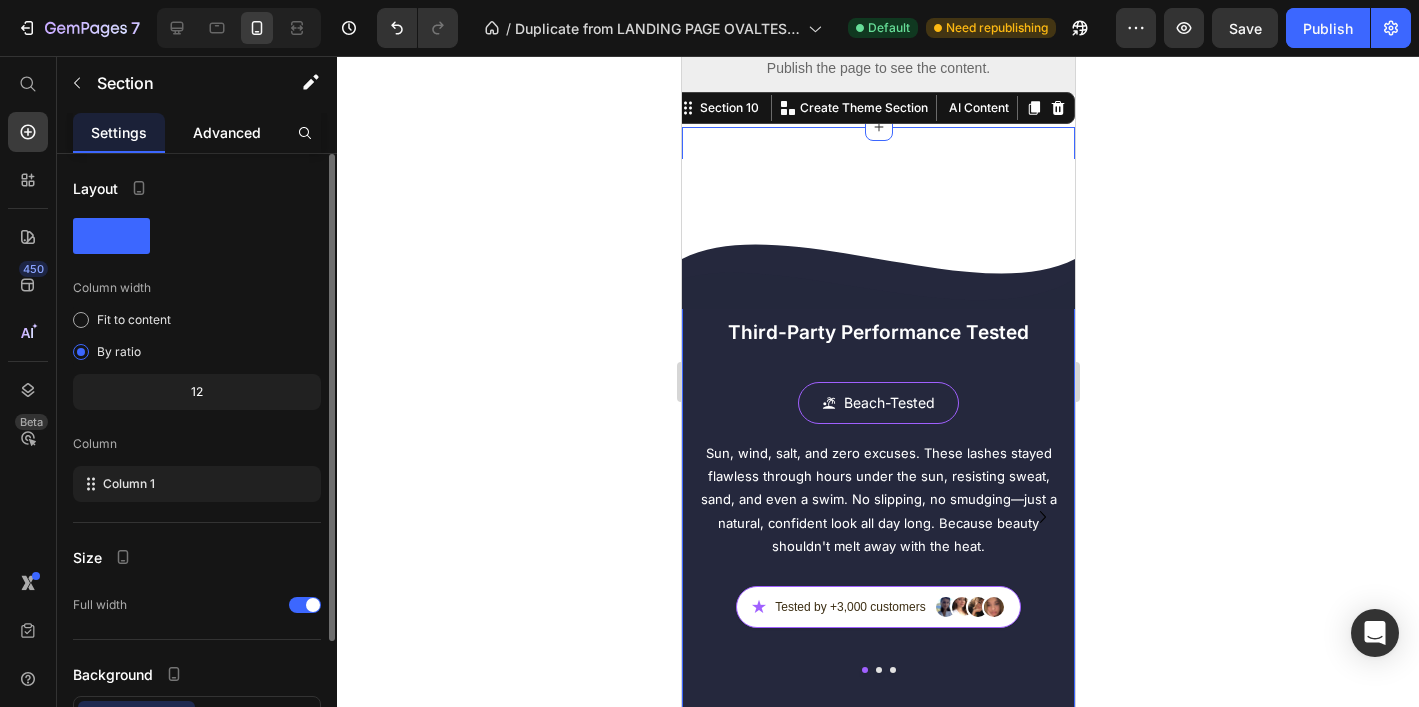 click on "Advanced" at bounding box center (227, 132) 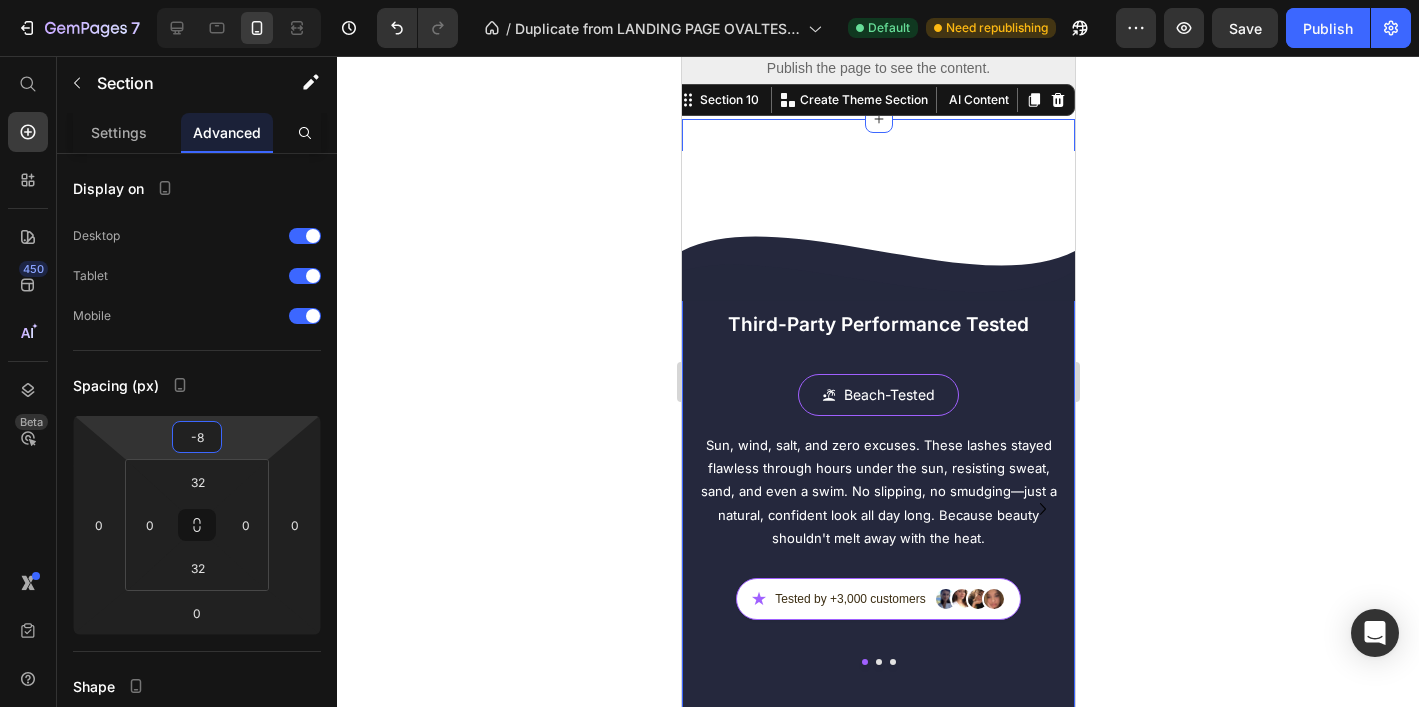 type on "-10" 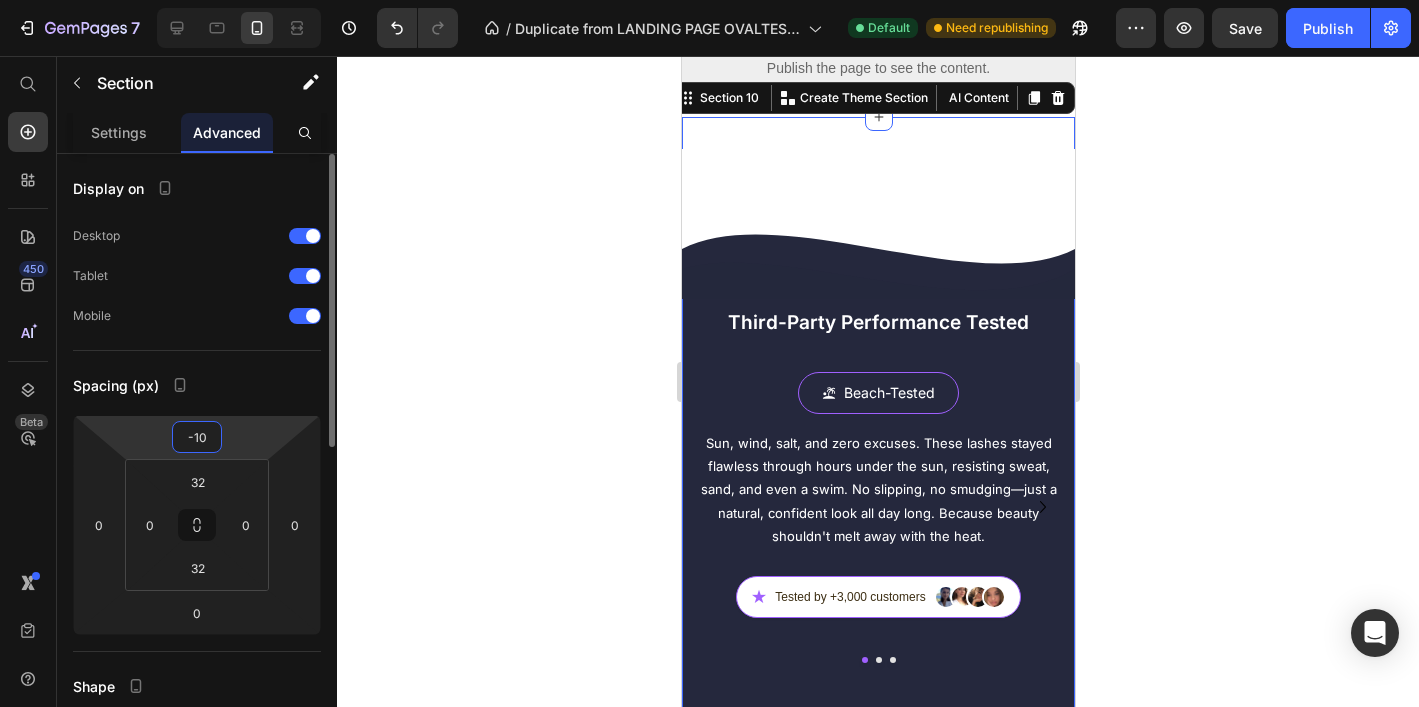 click on "7  Version history  /  Duplicate from LANDING PAGE OVALTES 2.0 Default Need republishing Preview  Save   Publish  450 Beta Start with Sections Elements Hero Section Product Detail Brands Trusted Badges Guarantee Product Breakdown How to use Testimonials Compare Bundle FAQs Social Proof Brand Story Product List Collection Blog List Contact Sticky Add to Cart Custom Footer Browse Library 450 Layout
Row
Row
Row
Row Text
Heading
Text Block Button
Button
Button
Sticky Back to top Media
Image" at bounding box center [709, 0] 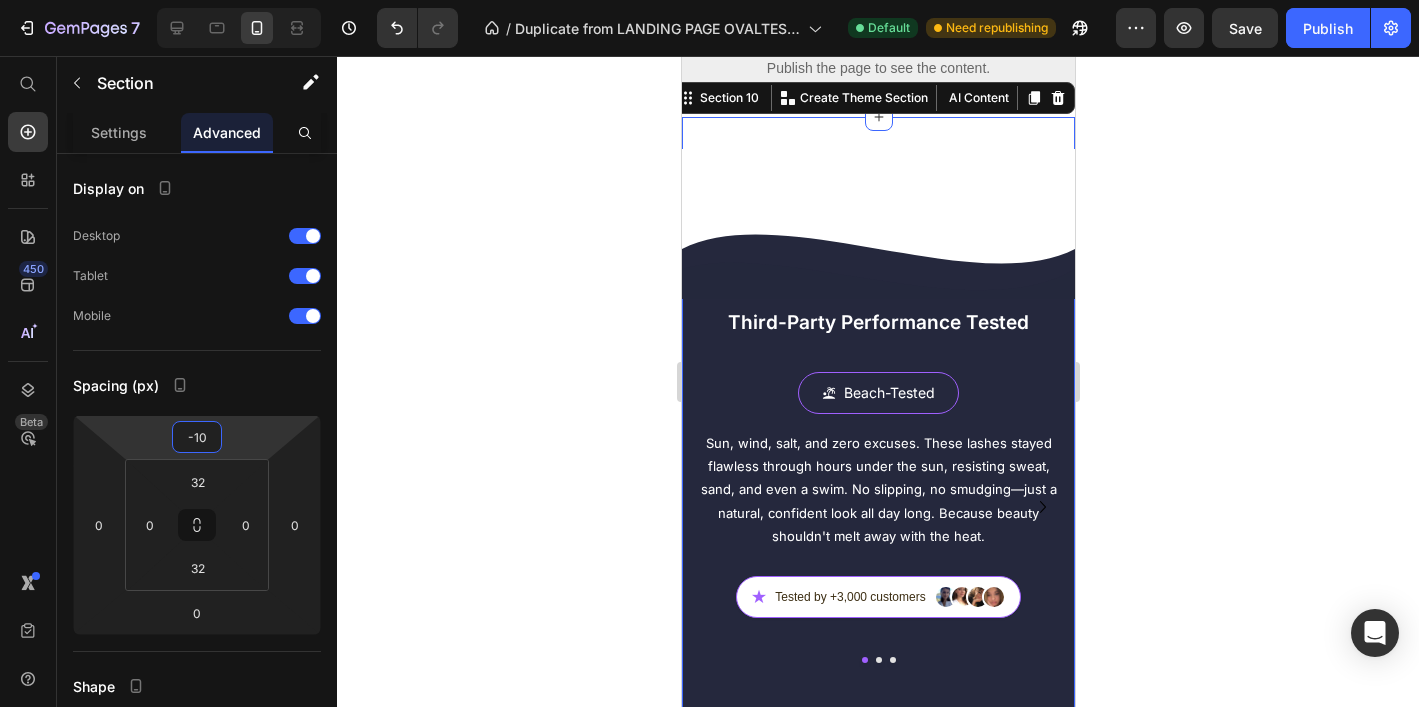 click 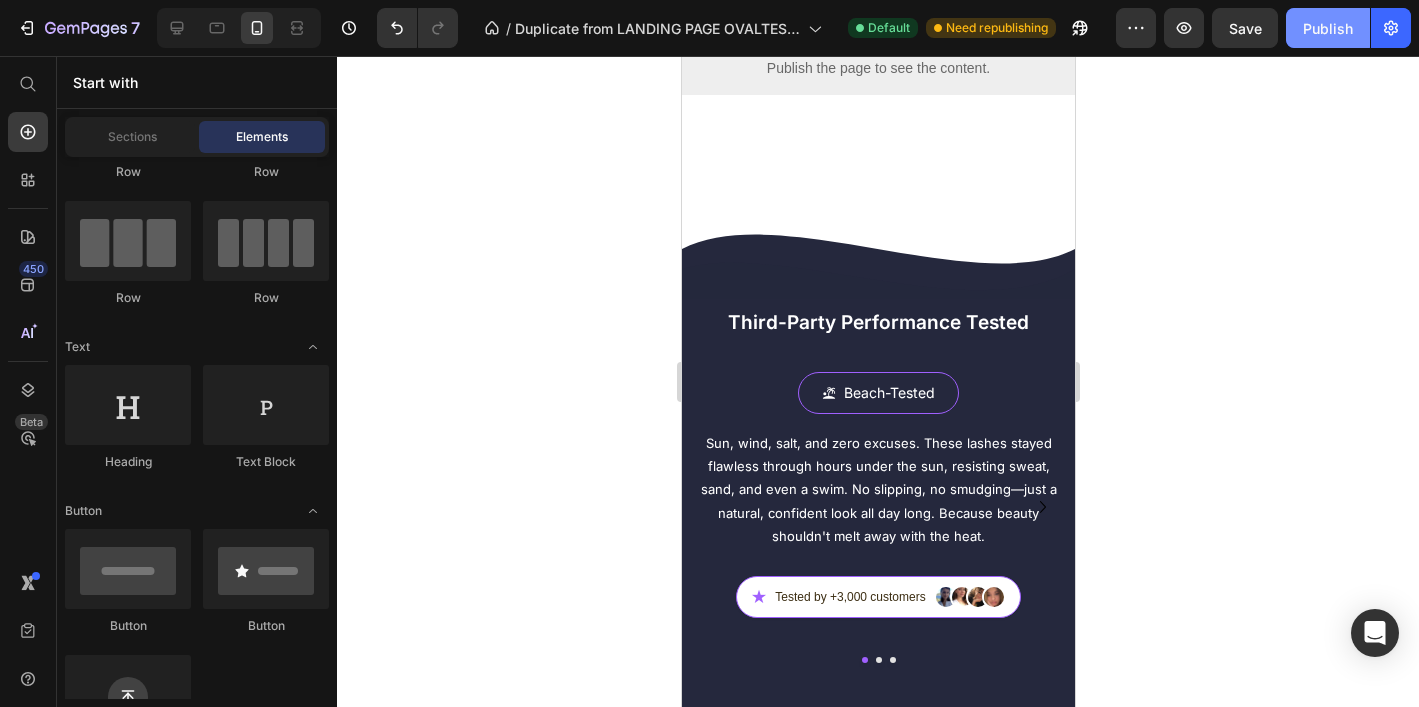 click on "Publish" 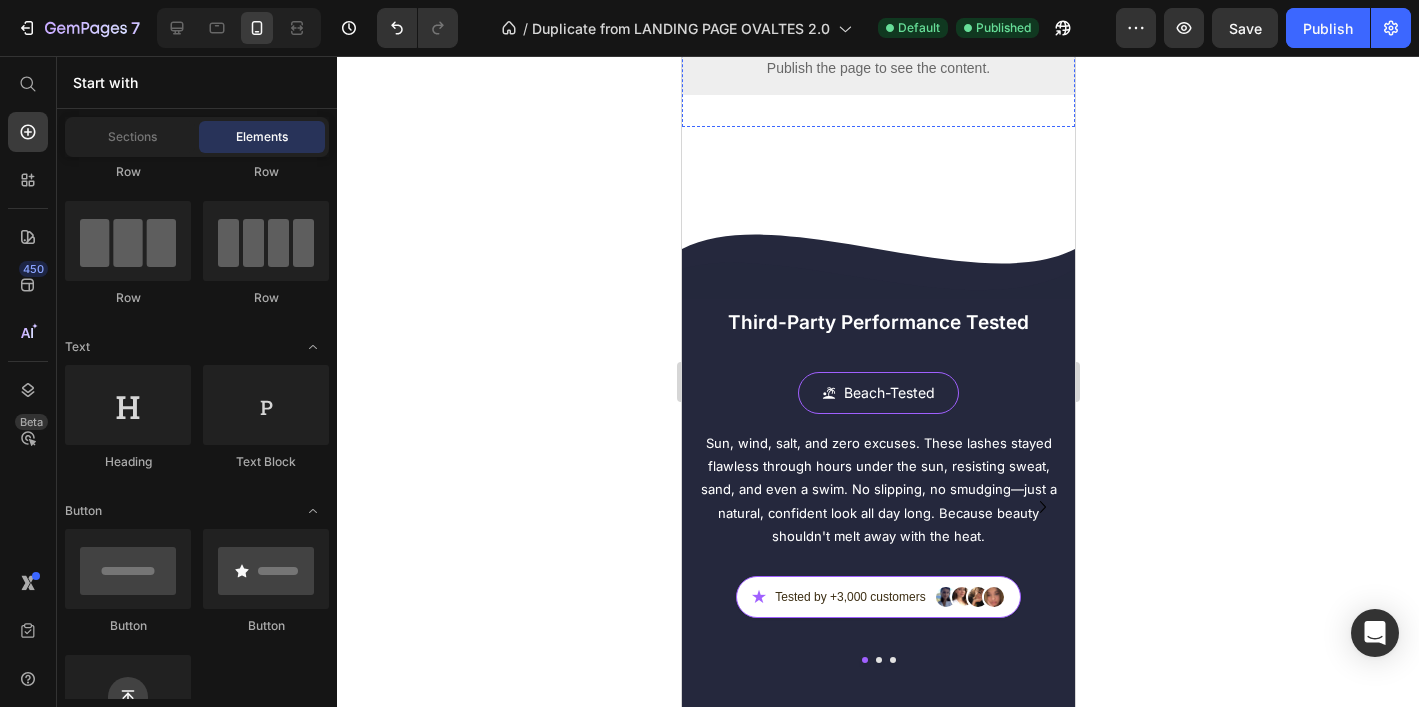 click on "Tap to watch how everyday women are transforming their look—fast, easy, and fuss-free. No scripts, just real reactions." at bounding box center [877, -14] 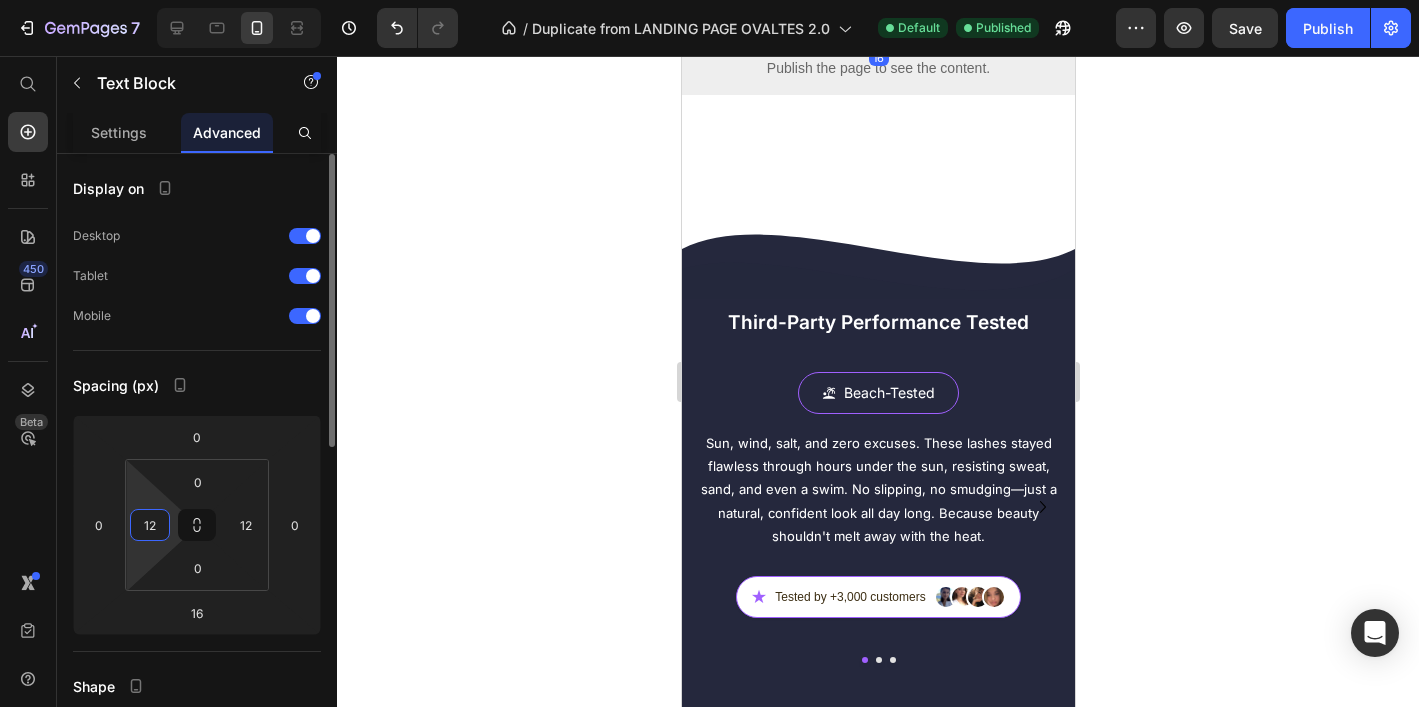 click on "12" at bounding box center [150, 525] 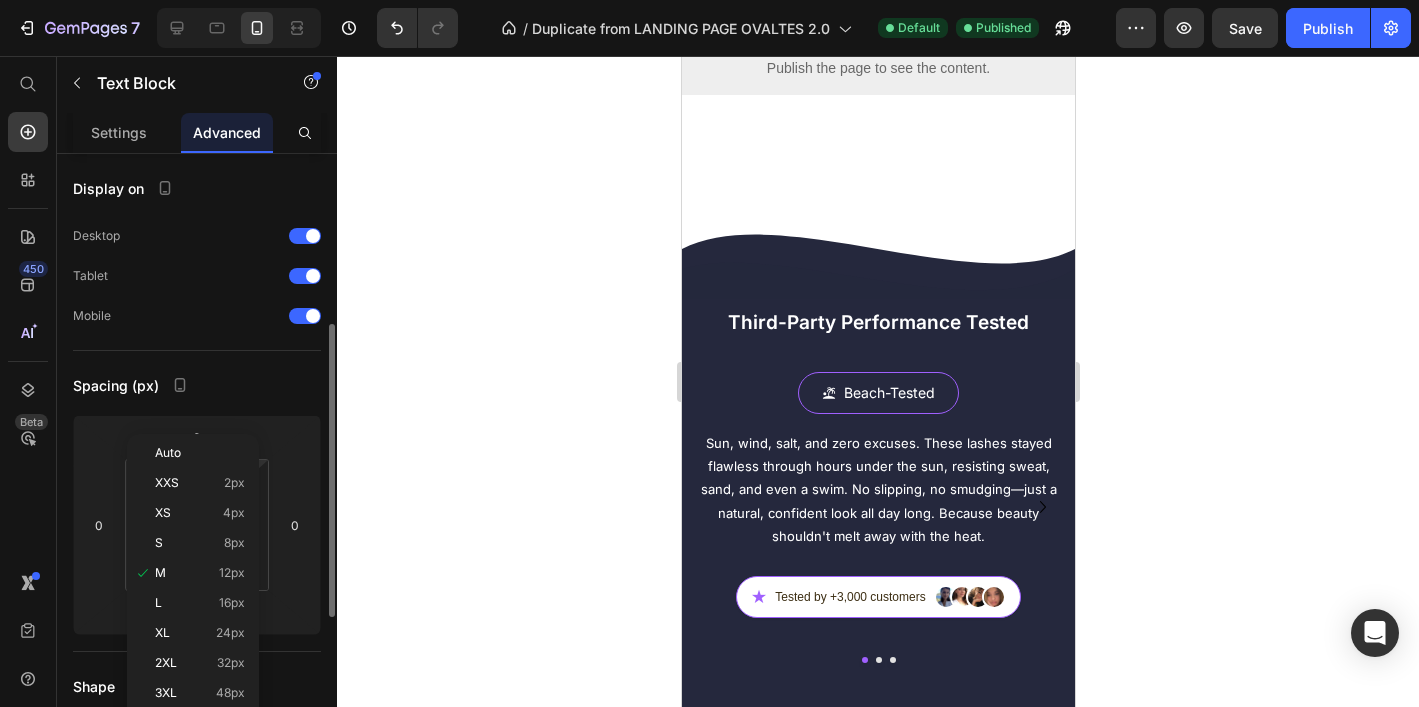 scroll, scrollTop: 121, scrollLeft: 0, axis: vertical 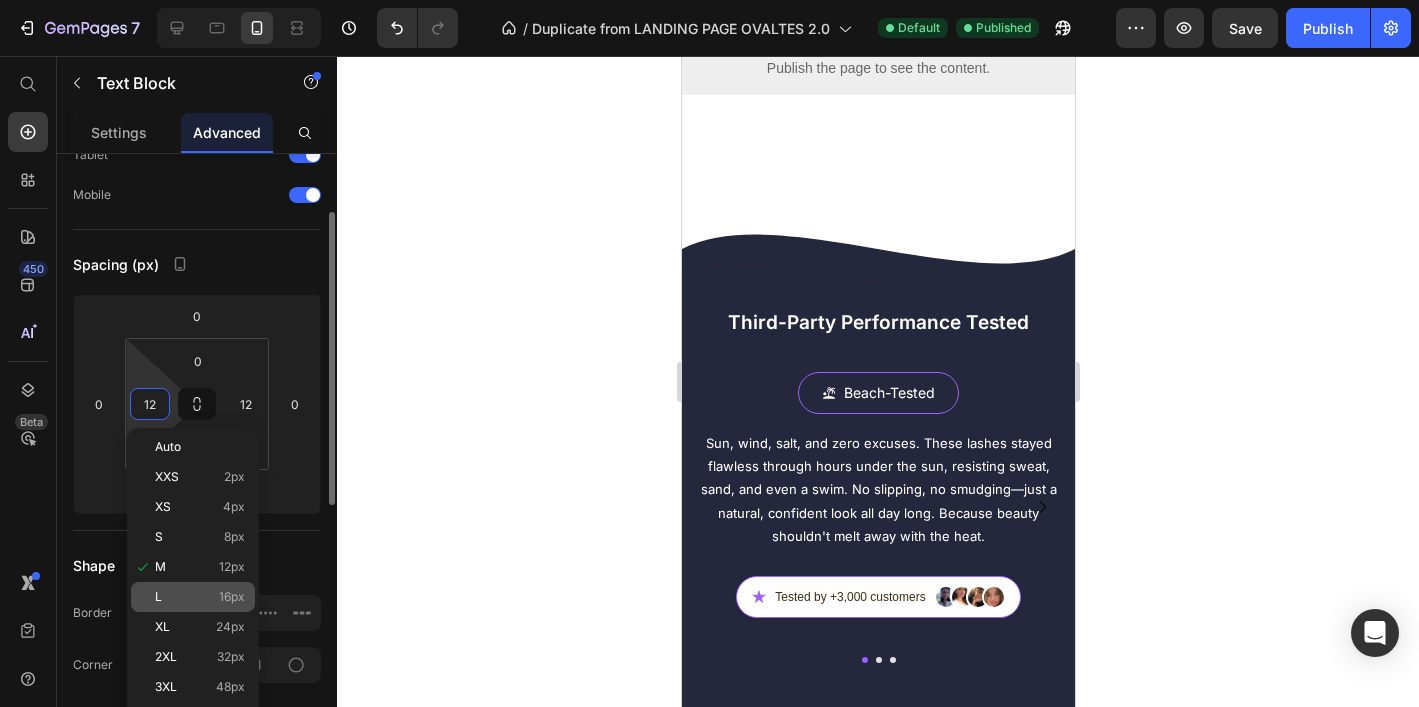 click on "L 16px" at bounding box center [200, 597] 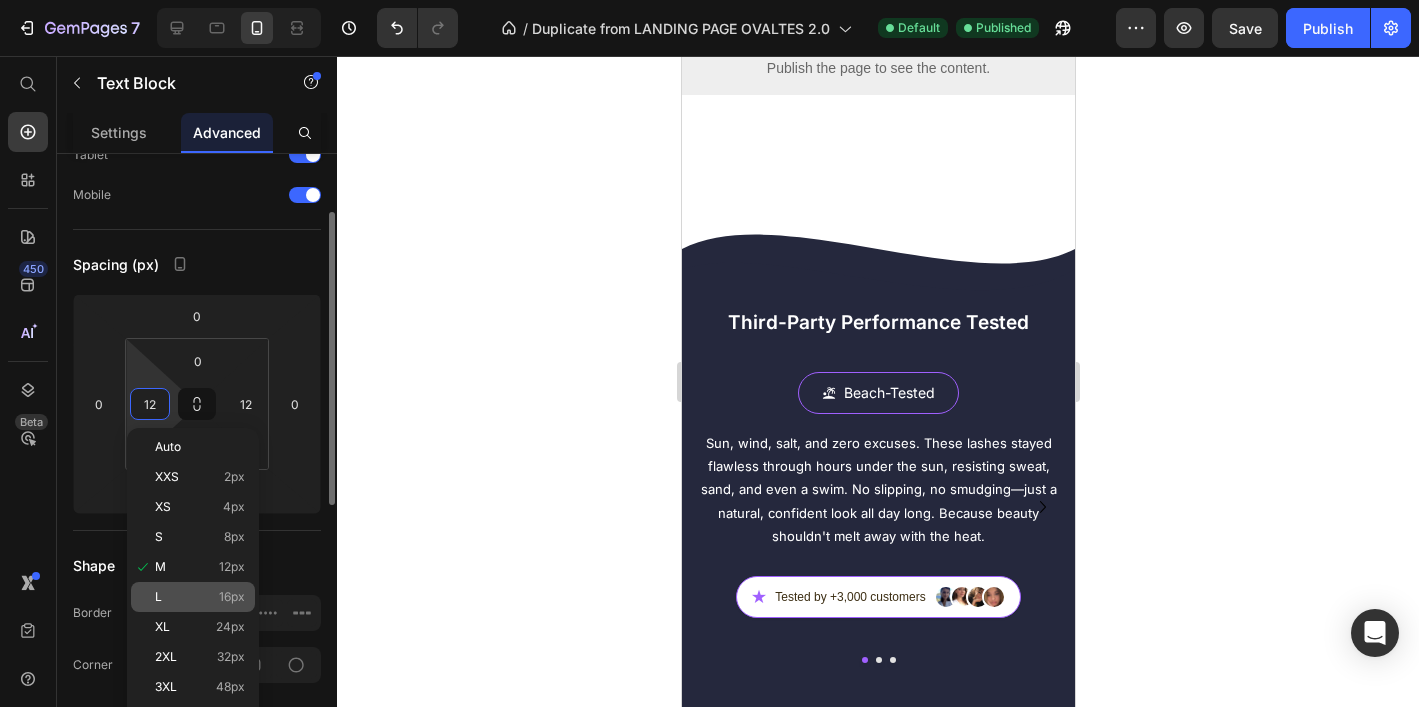 type on "16" 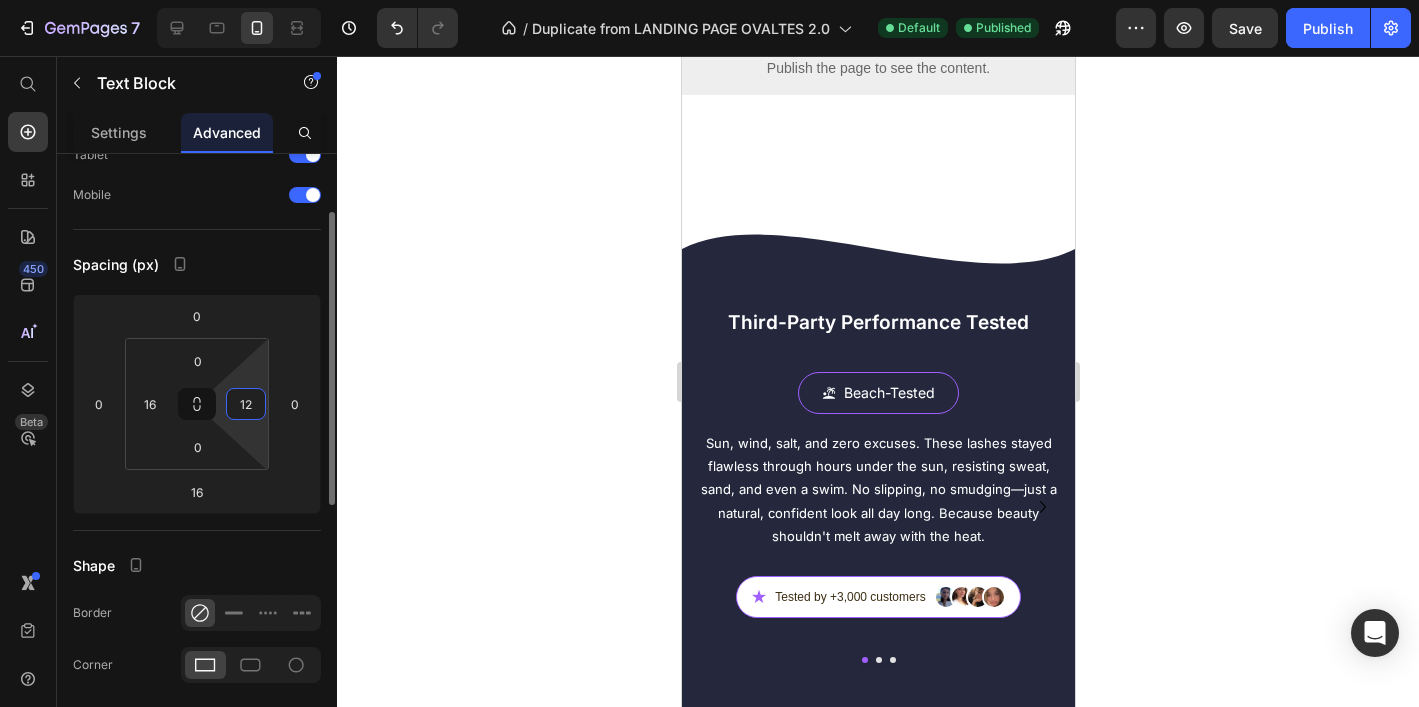 click on "12" at bounding box center (246, 404) 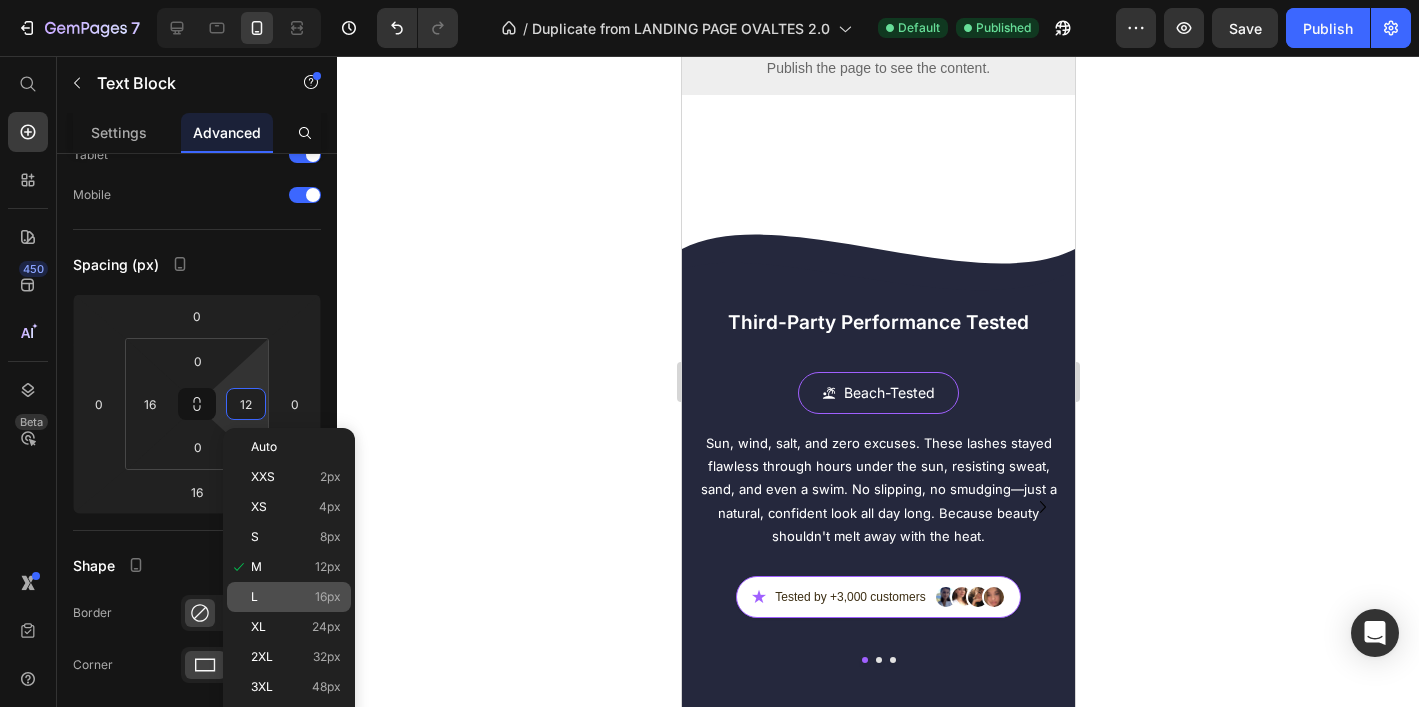 click on "L 16px" 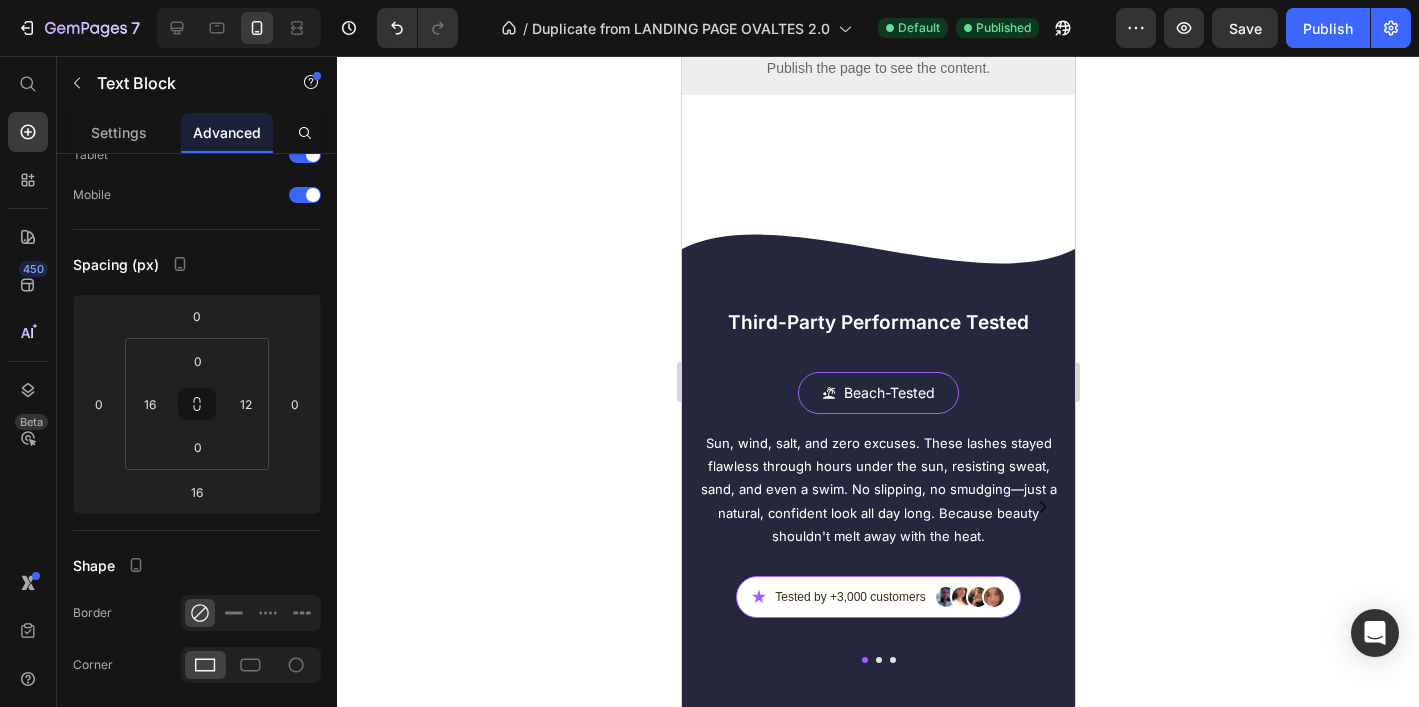 type on "16" 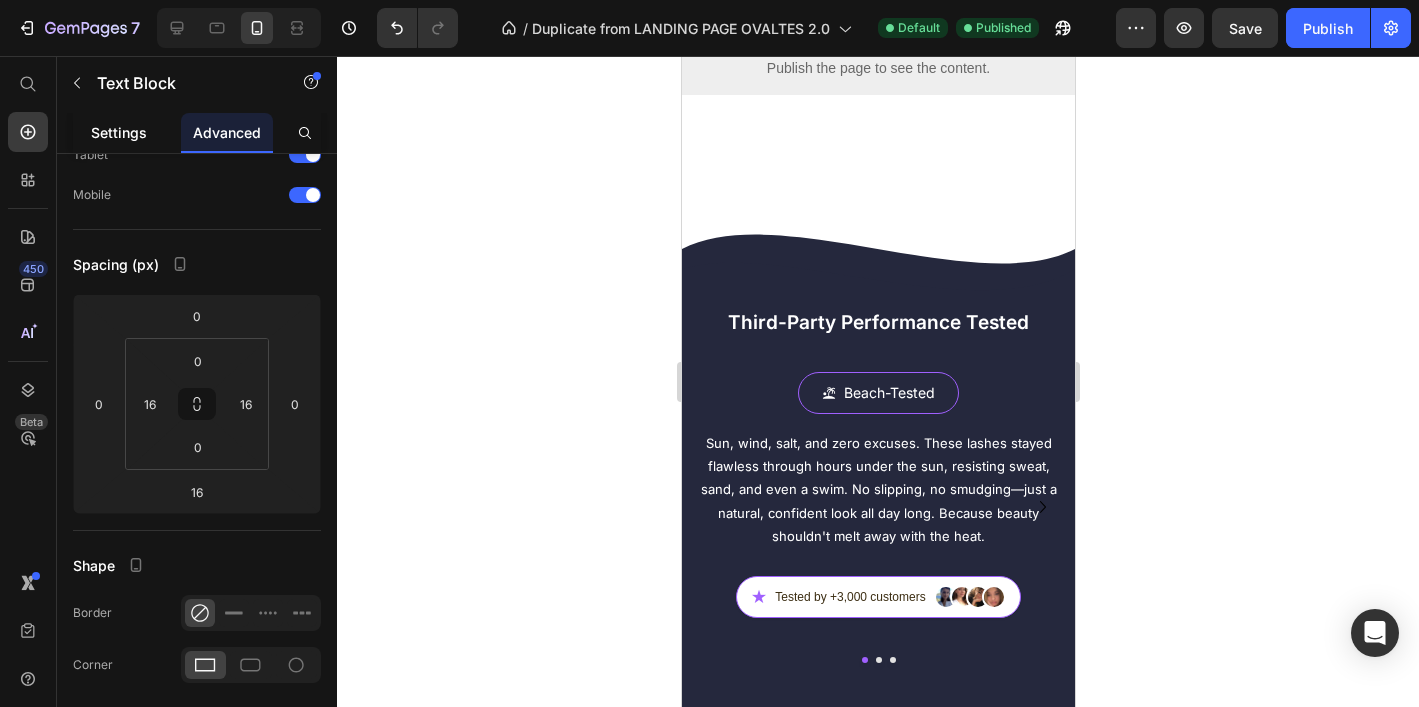 click on "Settings" 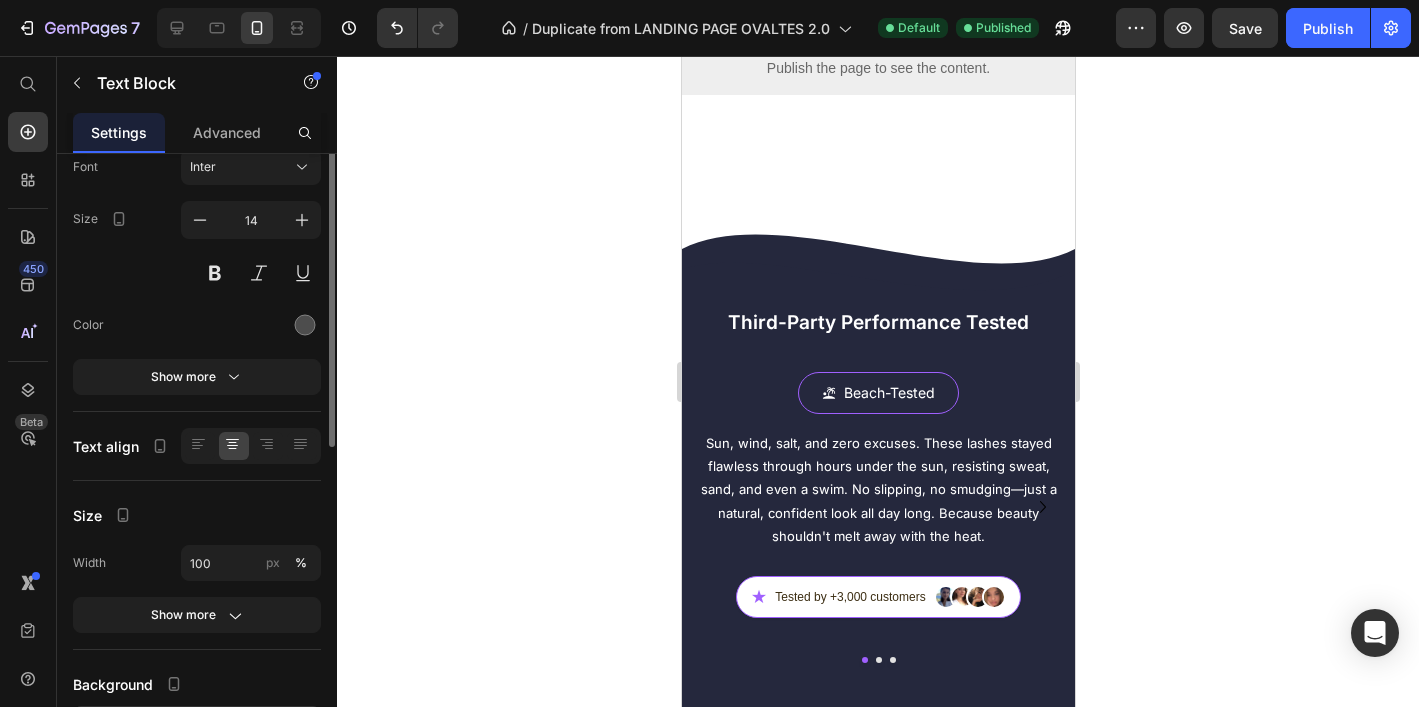 scroll, scrollTop: 0, scrollLeft: 0, axis: both 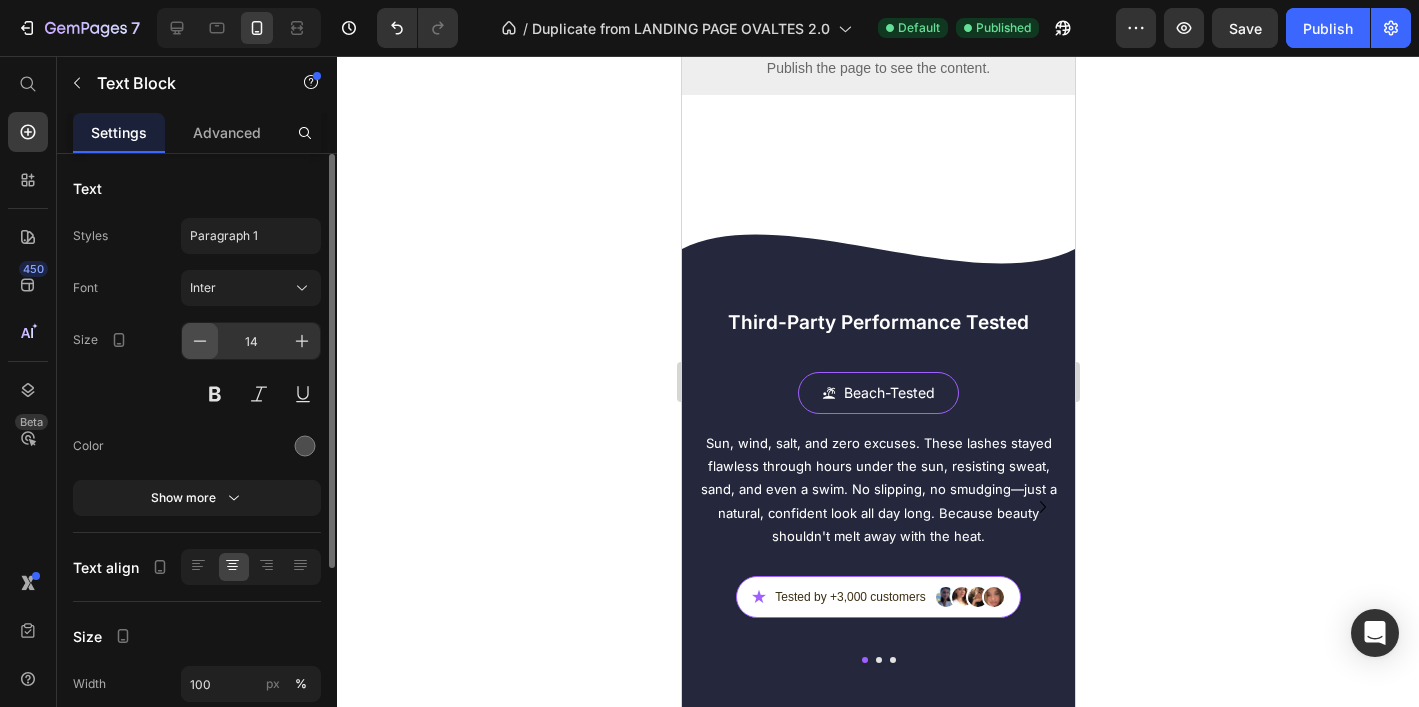 click 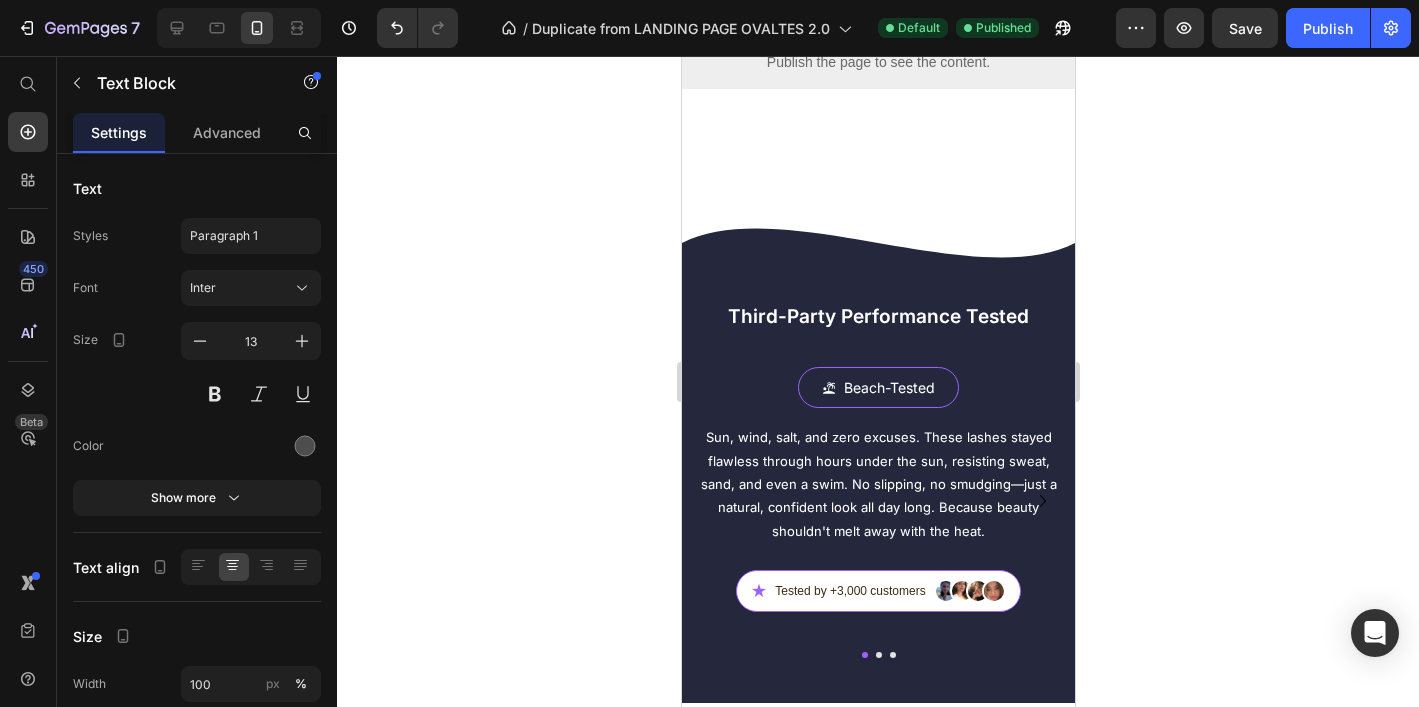 click 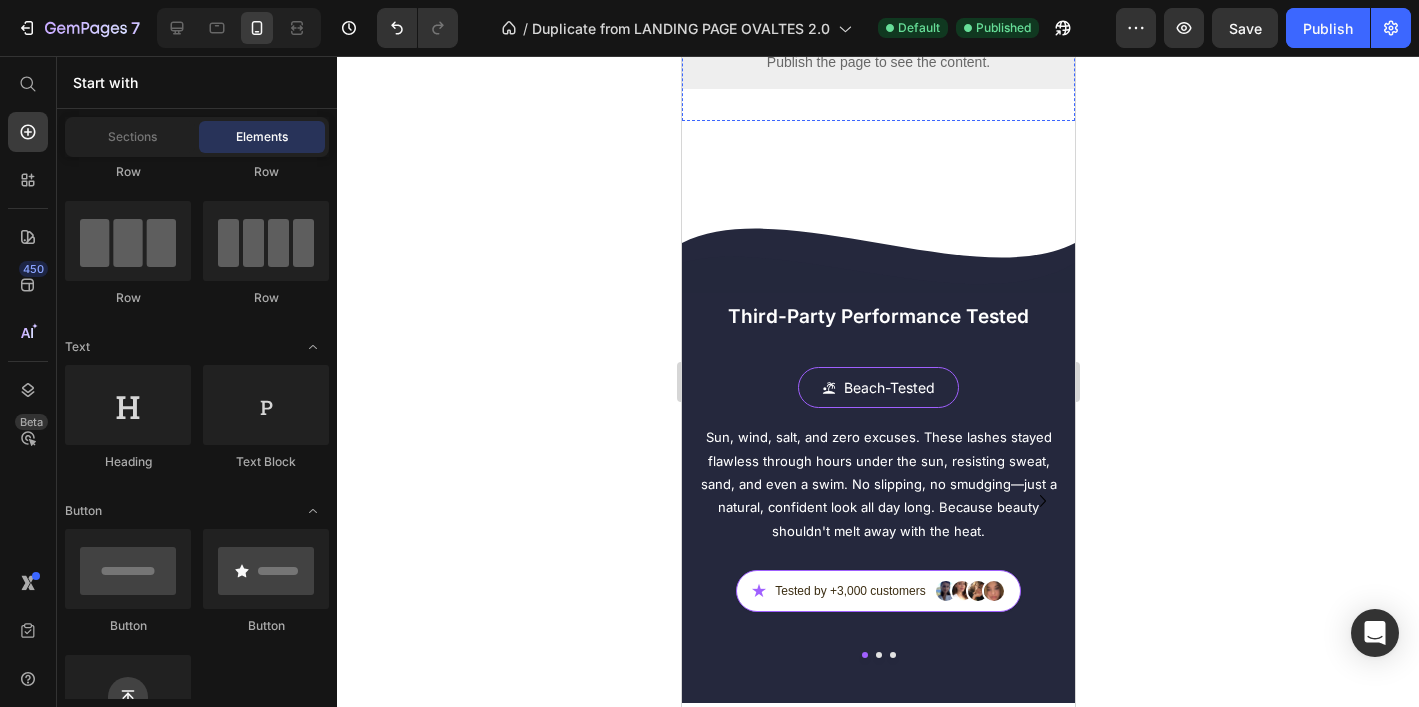 click on "Tap to watch how everyday women are transforming their look—fast, easy, and fuss-free. No scripts, just real reactions." at bounding box center [877, -17] 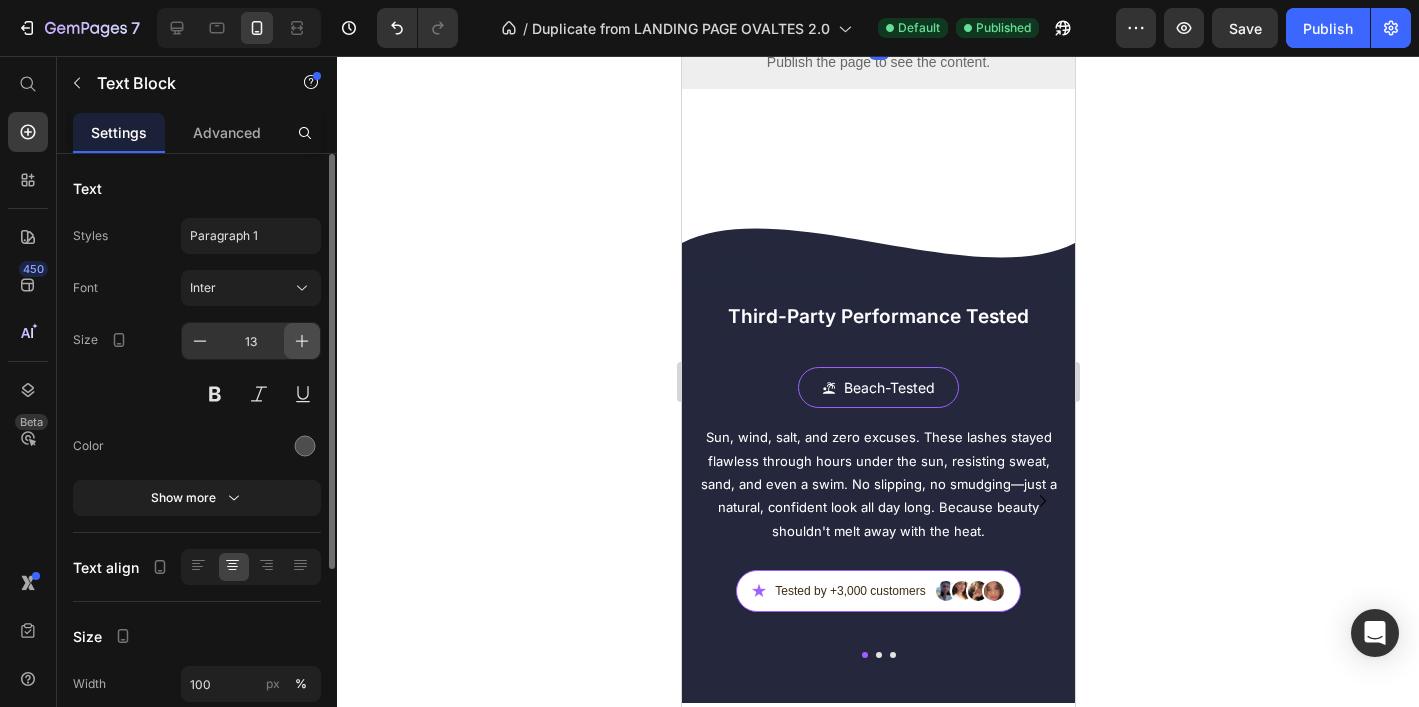 click 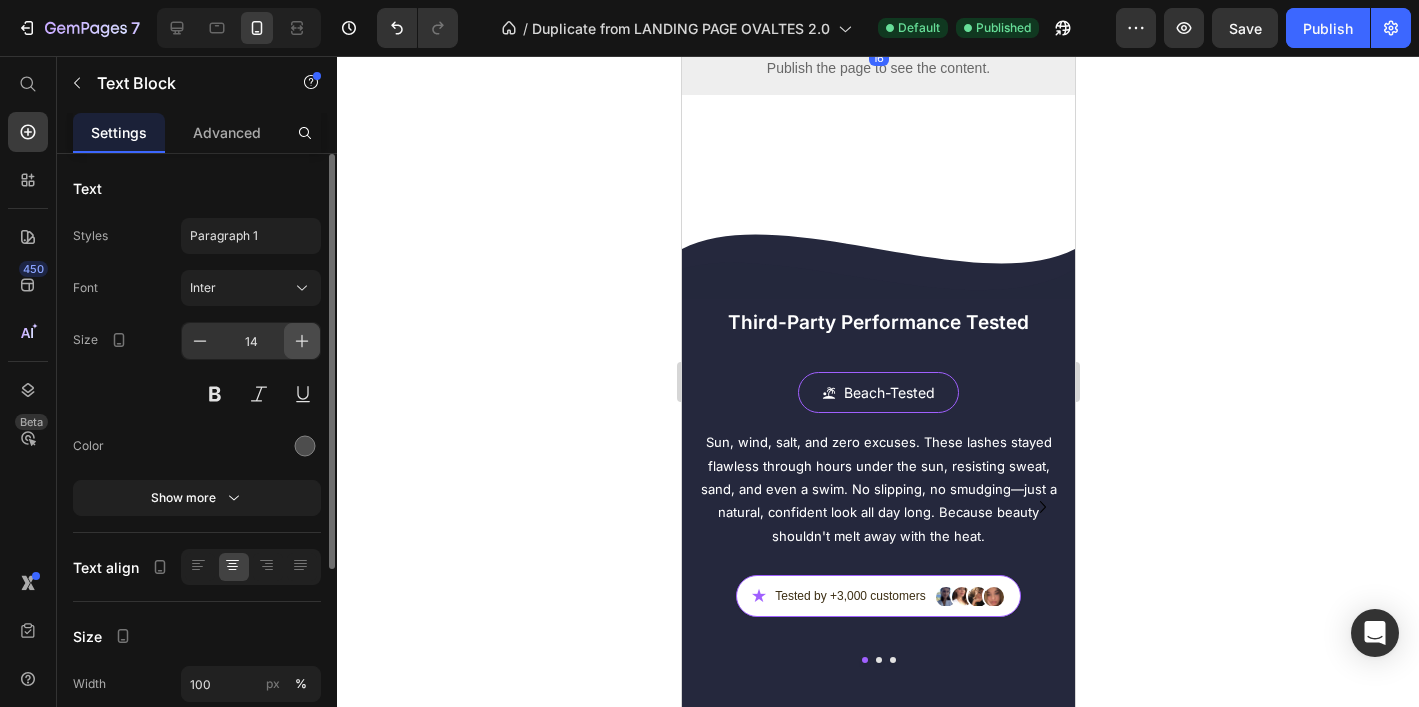 click 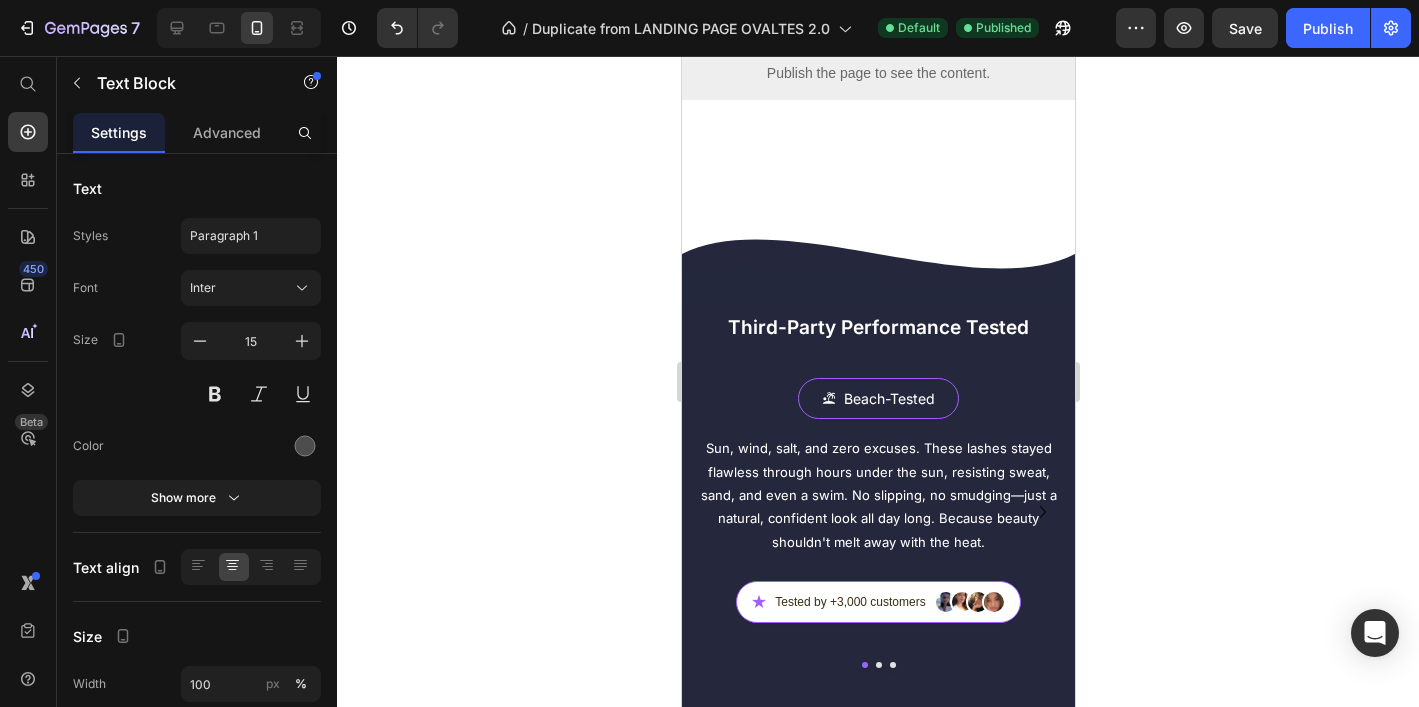click 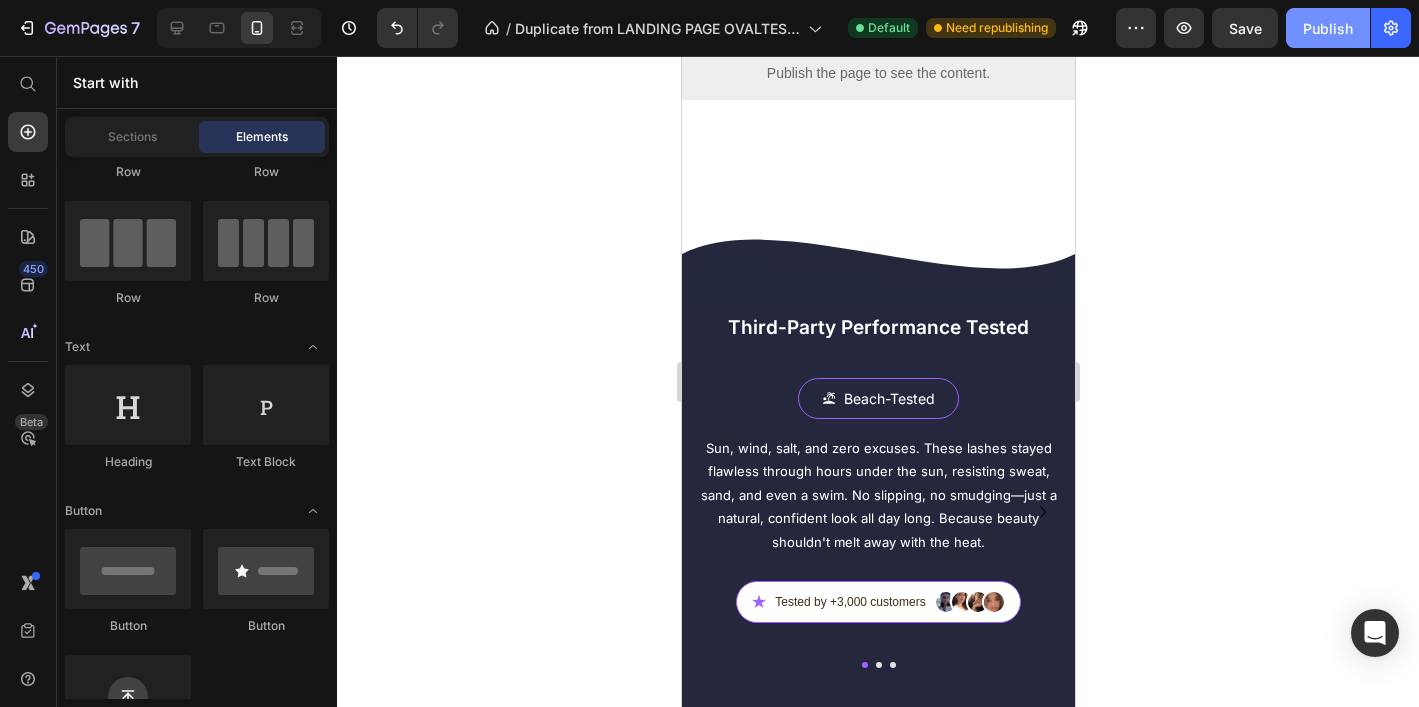 click on "Publish" at bounding box center [1328, 28] 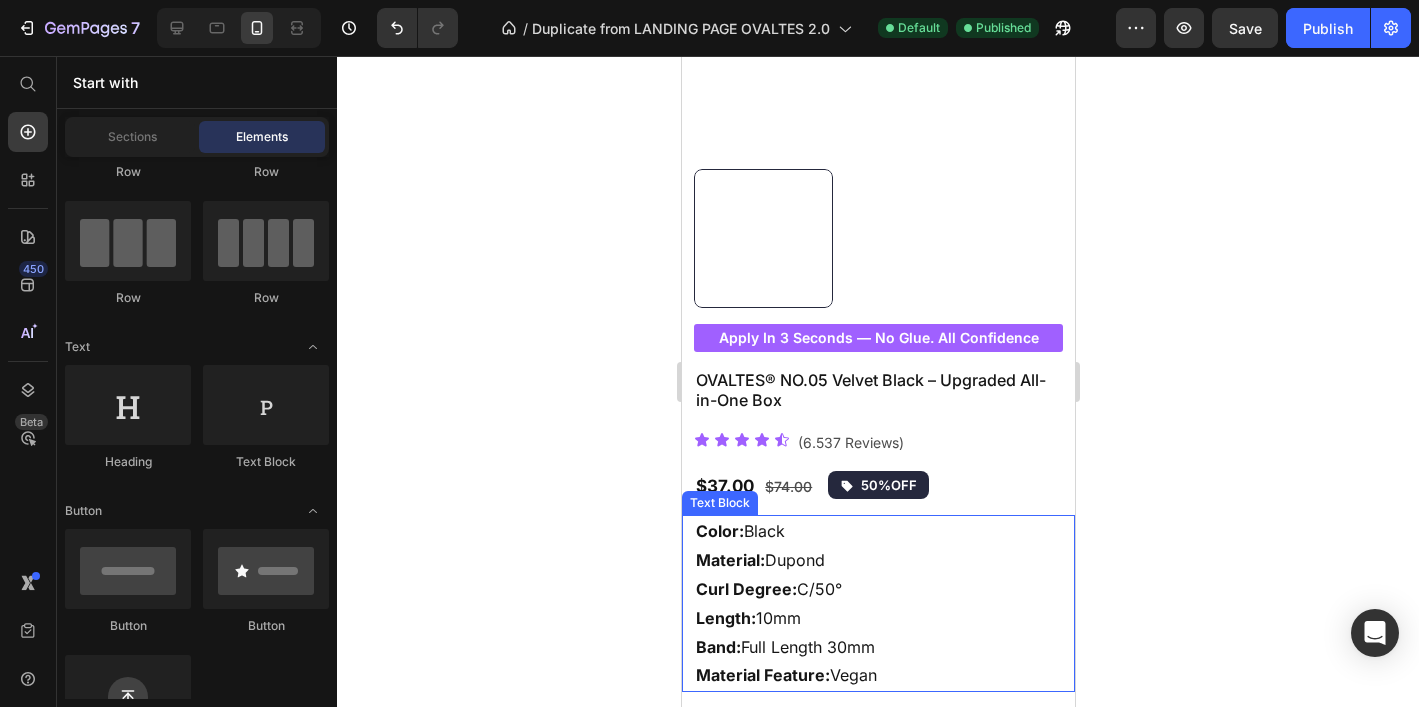 scroll, scrollTop: 334, scrollLeft: 0, axis: vertical 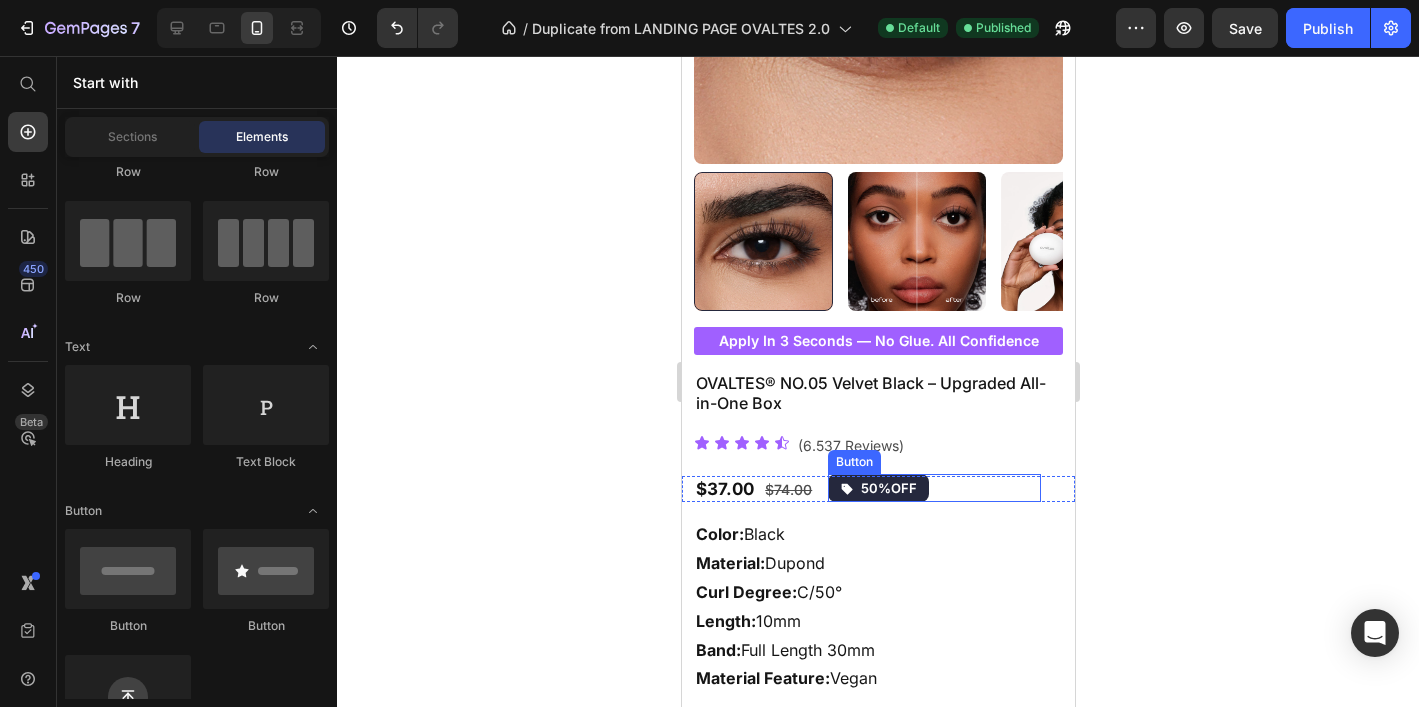click on "50%OFF" at bounding box center (877, 488) 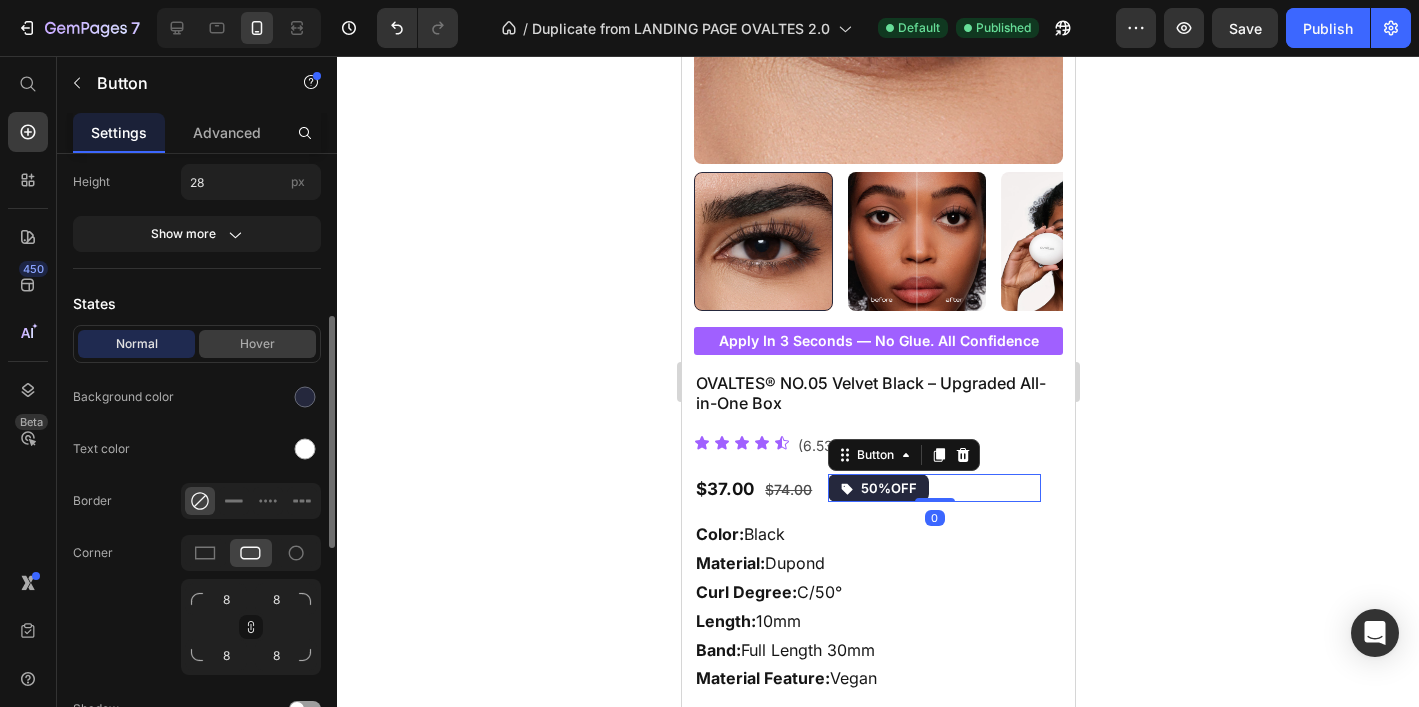 scroll, scrollTop: 493, scrollLeft: 0, axis: vertical 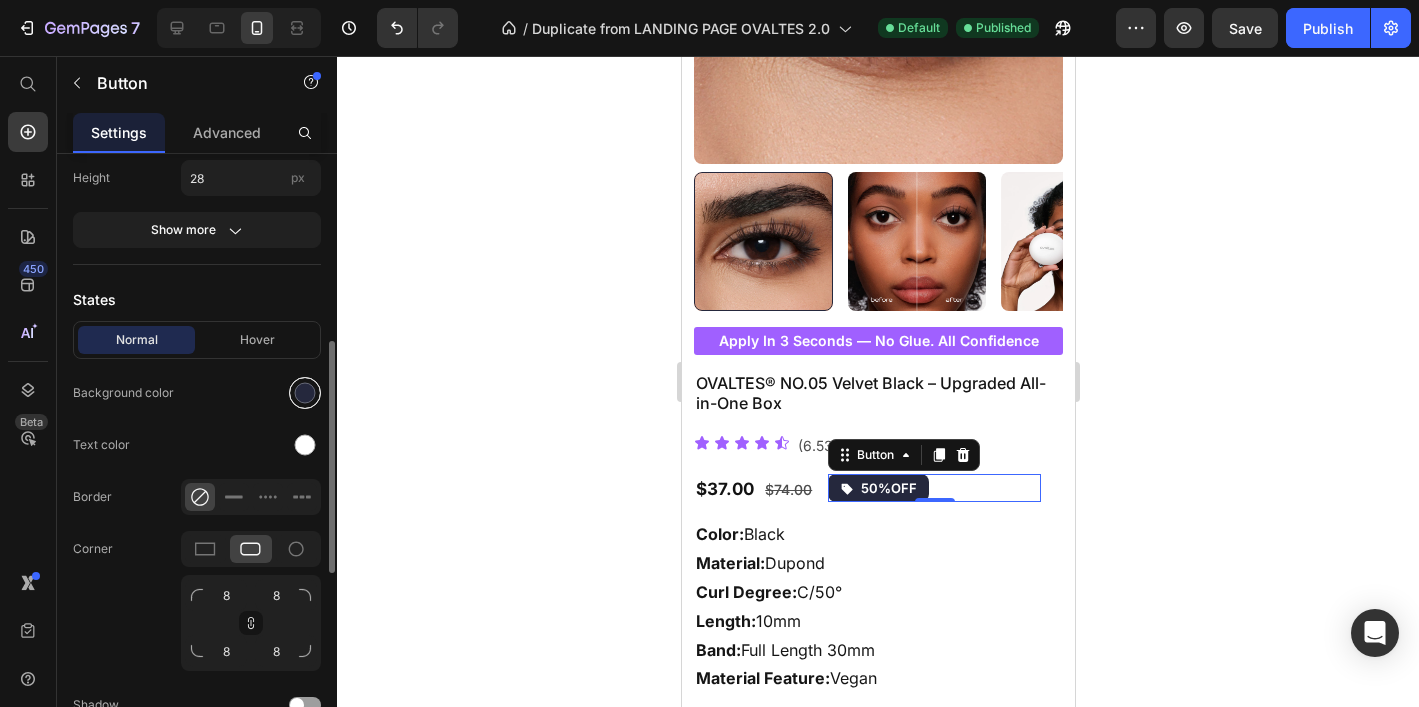 click at bounding box center [305, 393] 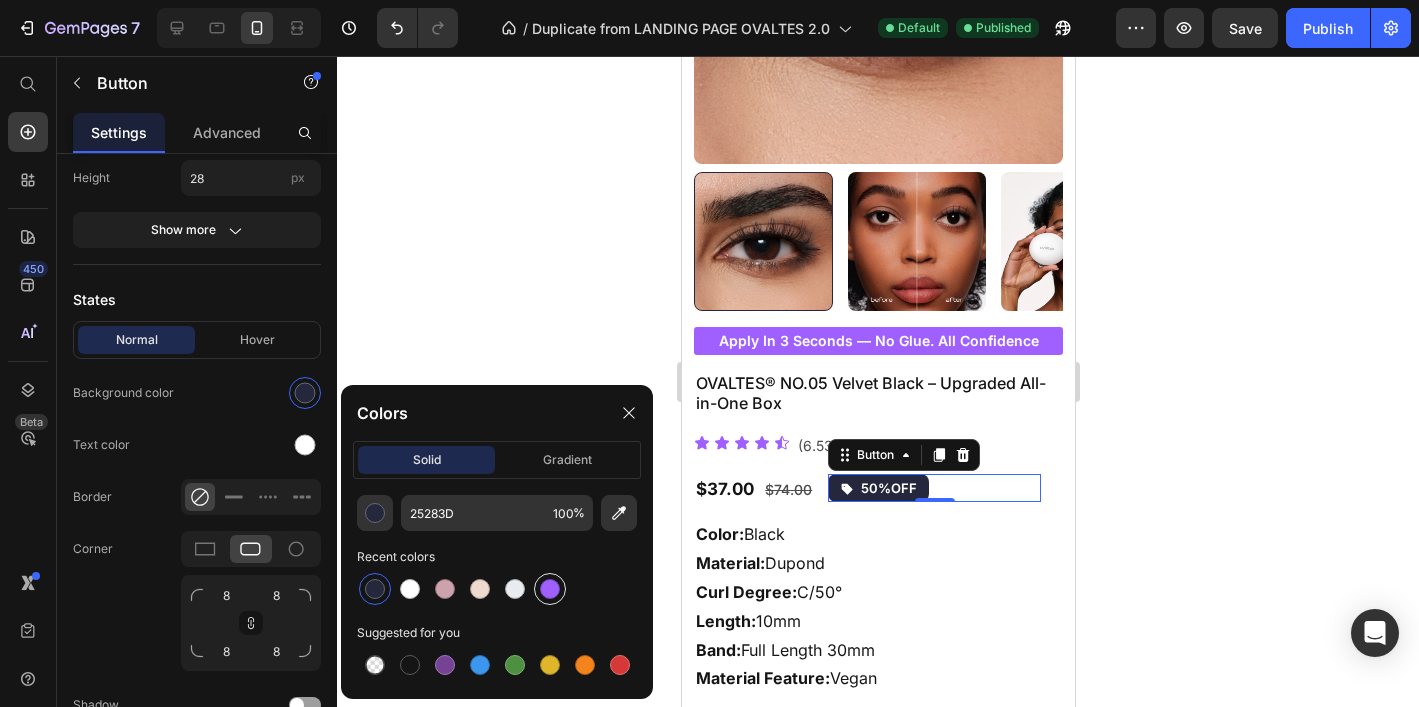 click at bounding box center [550, 589] 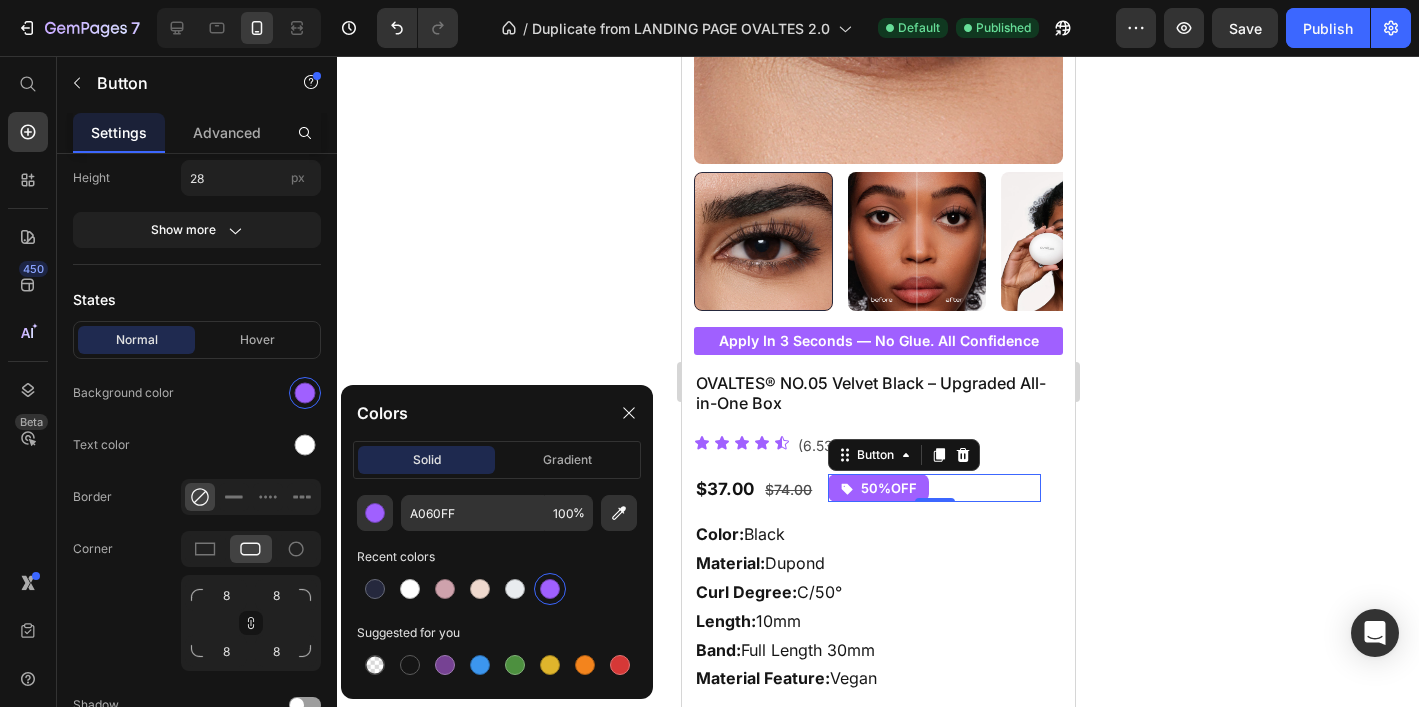 click 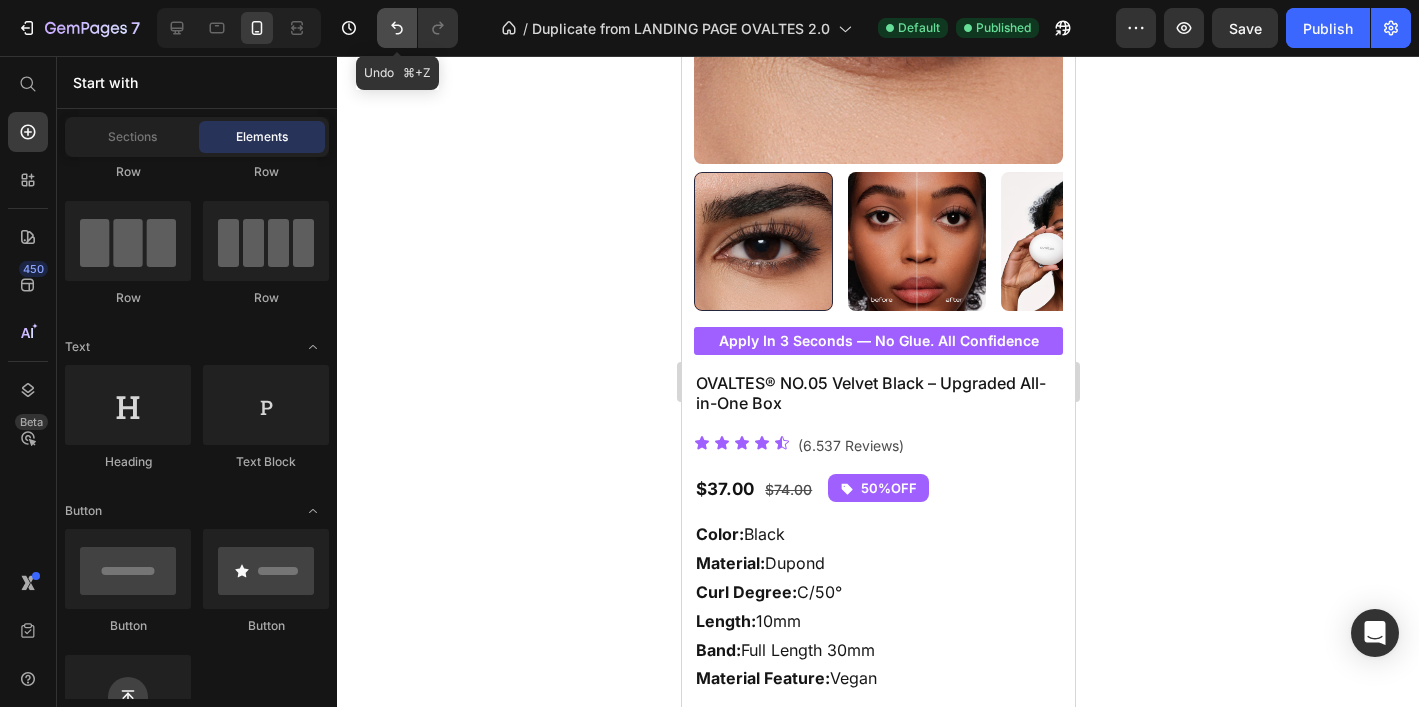 click 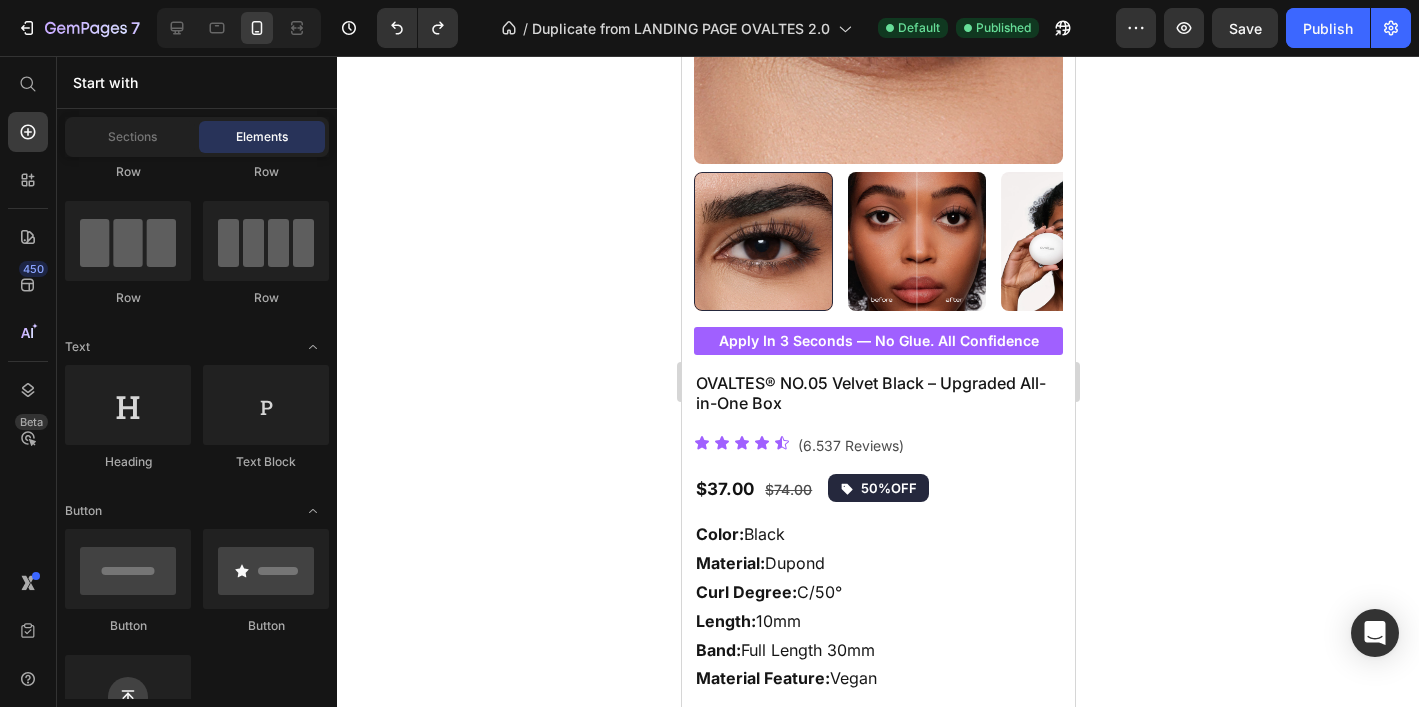 click 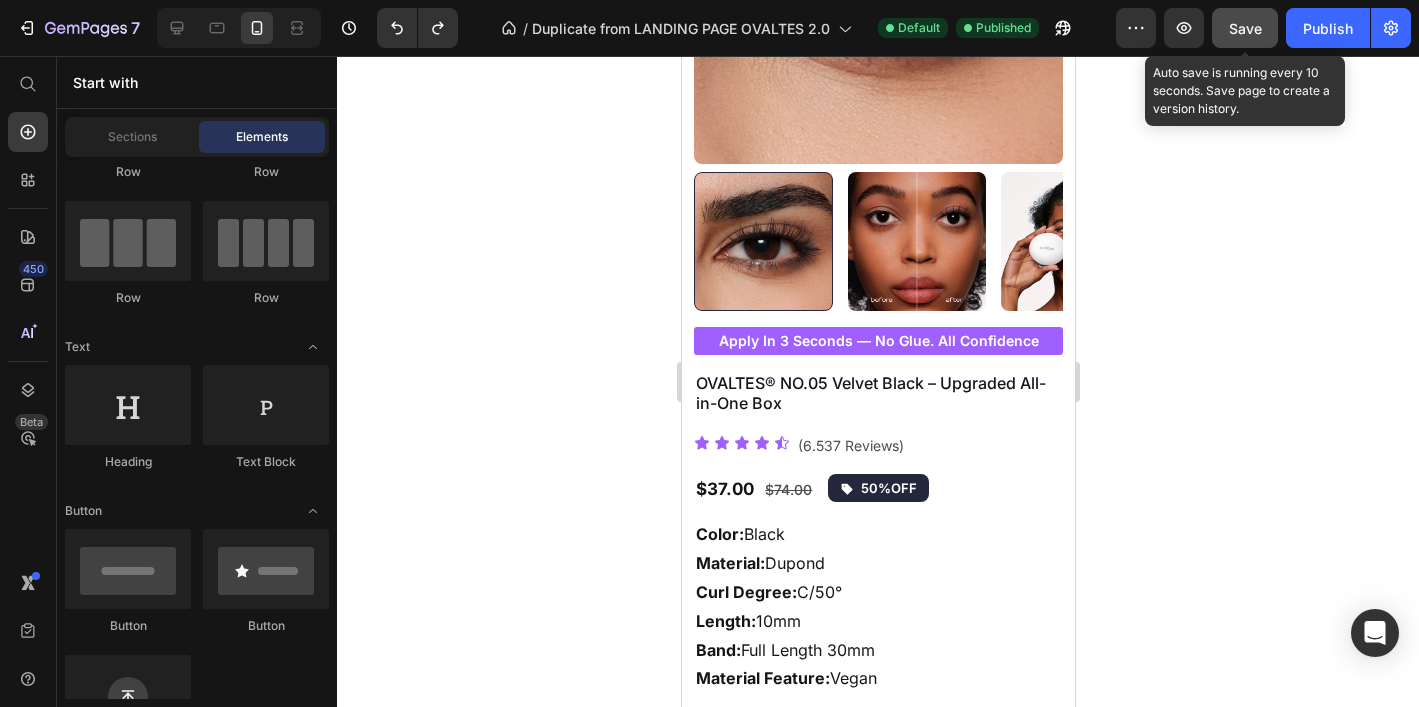 click on "Save" at bounding box center (1245, 28) 